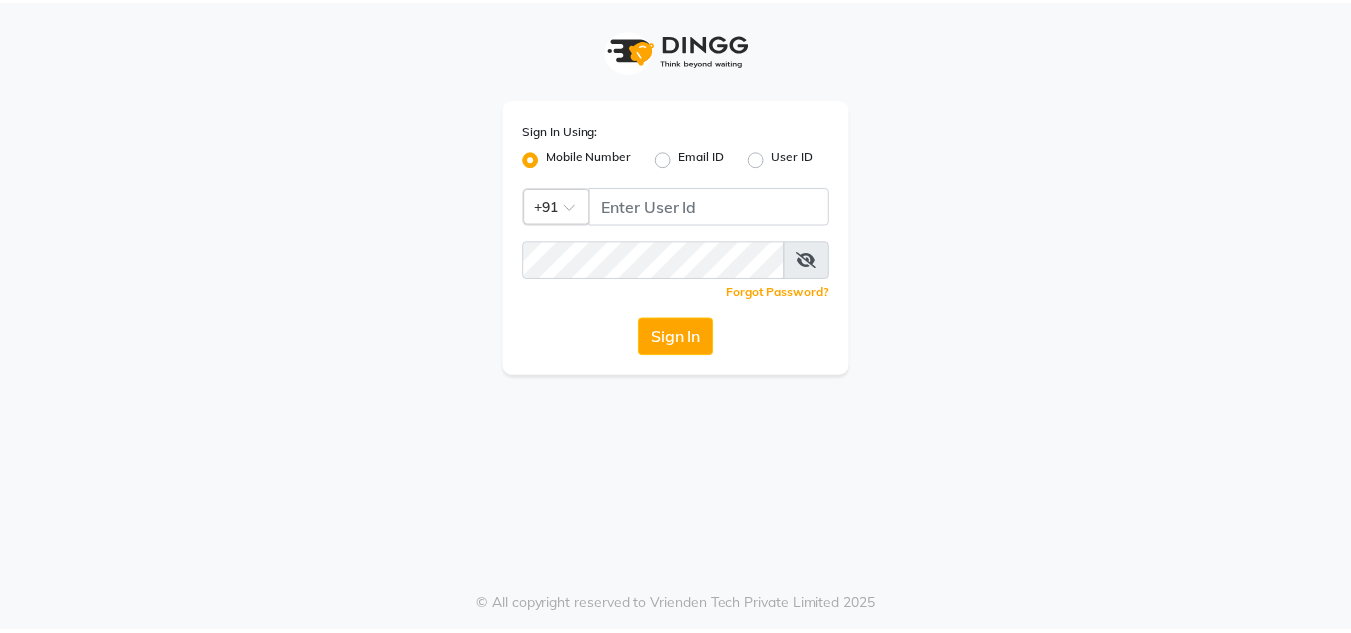 scroll, scrollTop: 0, scrollLeft: 0, axis: both 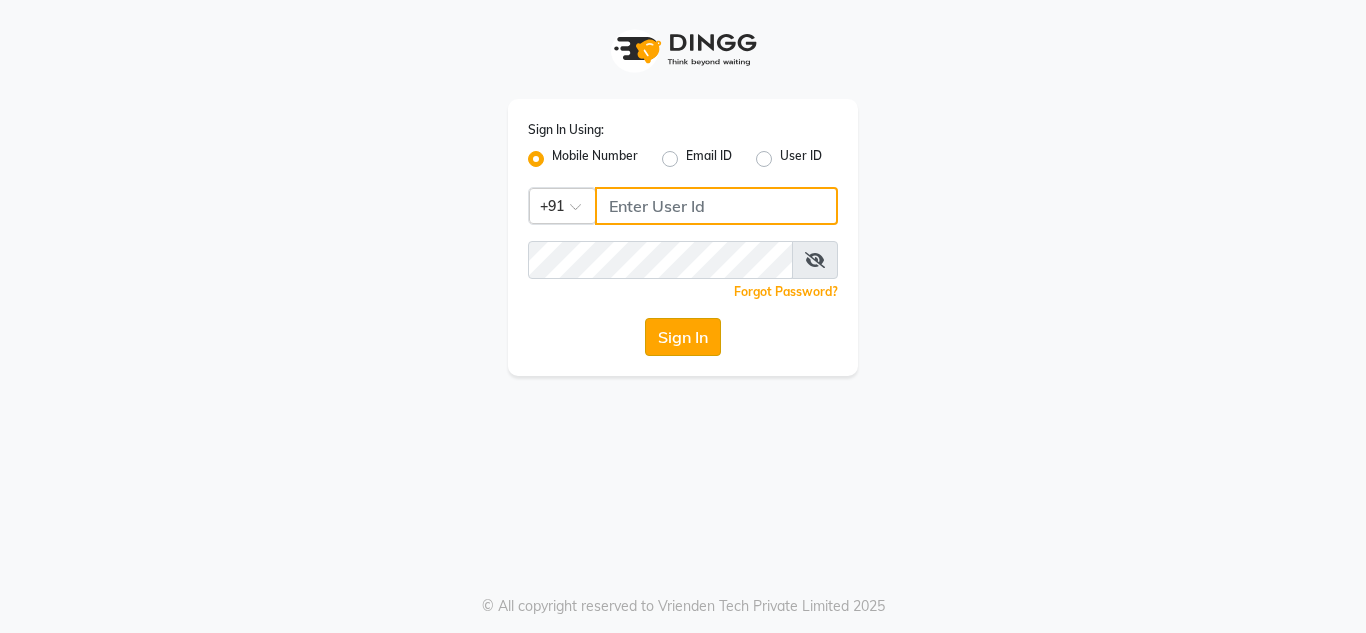 type on "[PHONE]" 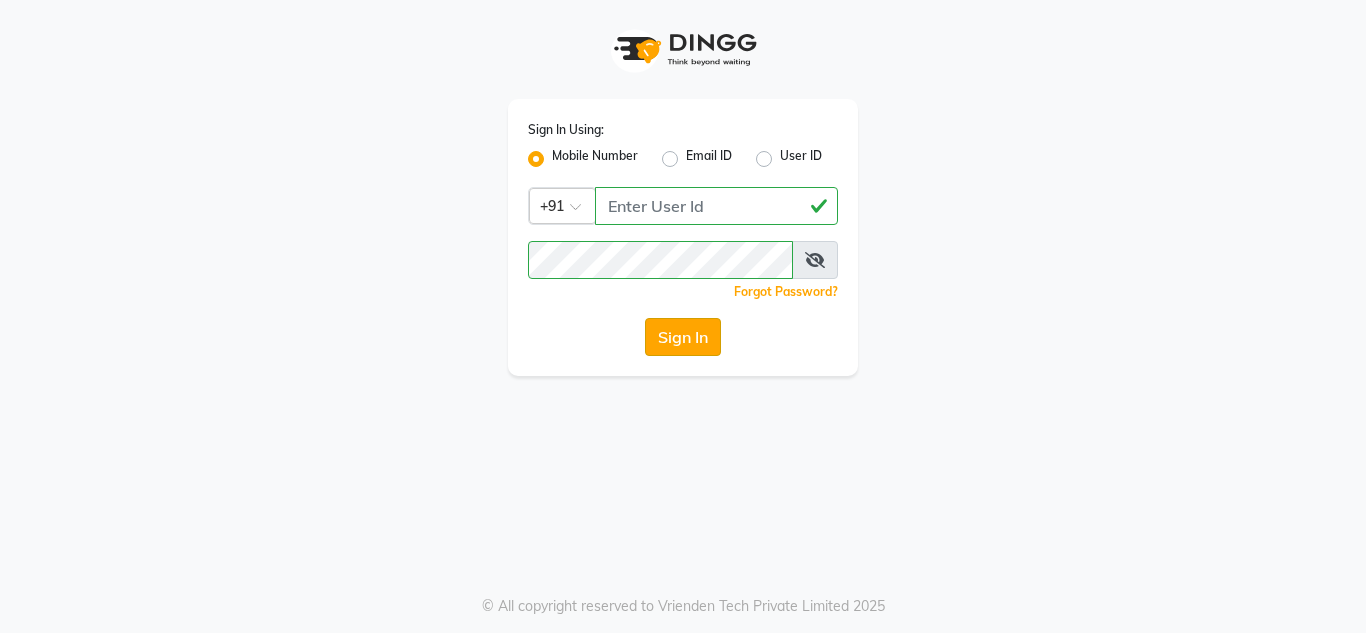 click on "Sign In" 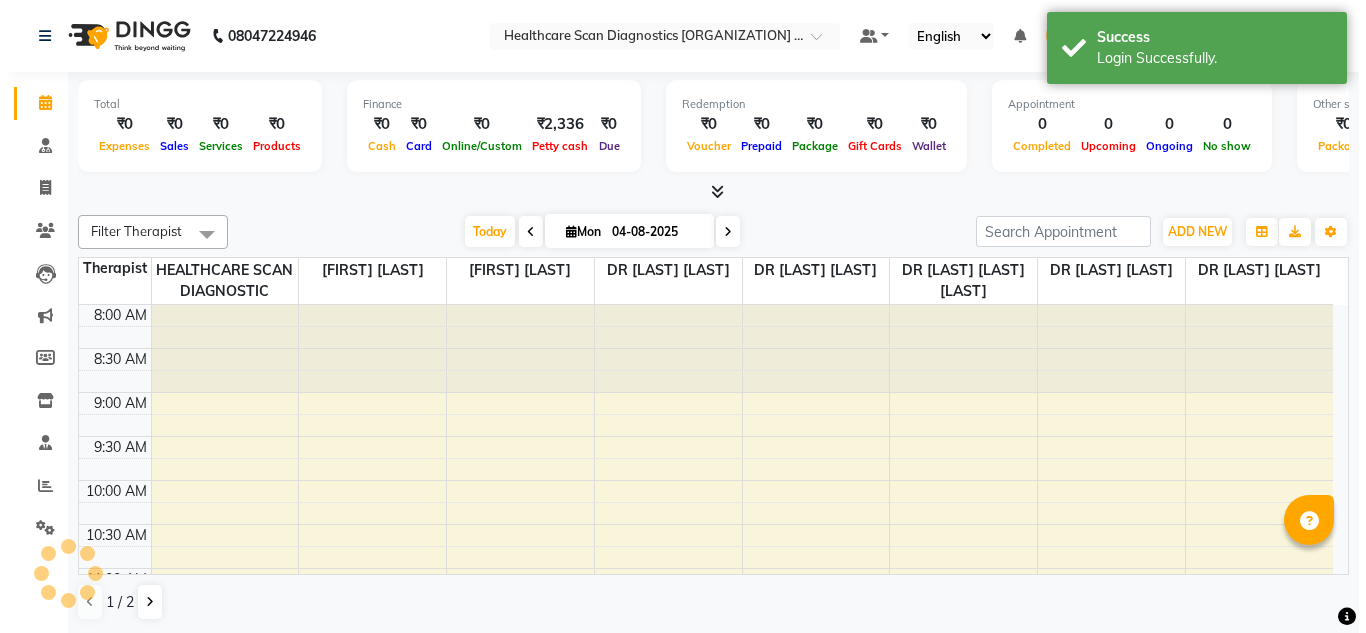 scroll, scrollTop: 0, scrollLeft: 0, axis: both 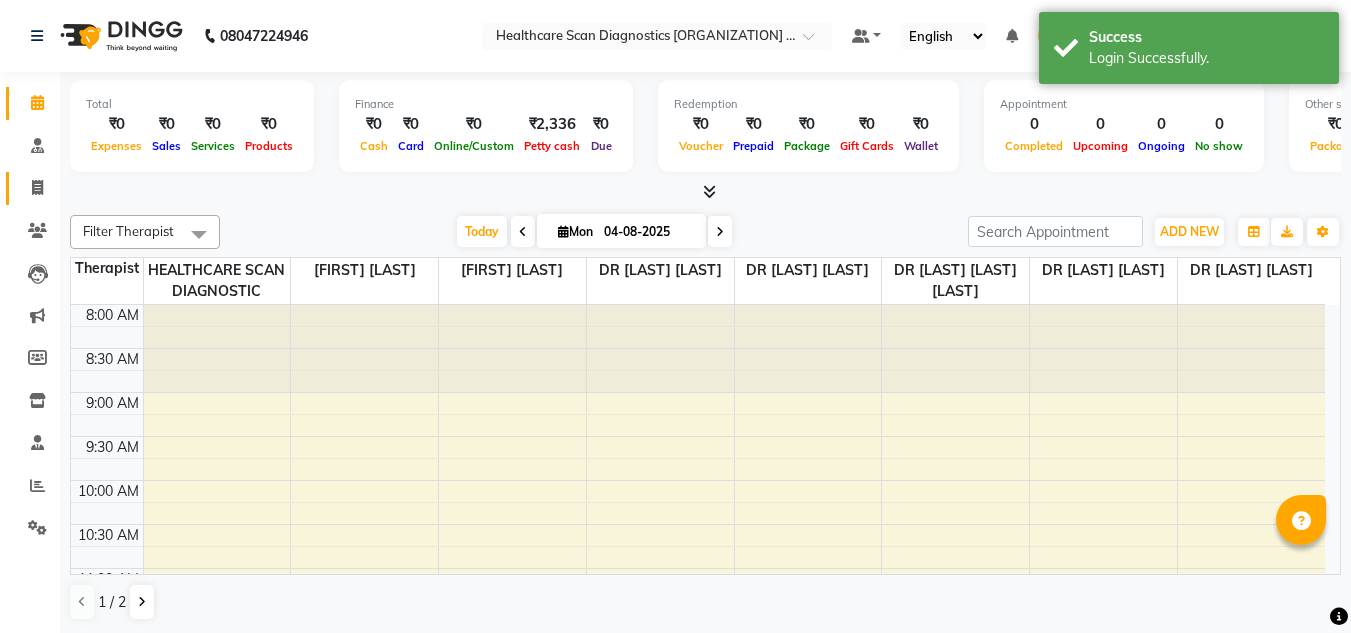 click on "Invoice" 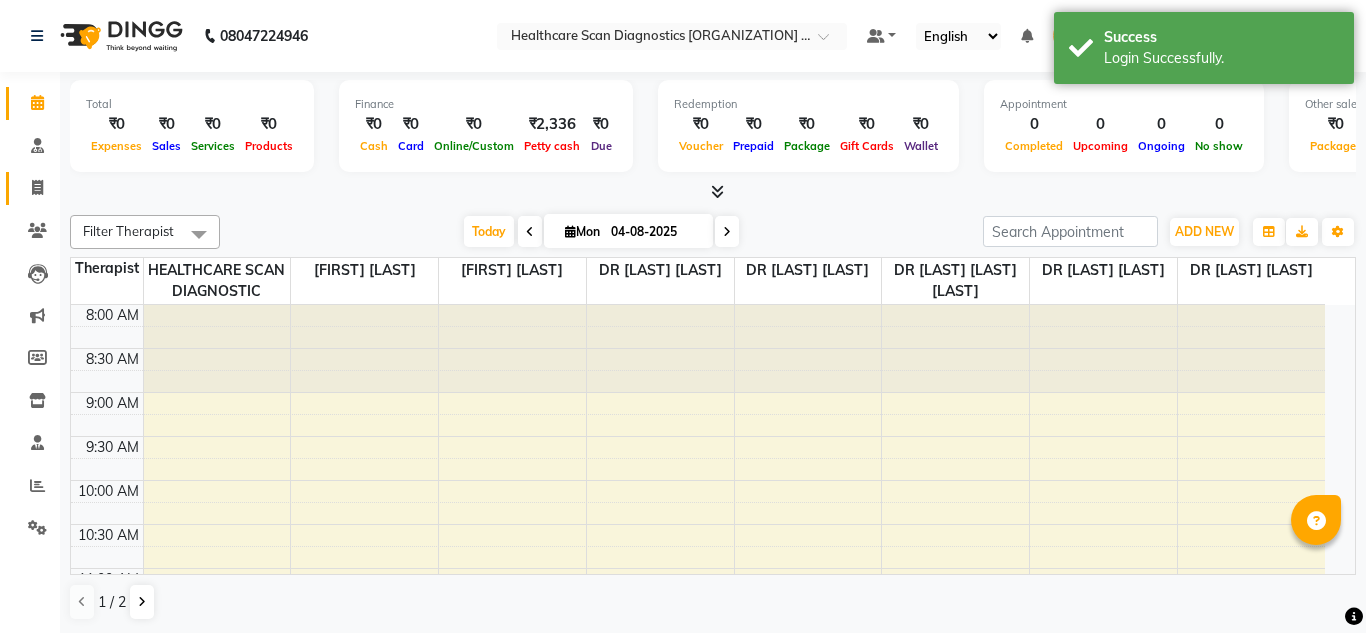 select on "5671" 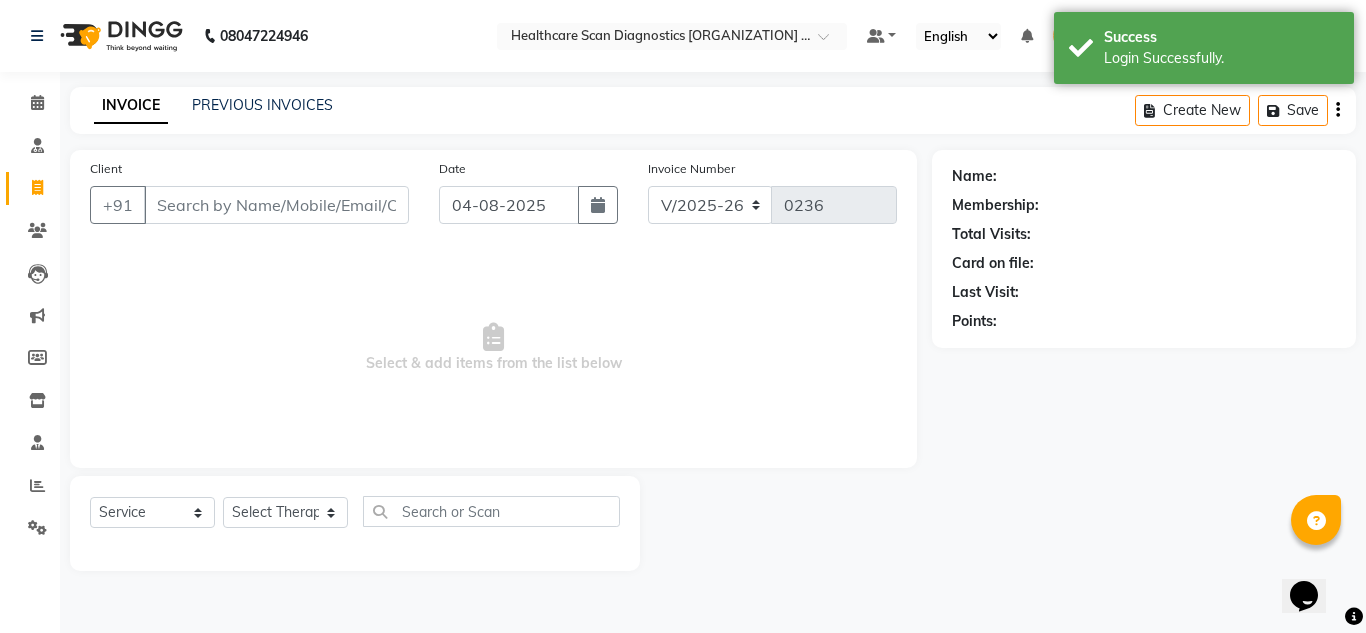 scroll, scrollTop: 0, scrollLeft: 0, axis: both 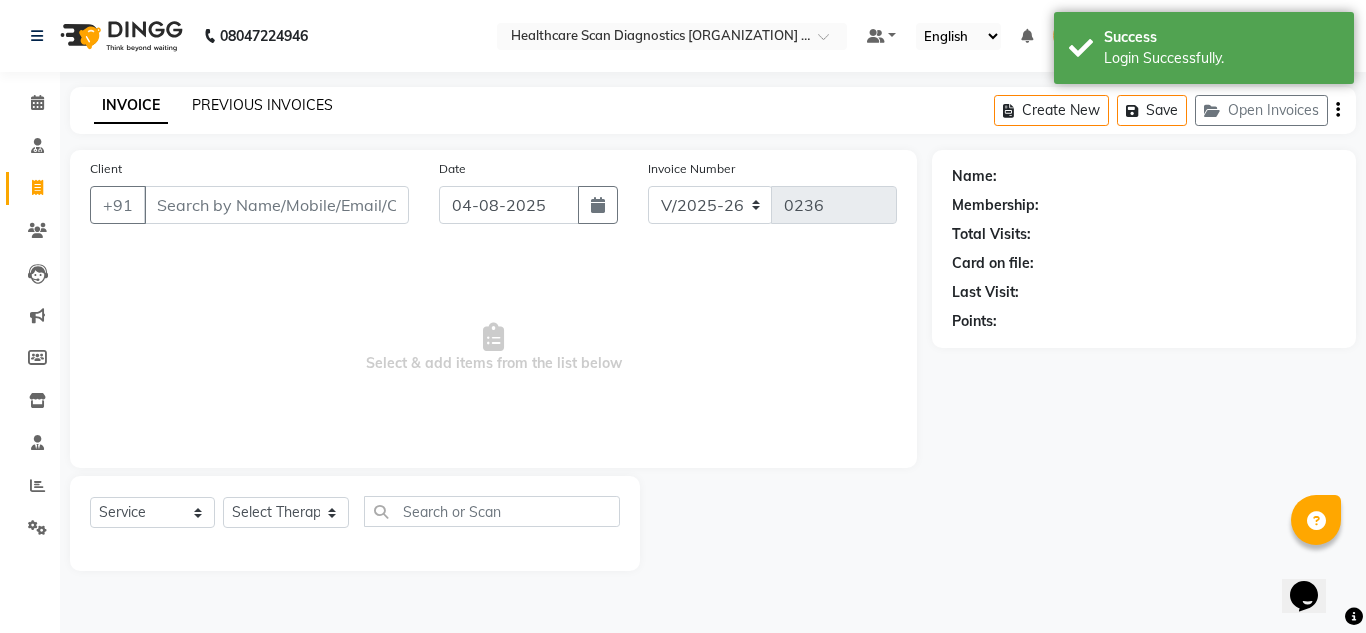 click on "PREVIOUS INVOICES" 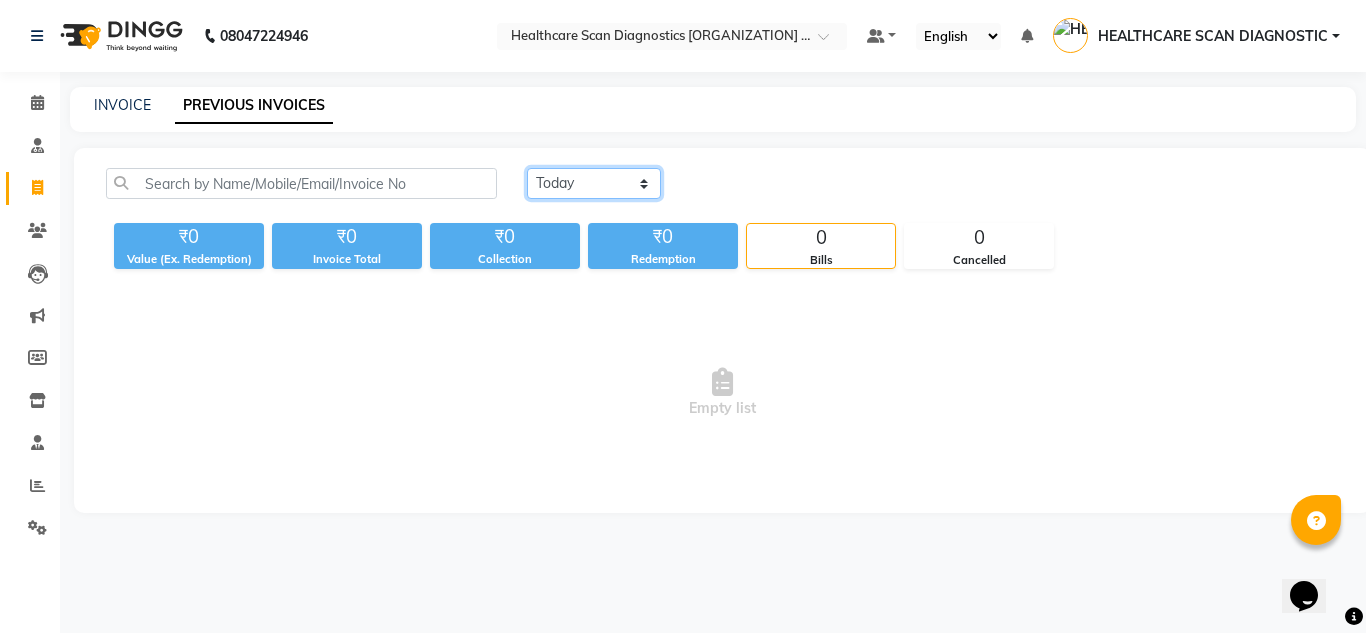 click on "Today Yesterday Custom Range" 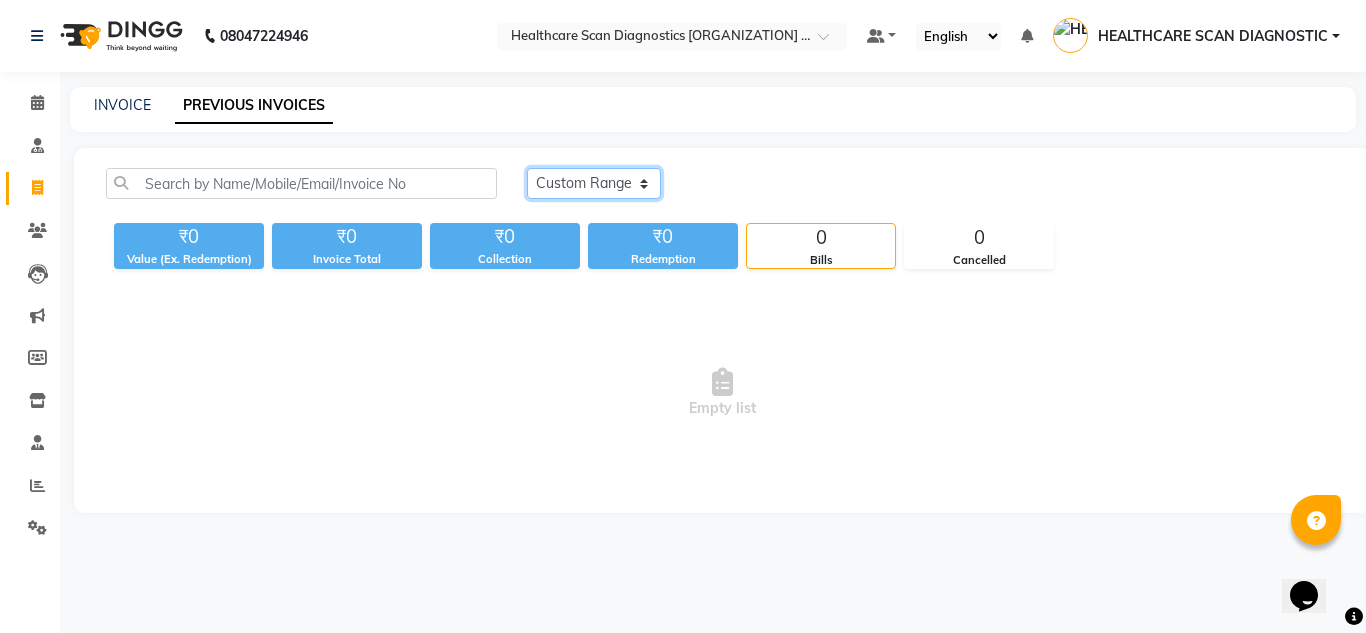 click on "Today Yesterday Custom Range" 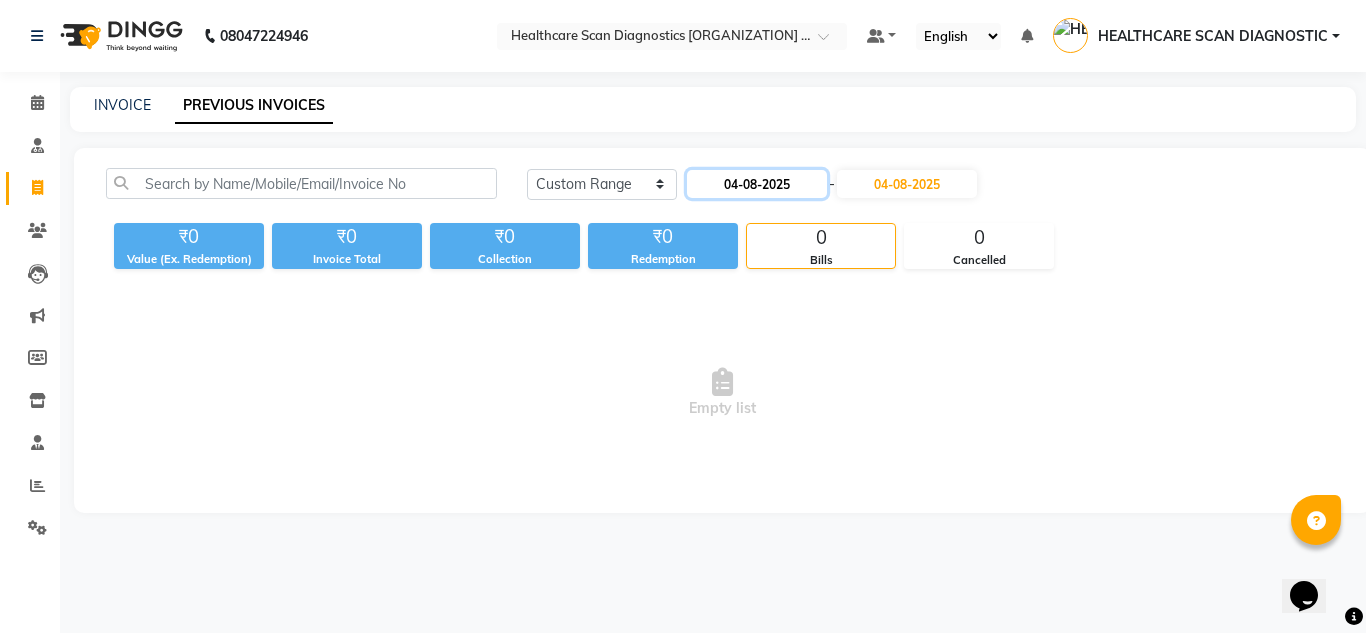 click on "04-08-2025" 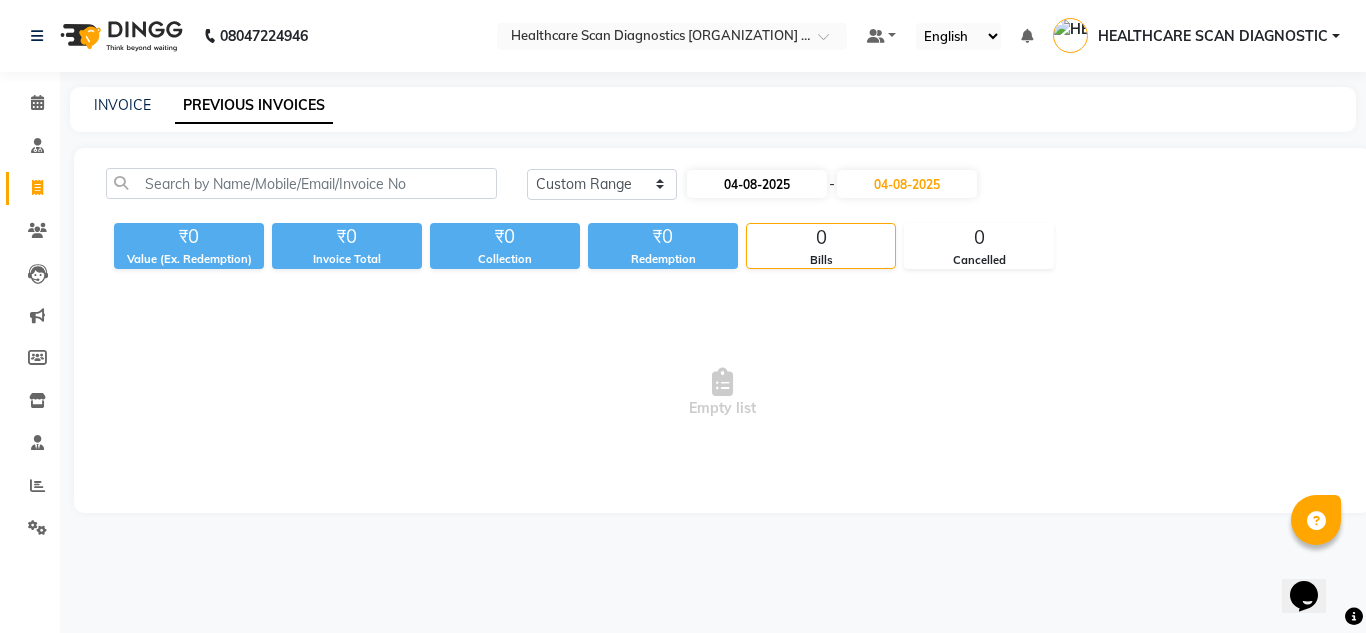 select on "8" 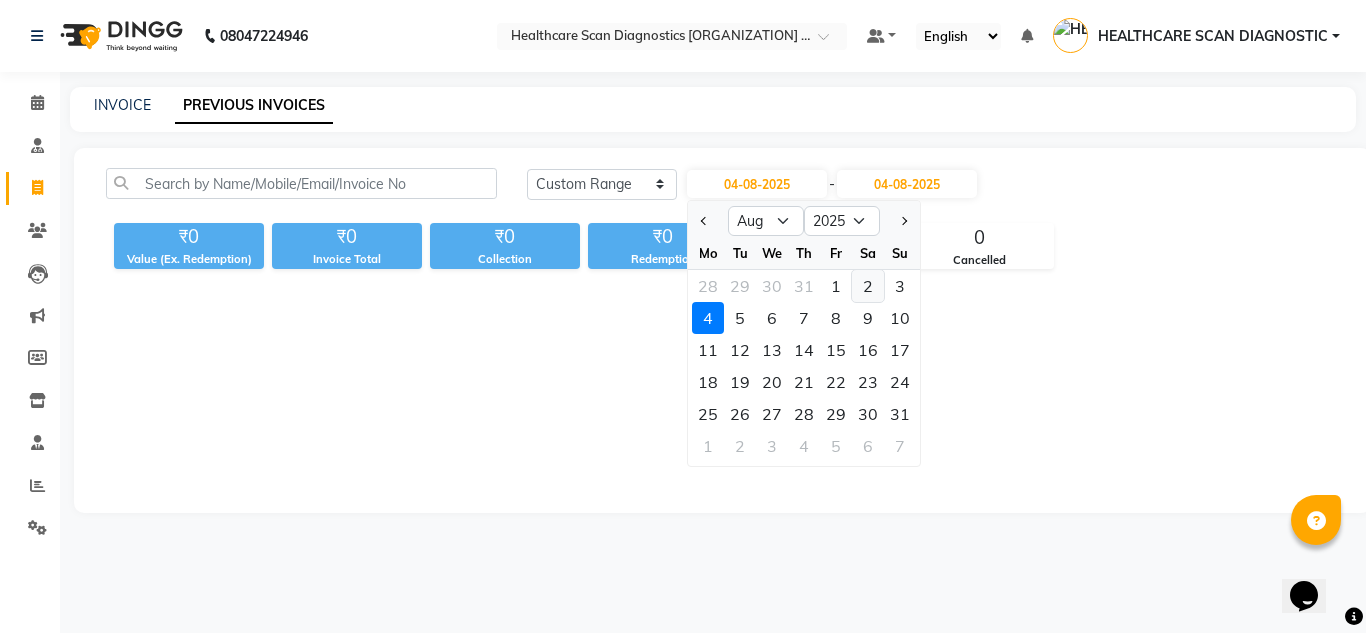 click on "2" 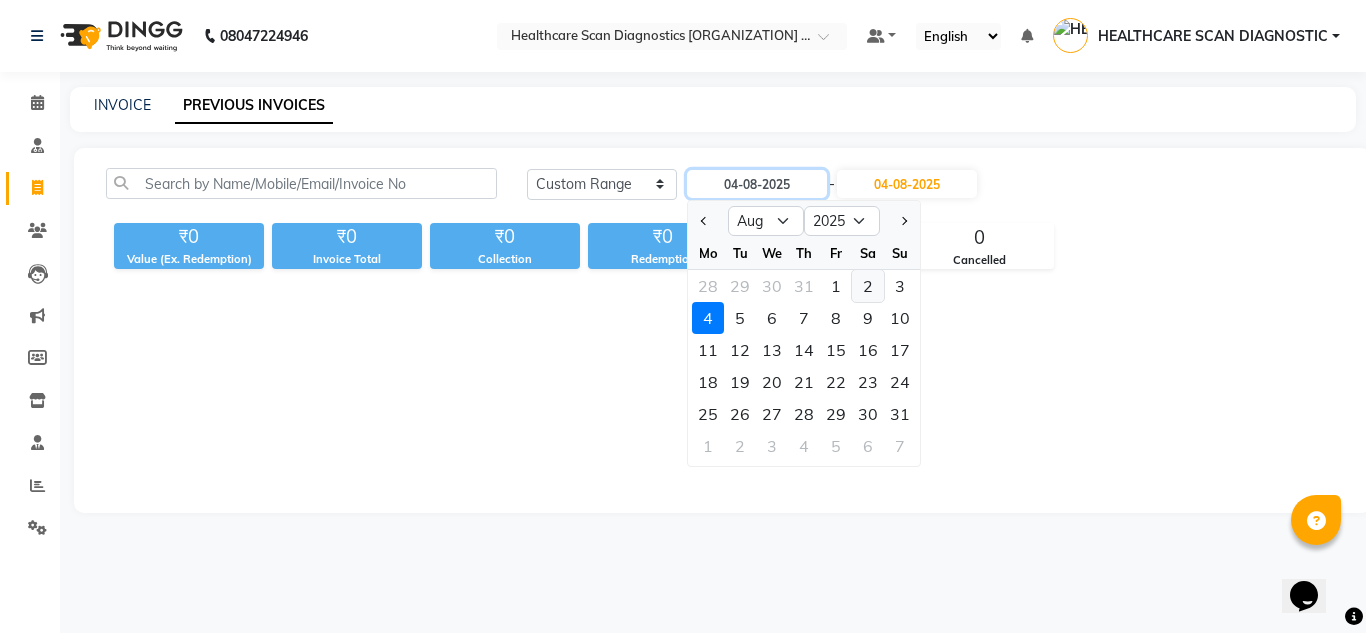 type on "02-08-2025" 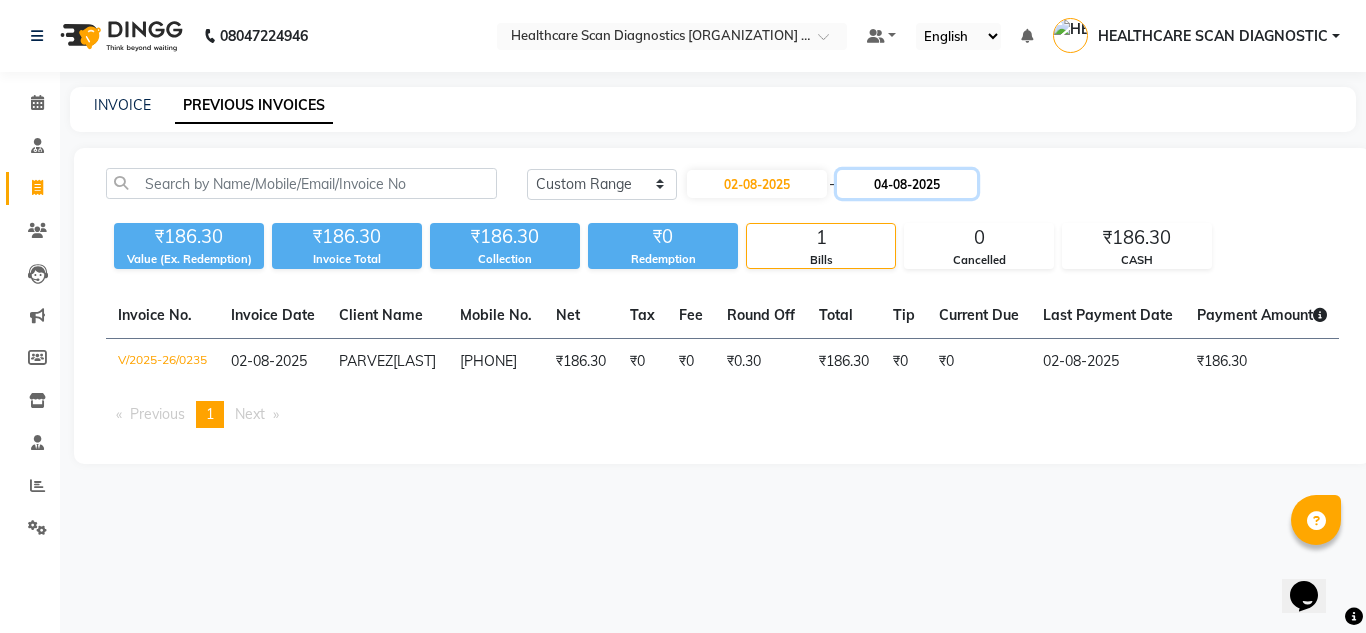 click on "04-08-2025" 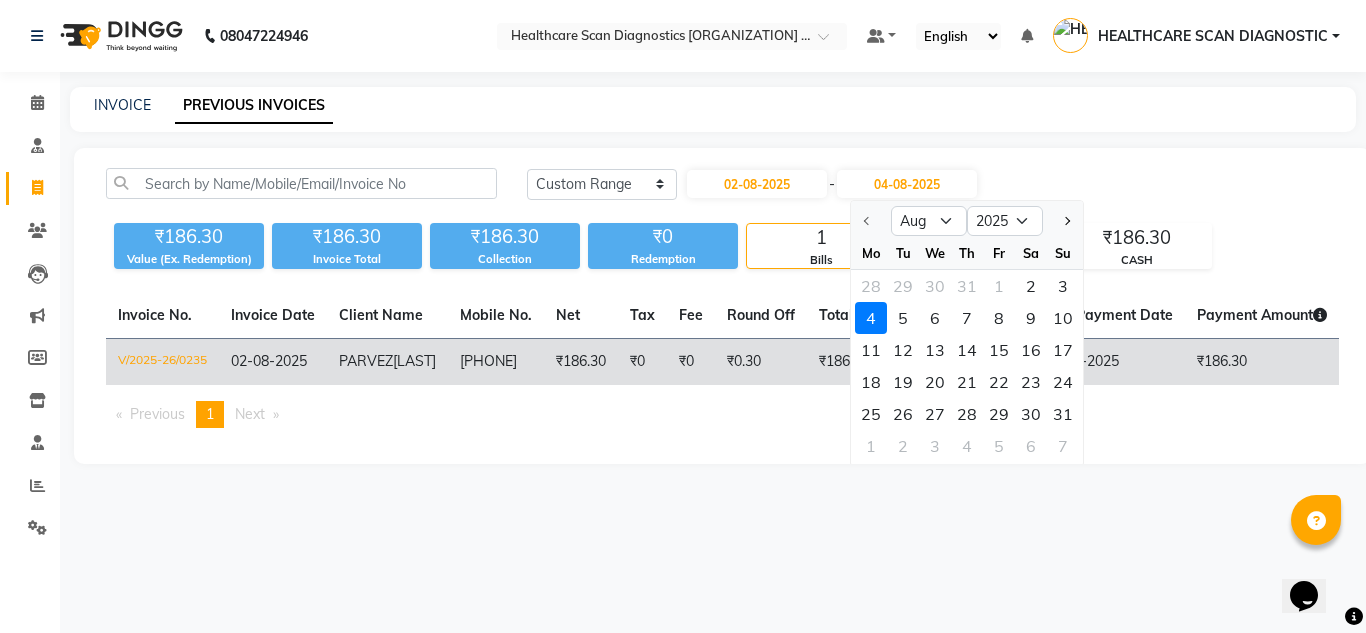 click on "₹0" 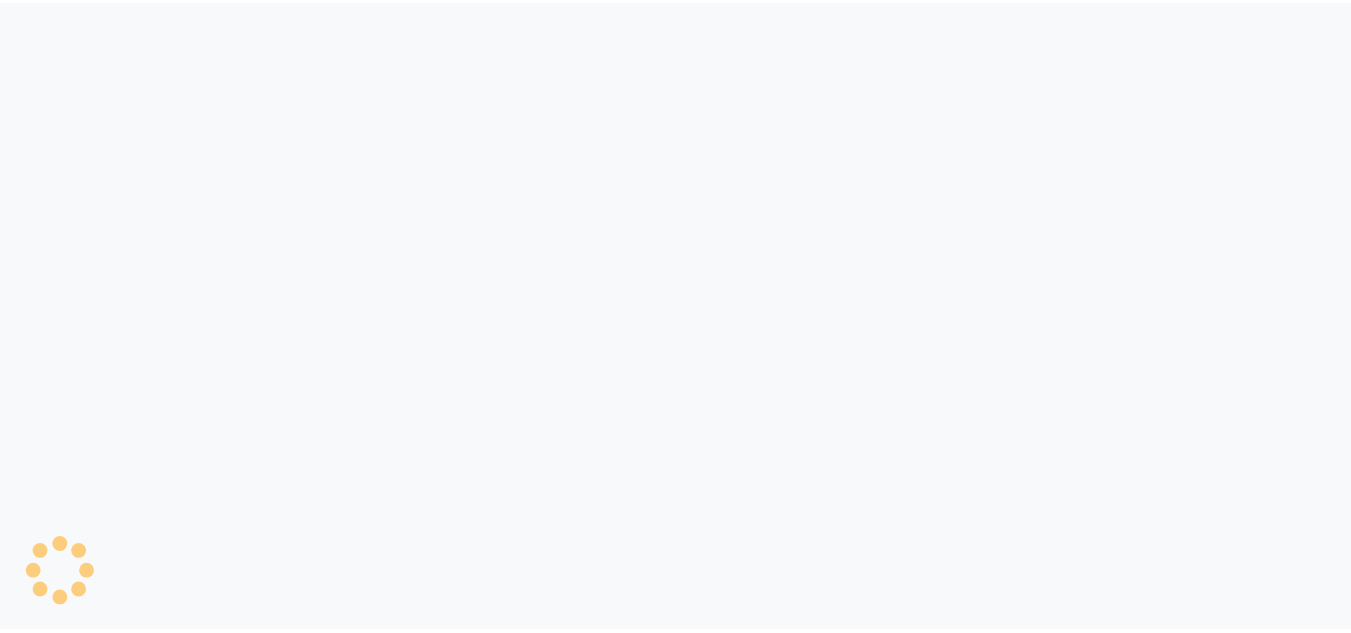 scroll, scrollTop: 0, scrollLeft: 0, axis: both 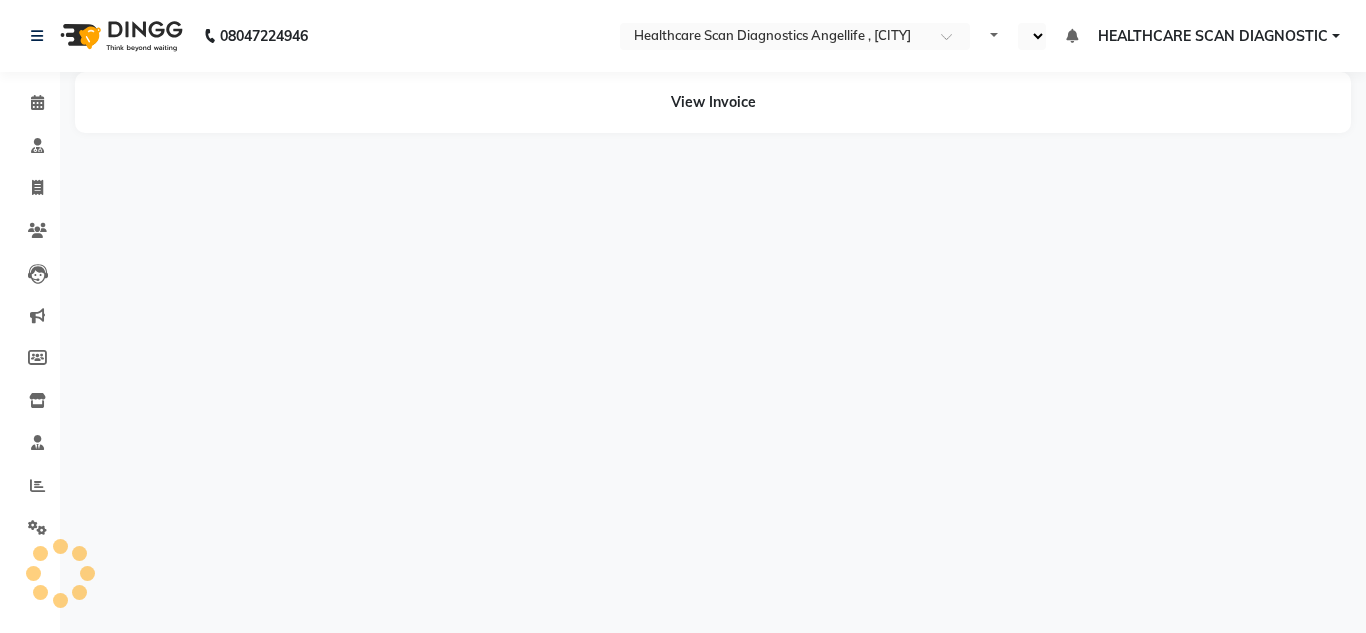 select on "en" 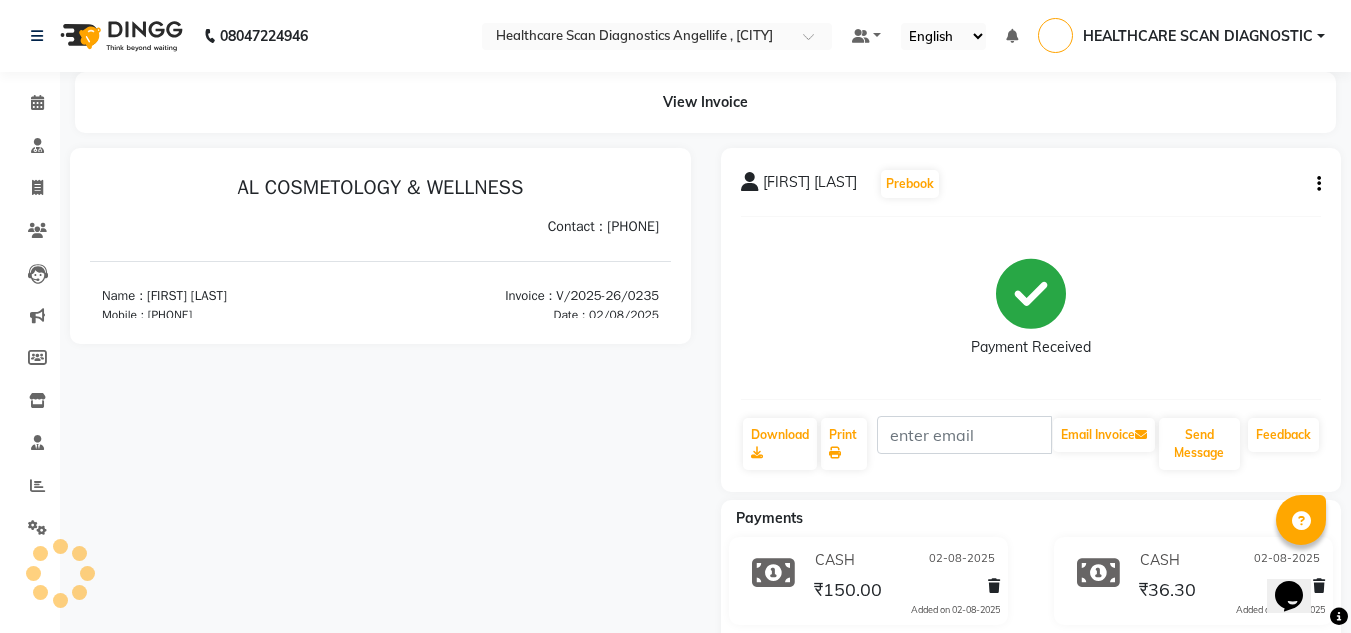 scroll, scrollTop: 0, scrollLeft: 0, axis: both 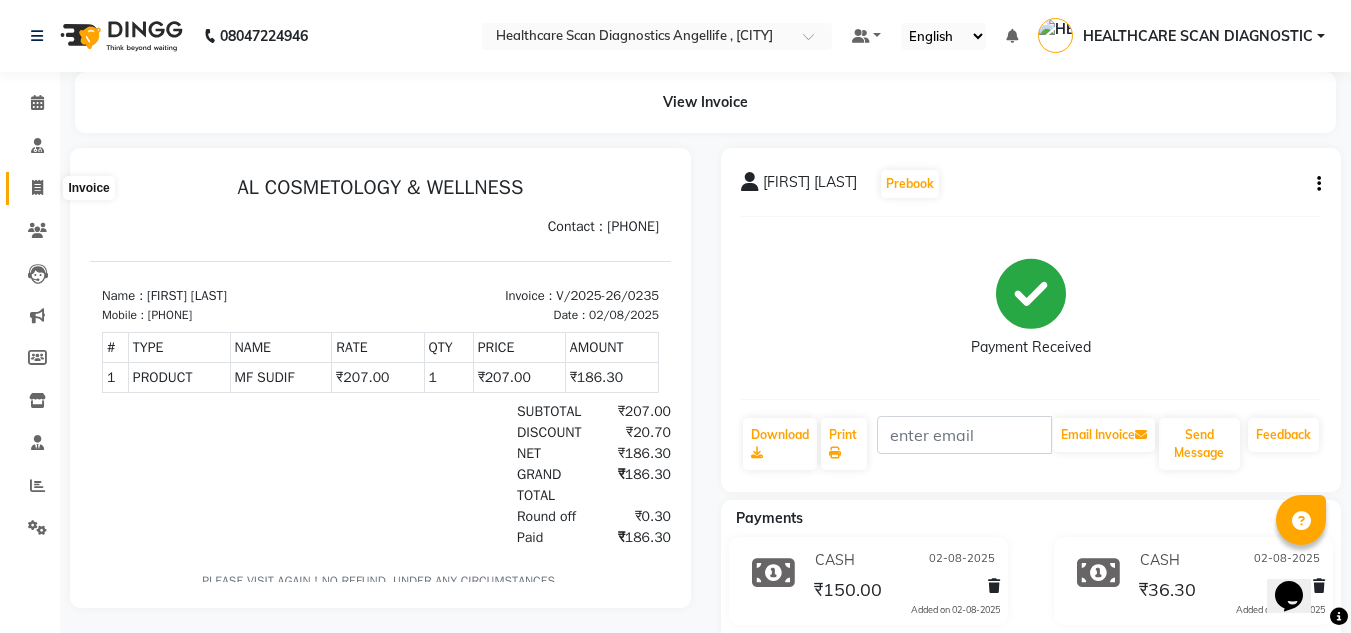 click 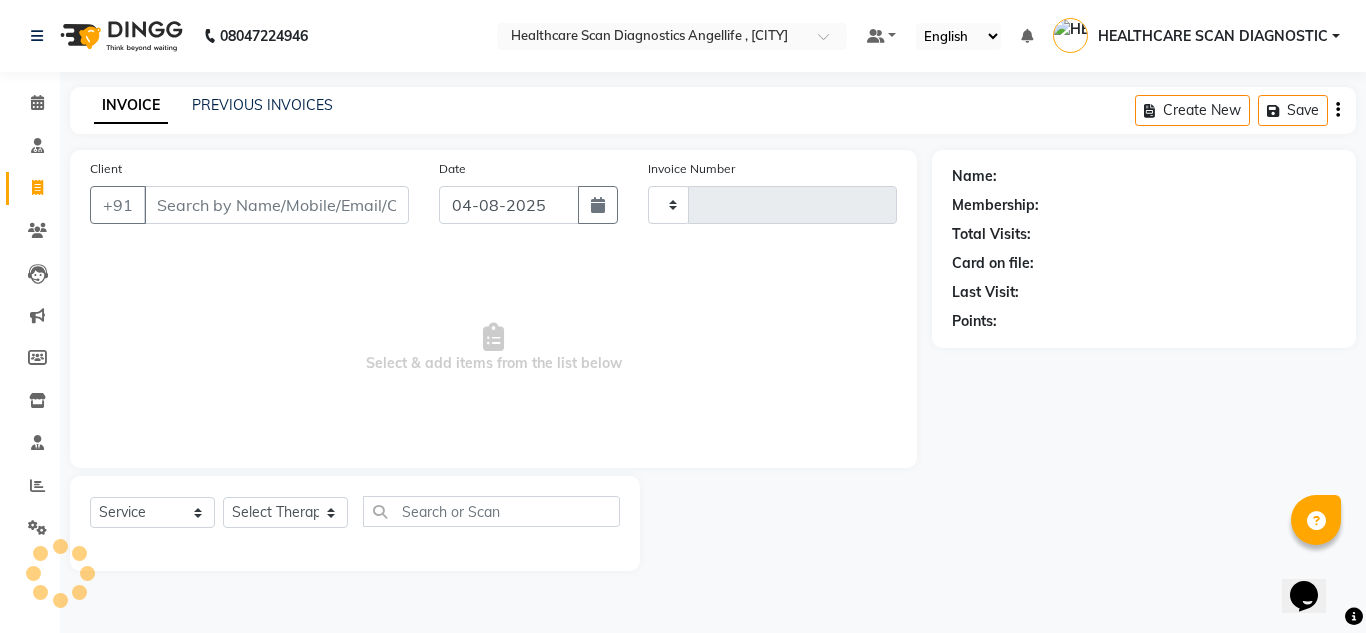 type on "0236" 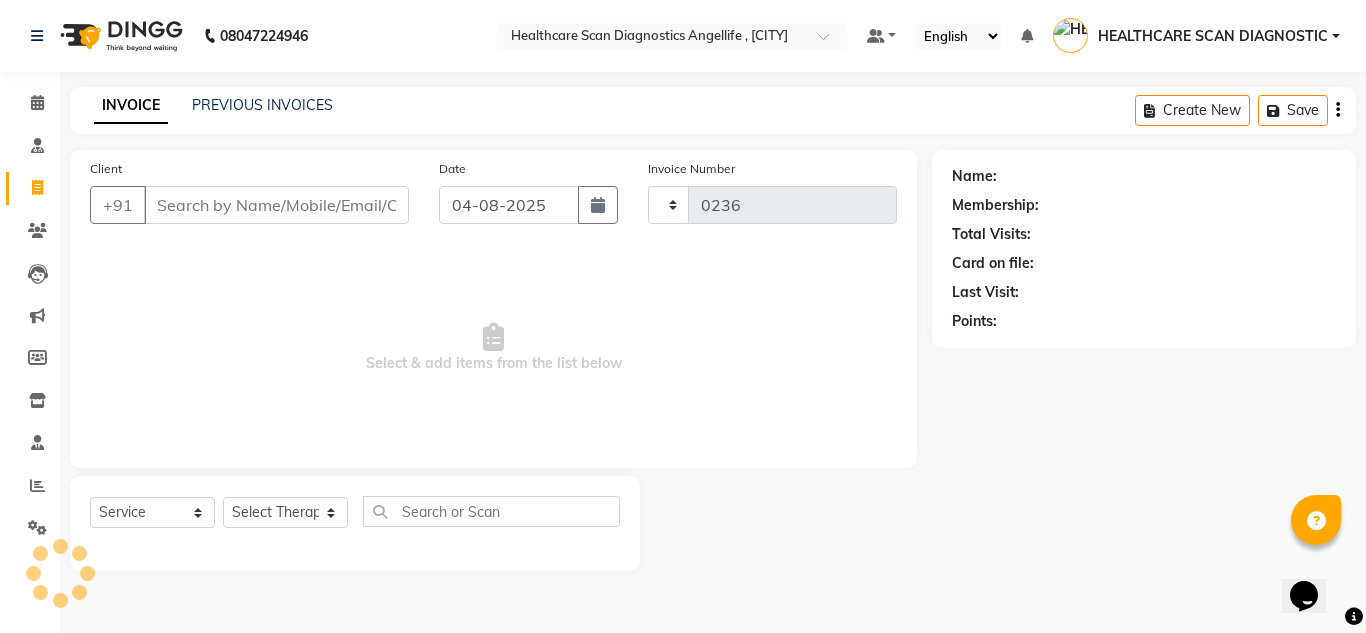 select on "5671" 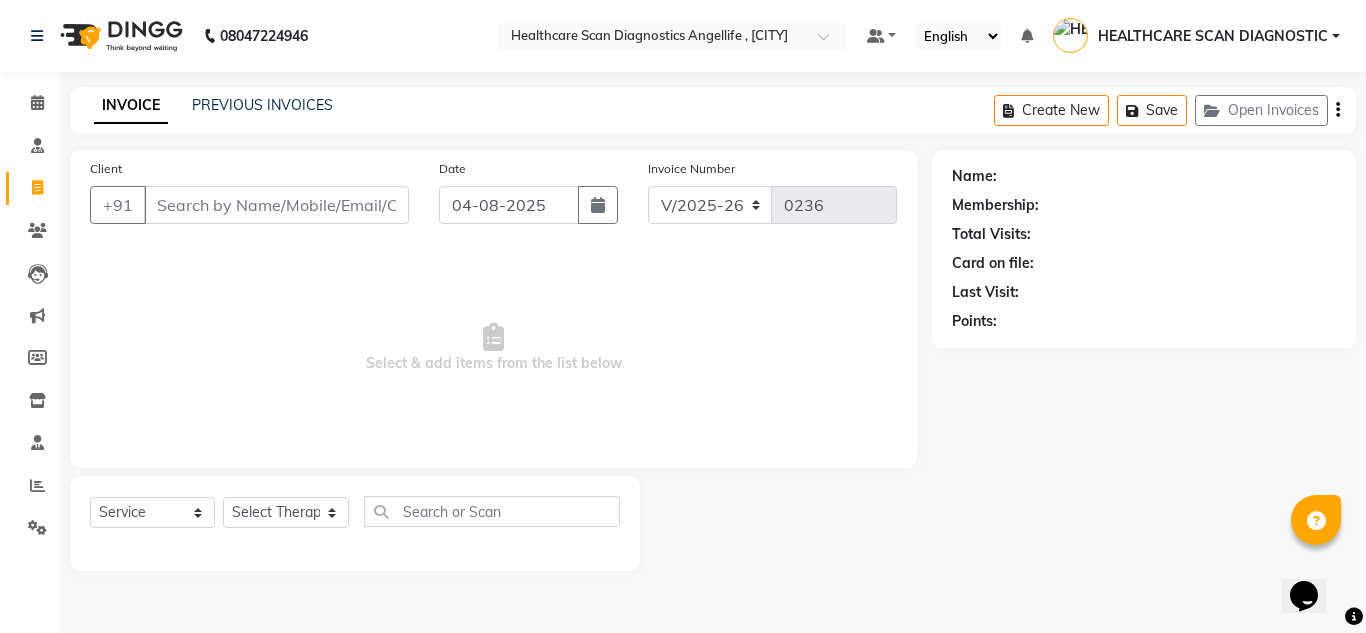 click on "INVOICE PREVIOUS INVOICES Create New   Save   Open Invoices" 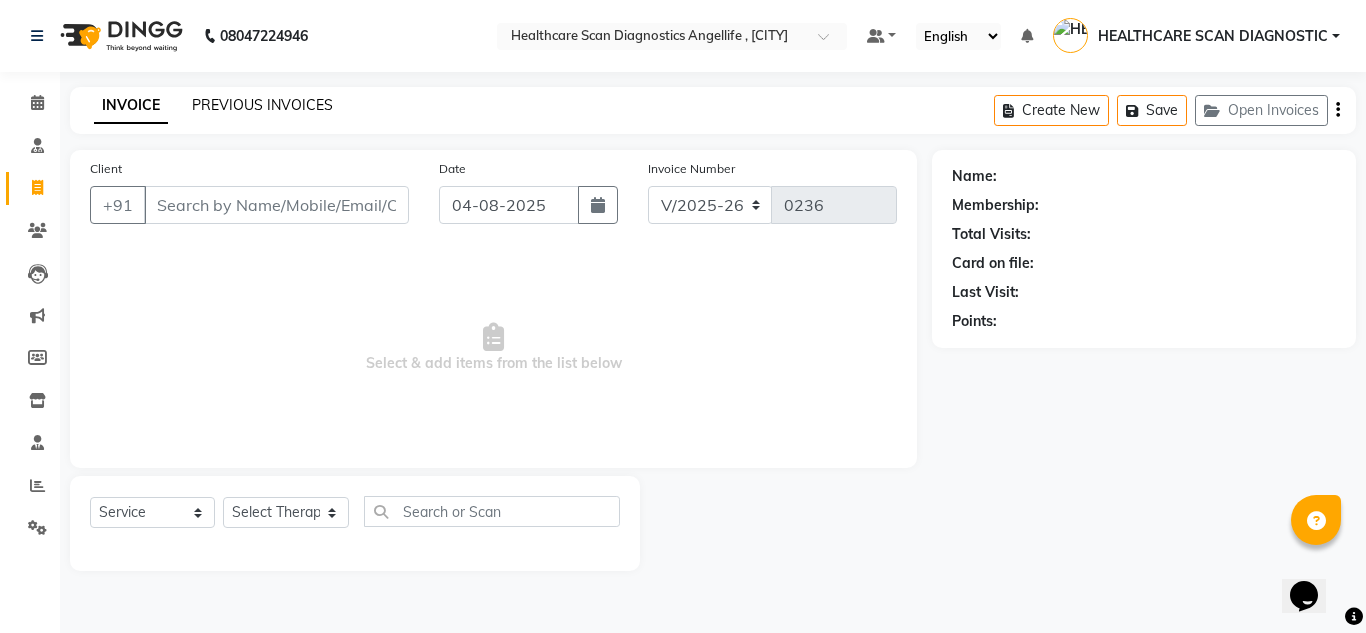 click on "PREVIOUS INVOICES" 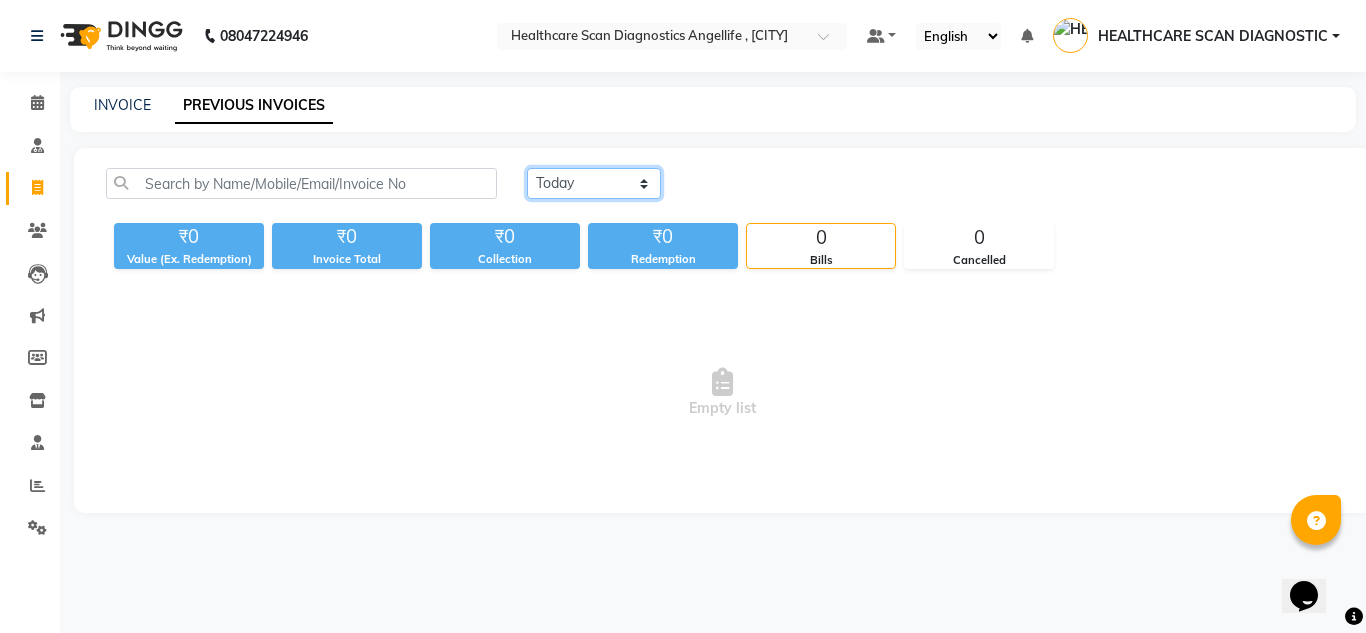 click on "Today Yesterday Custom Range" 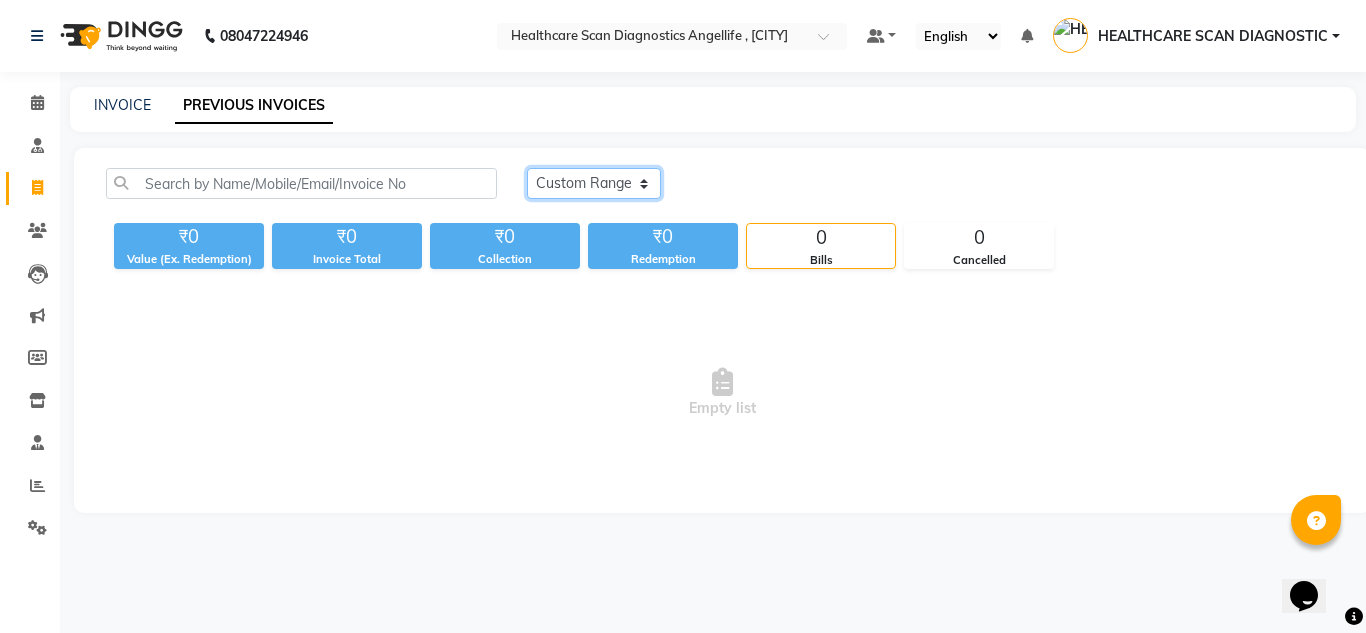 click on "Today Yesterday Custom Range" 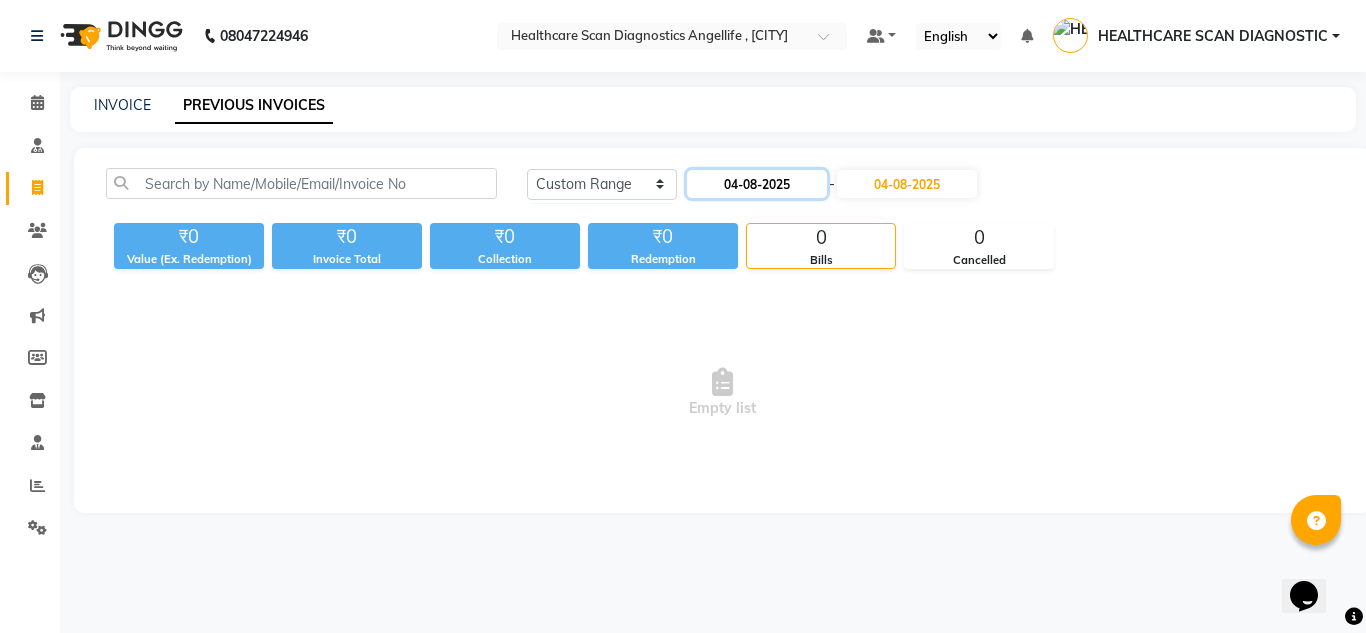 click on "04-08-2025" 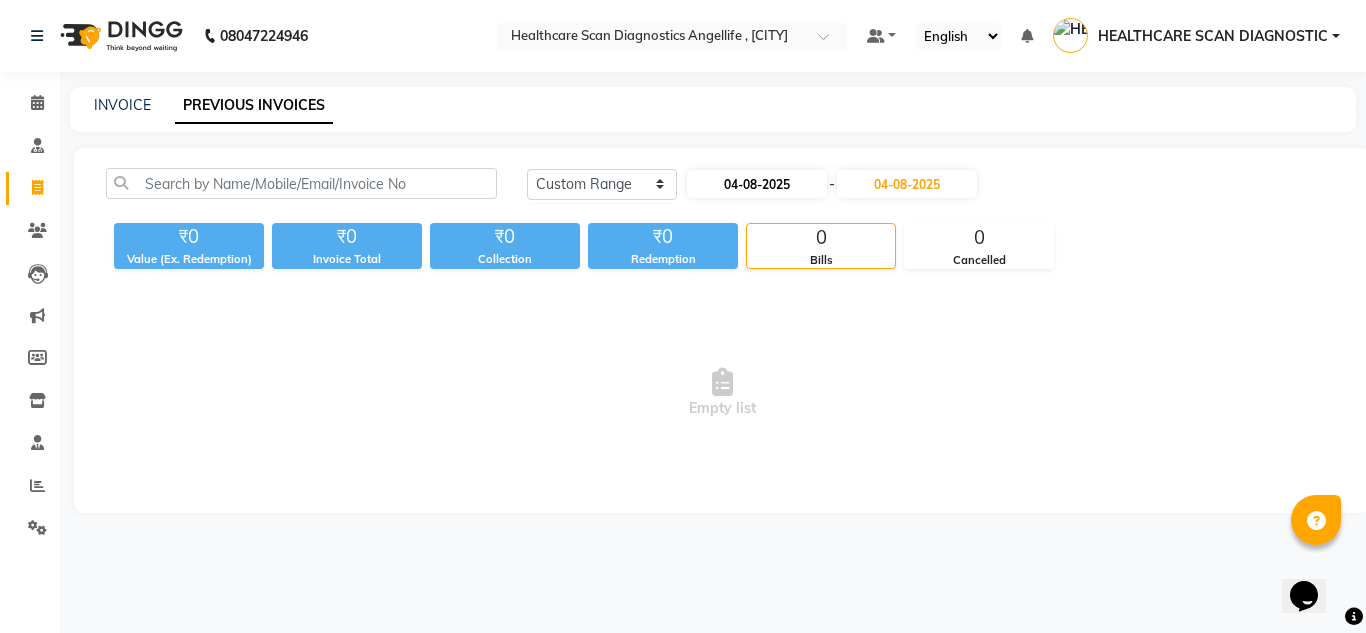 select on "8" 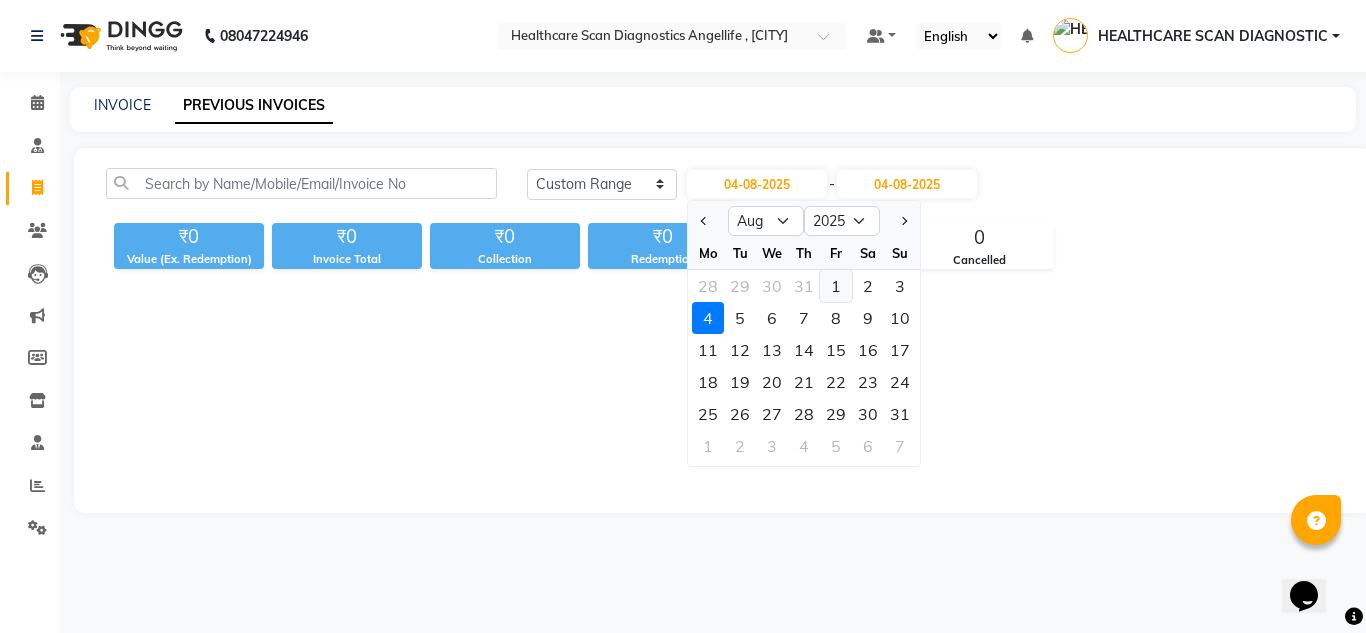 click on "1" 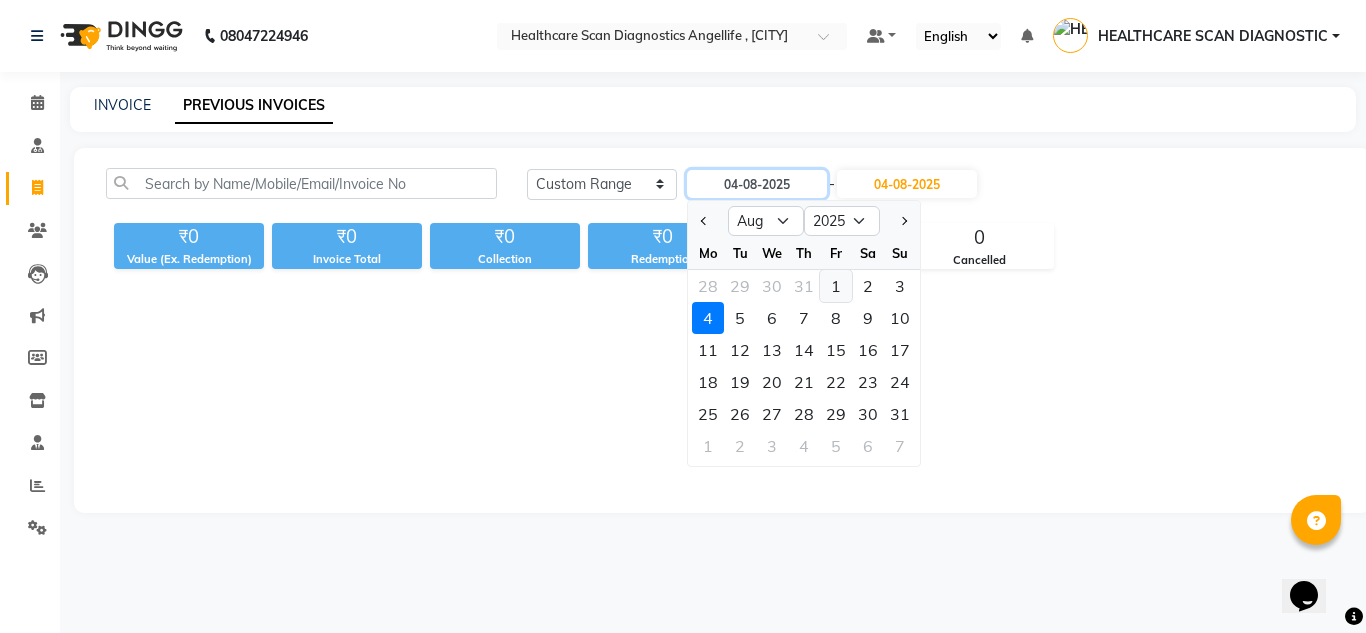 type on "01-08-2025" 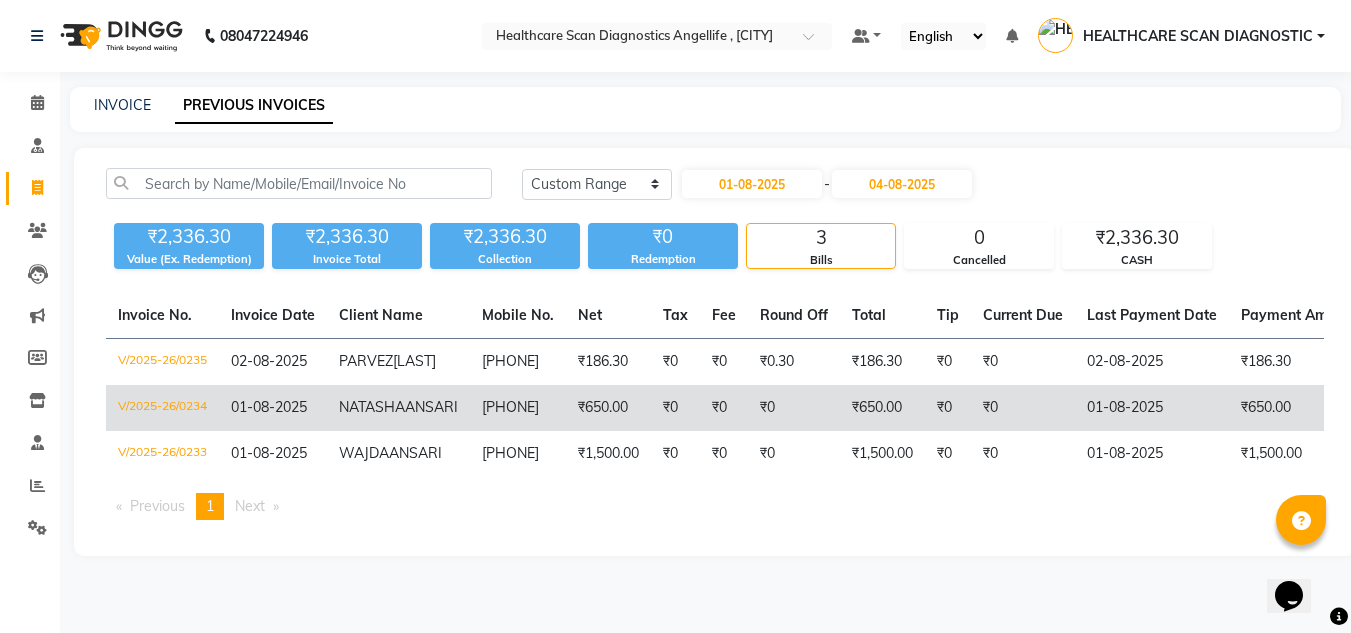 click on "₹650.00" 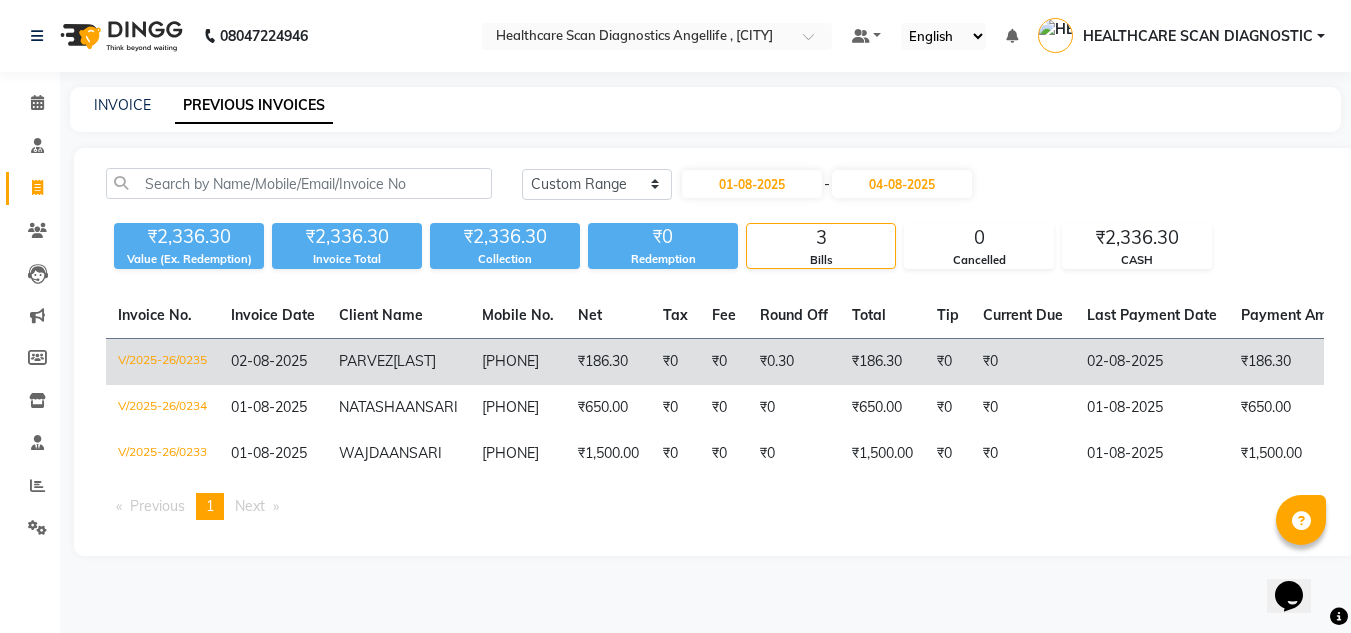click on "₹0" 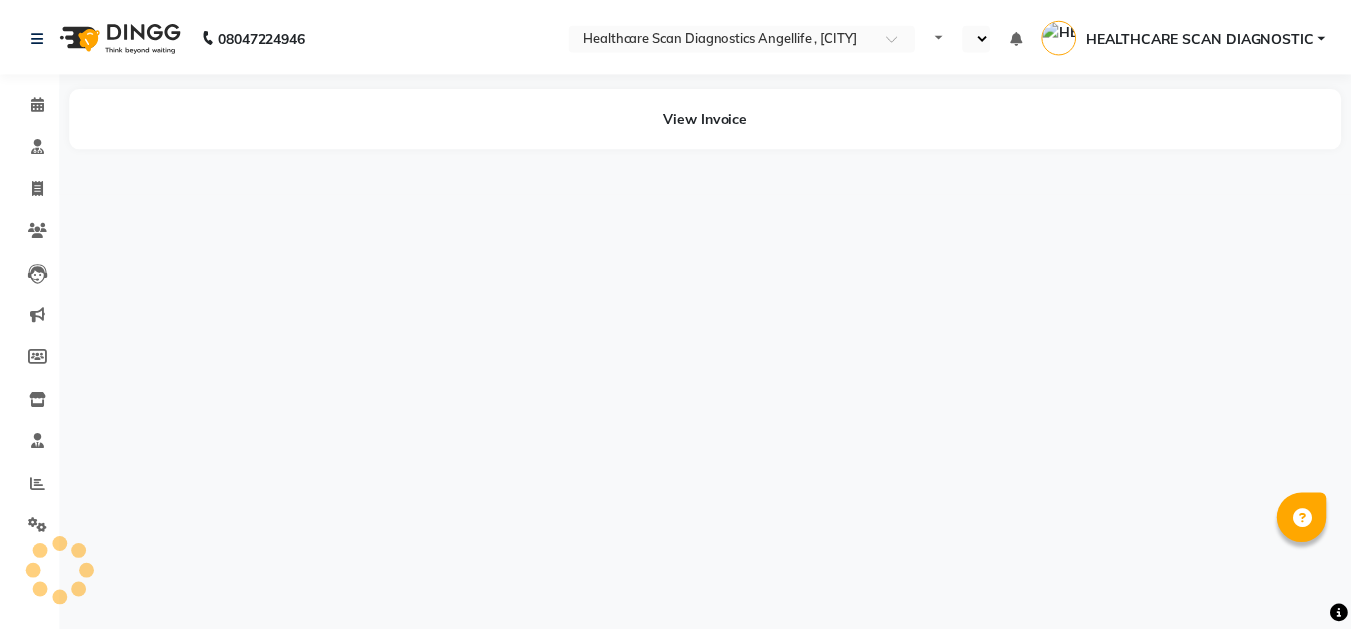 scroll, scrollTop: 0, scrollLeft: 0, axis: both 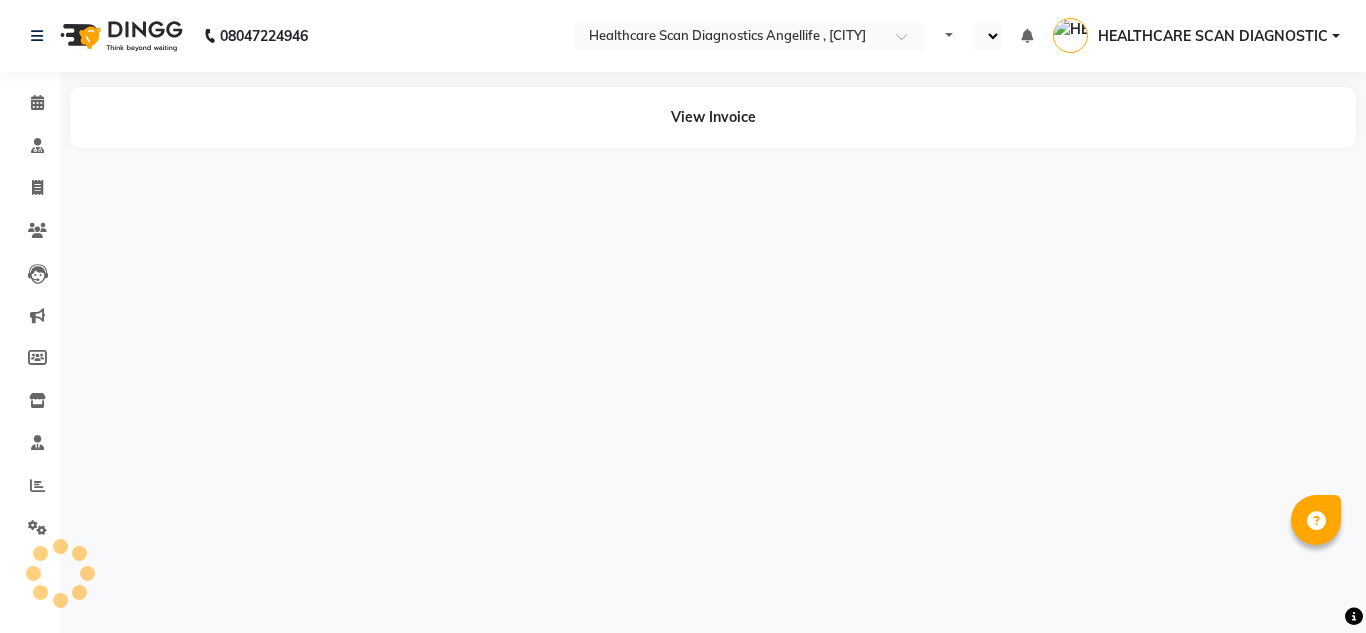 select on "en" 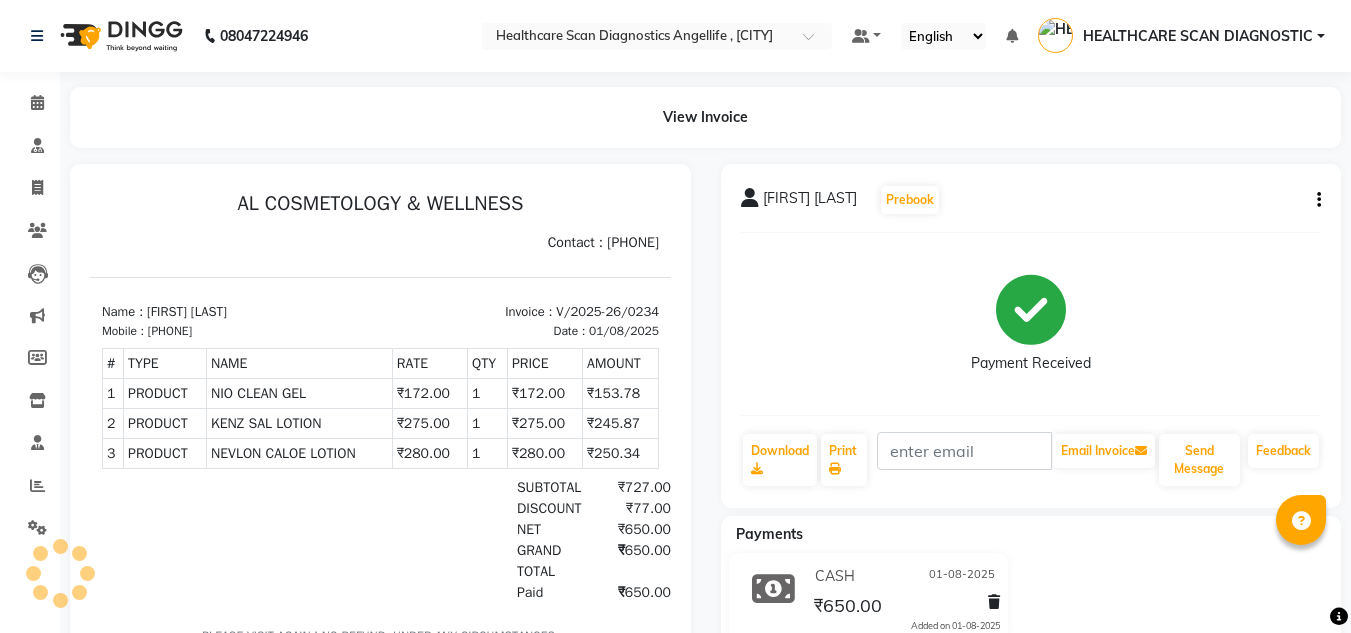 scroll, scrollTop: 0, scrollLeft: 0, axis: both 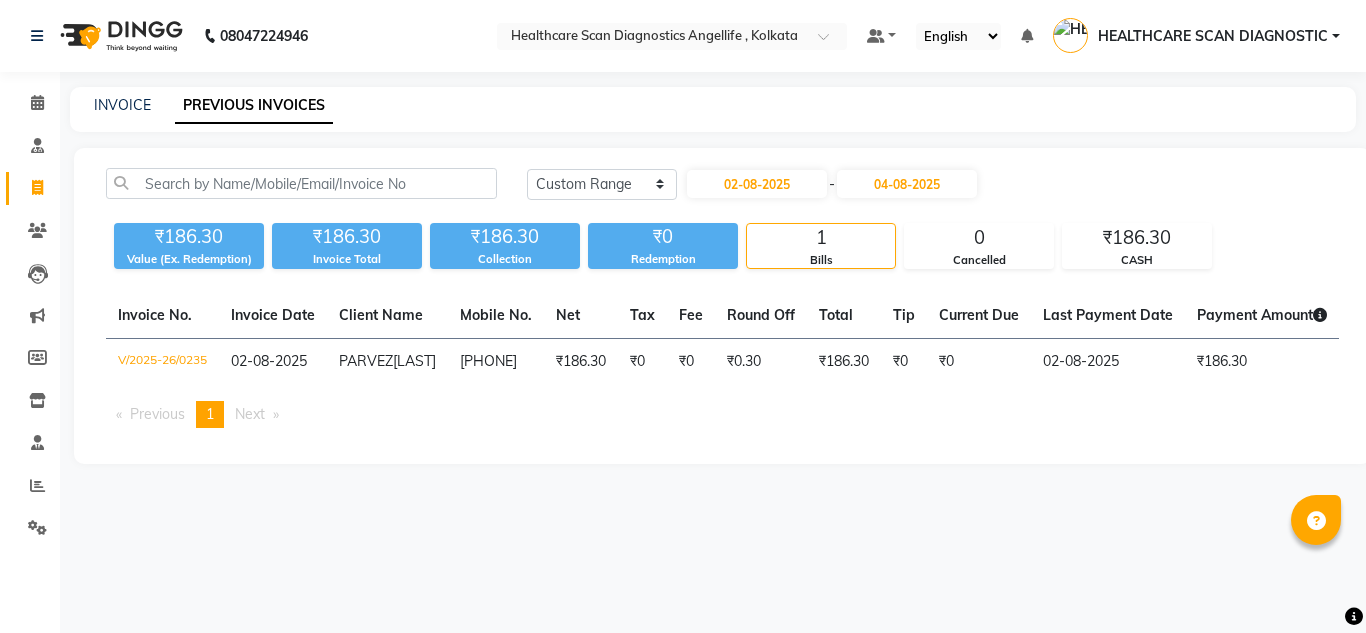 select on "range" 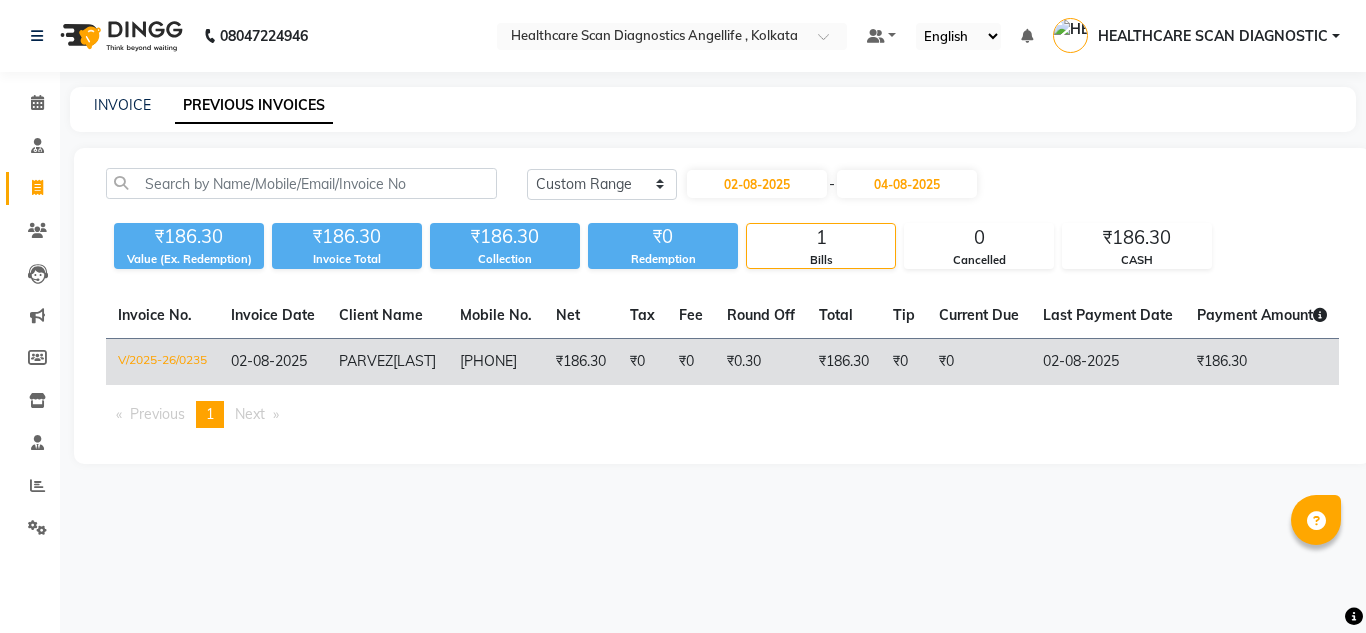 scroll, scrollTop: 0, scrollLeft: 0, axis: both 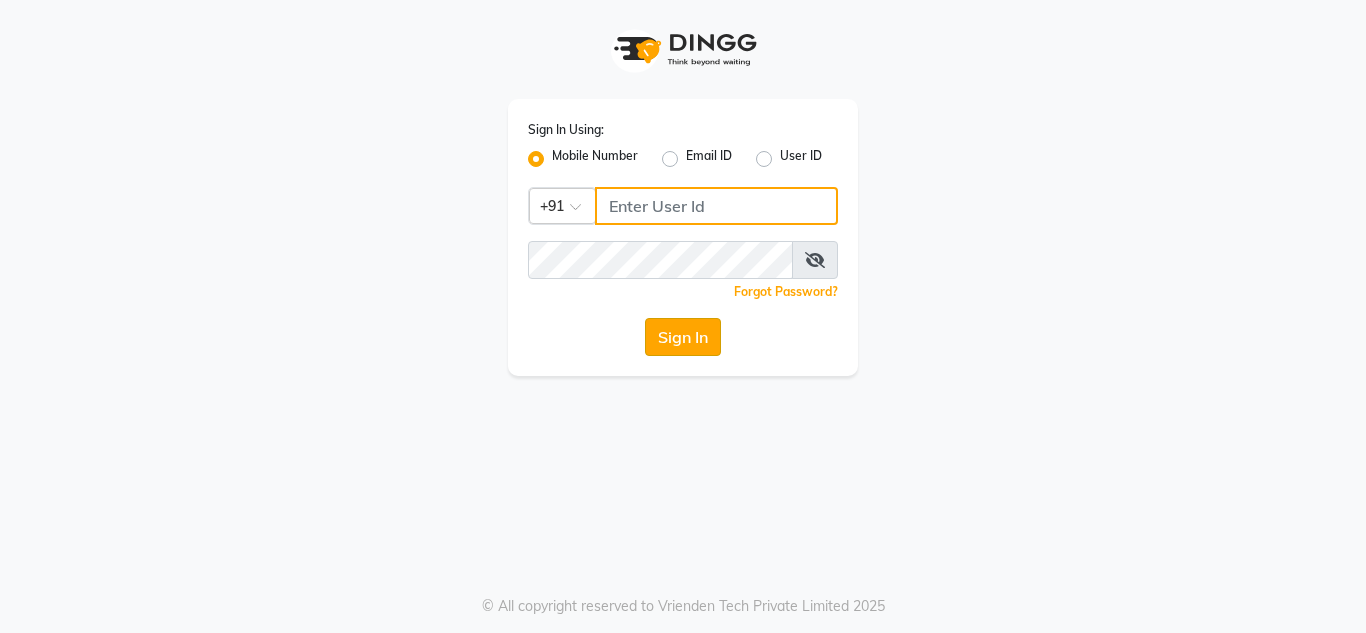 type on "7890011666" 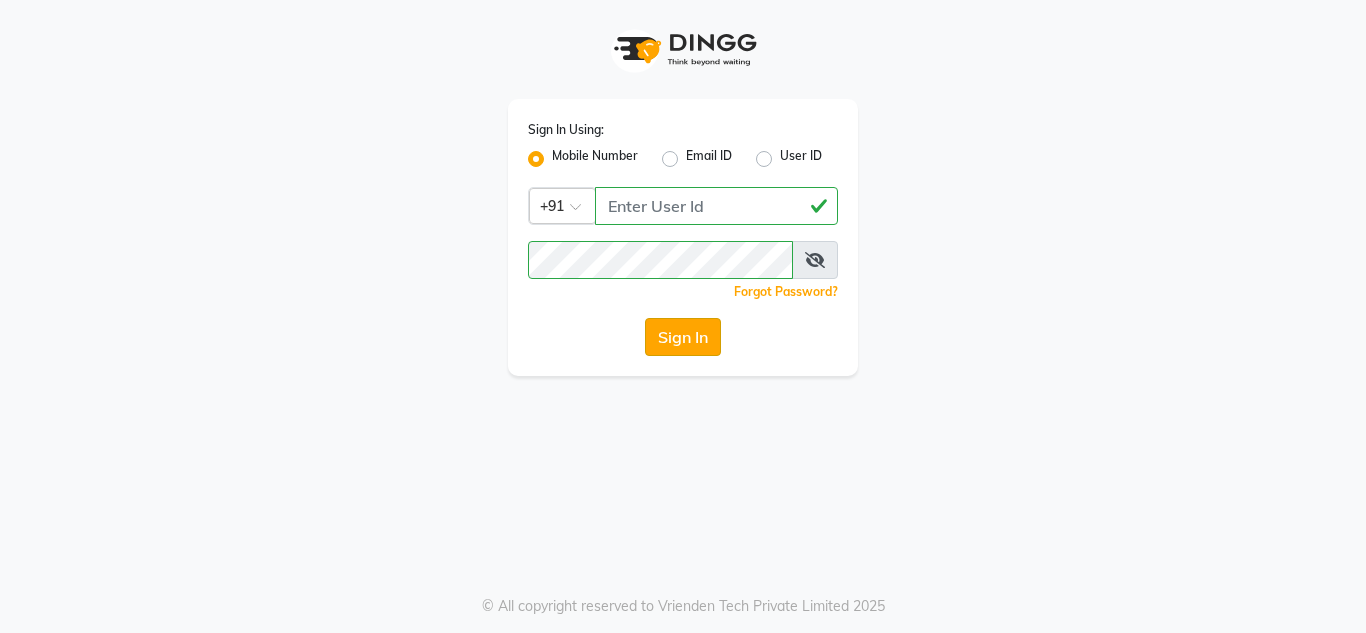 click on "Sign In" 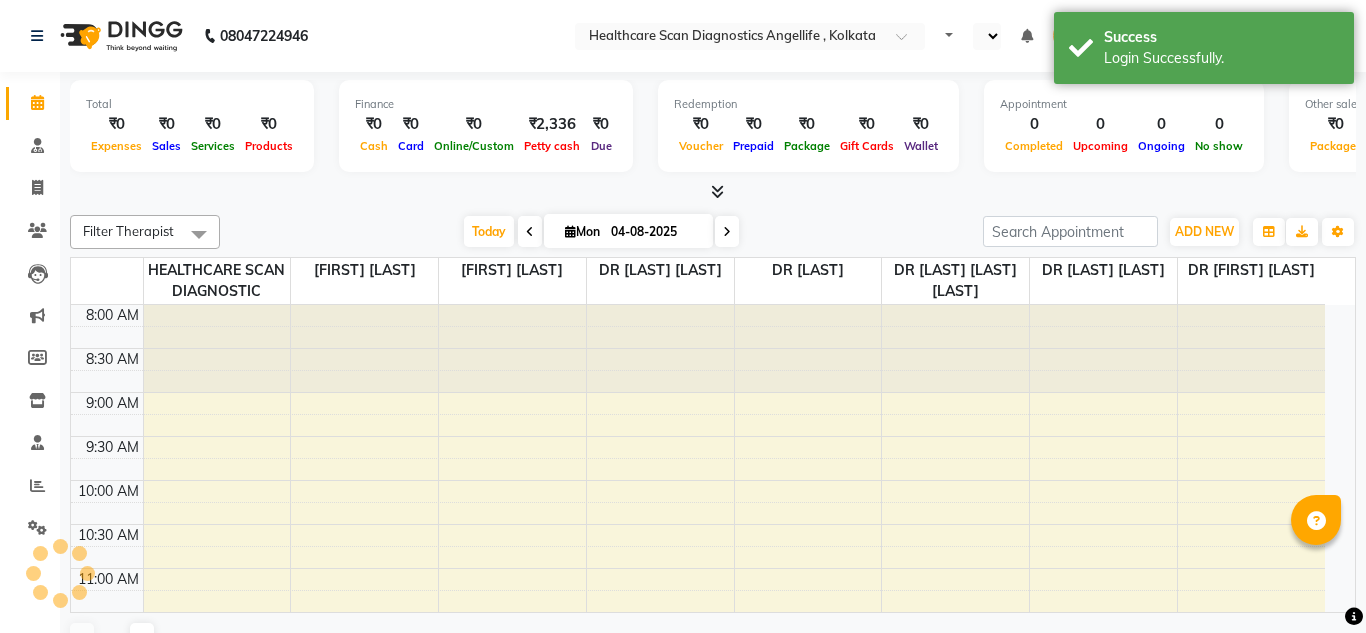 select on "en" 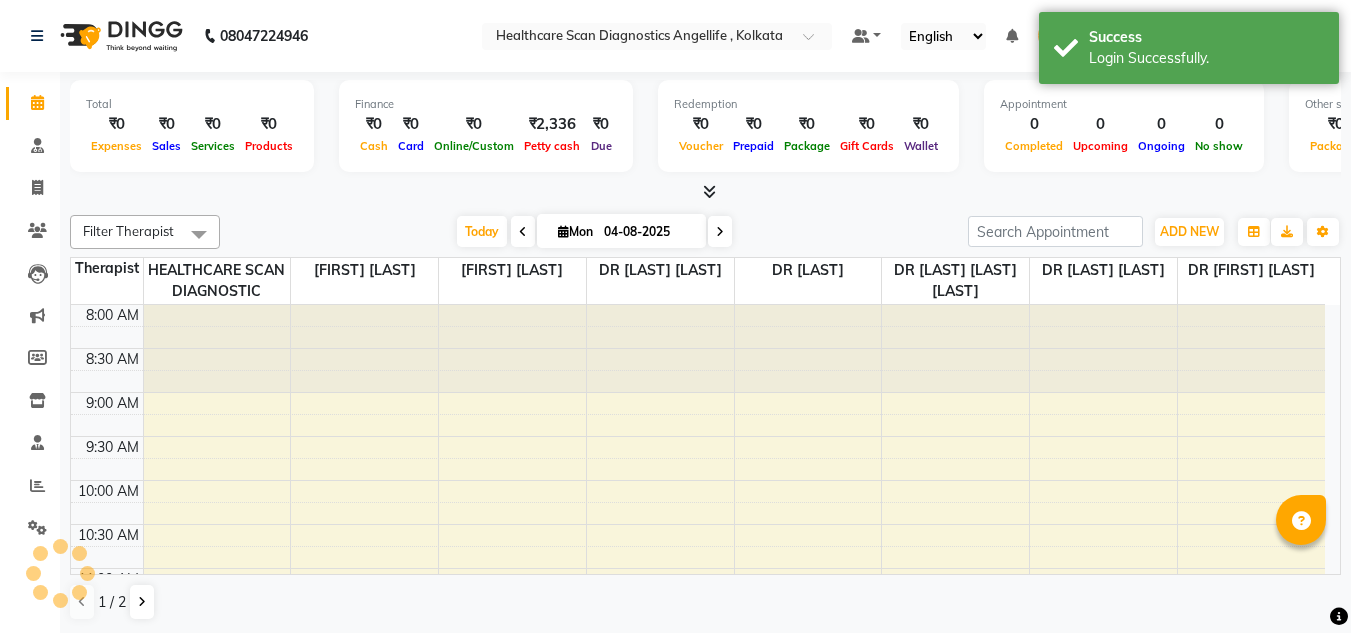 scroll, scrollTop: 0, scrollLeft: 0, axis: both 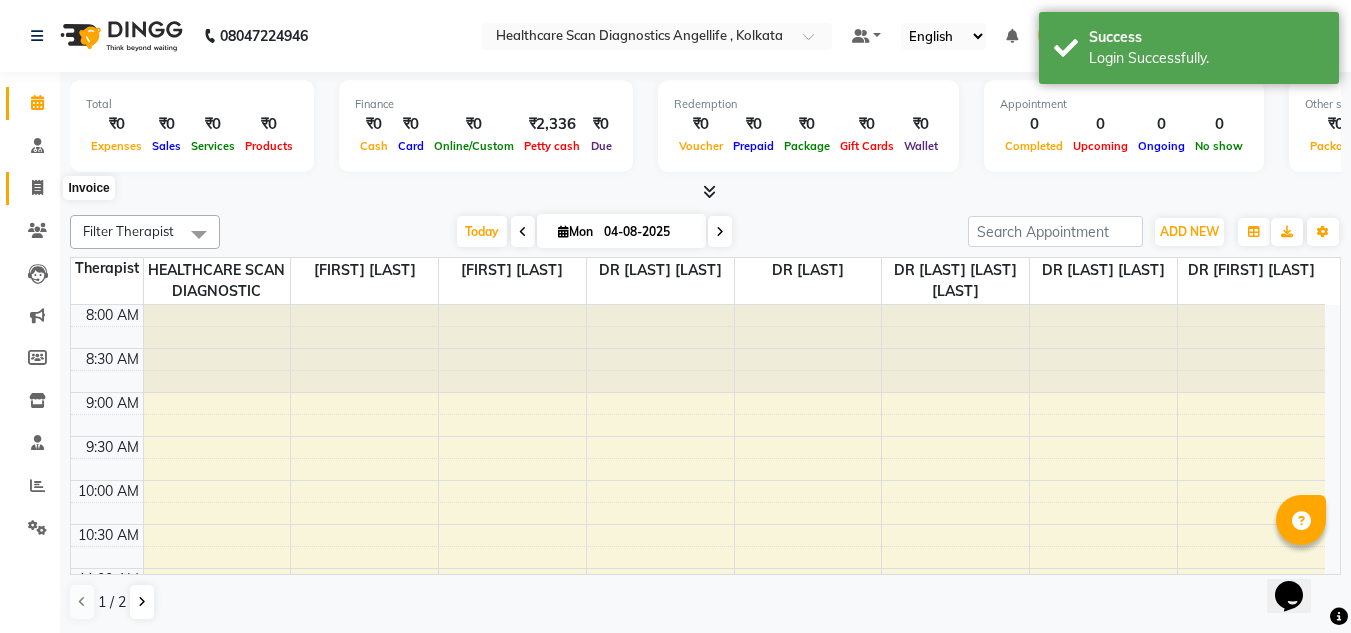 click 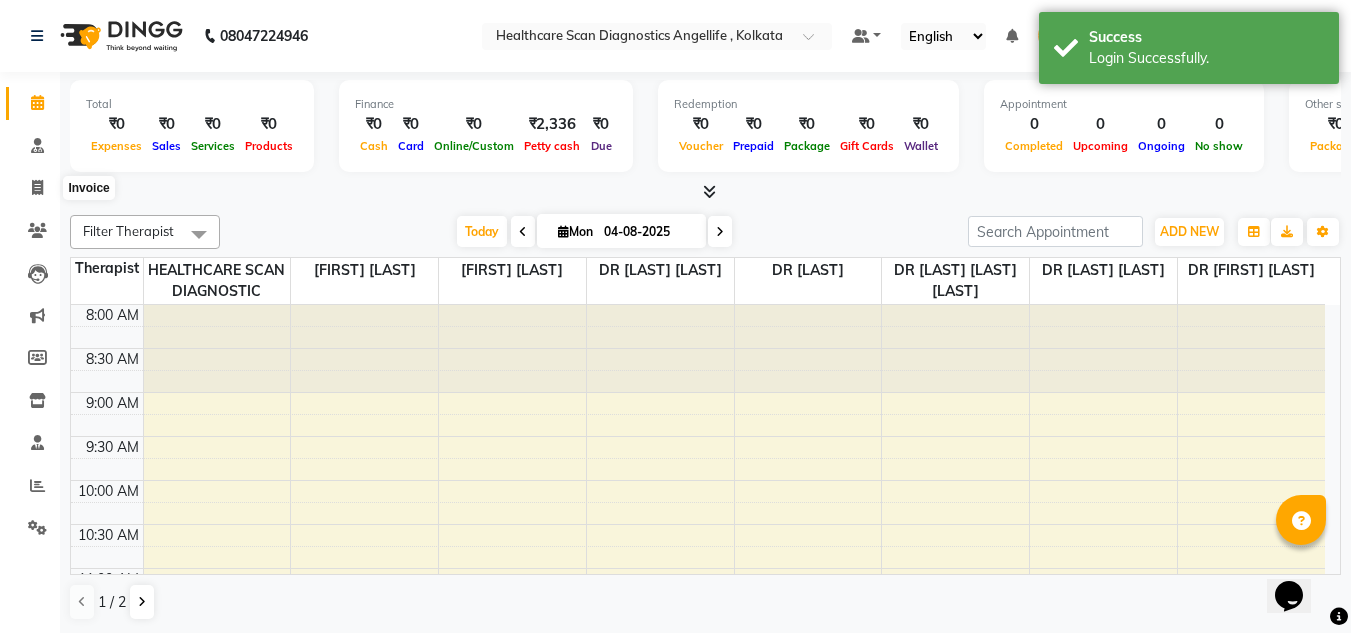 select on "5671" 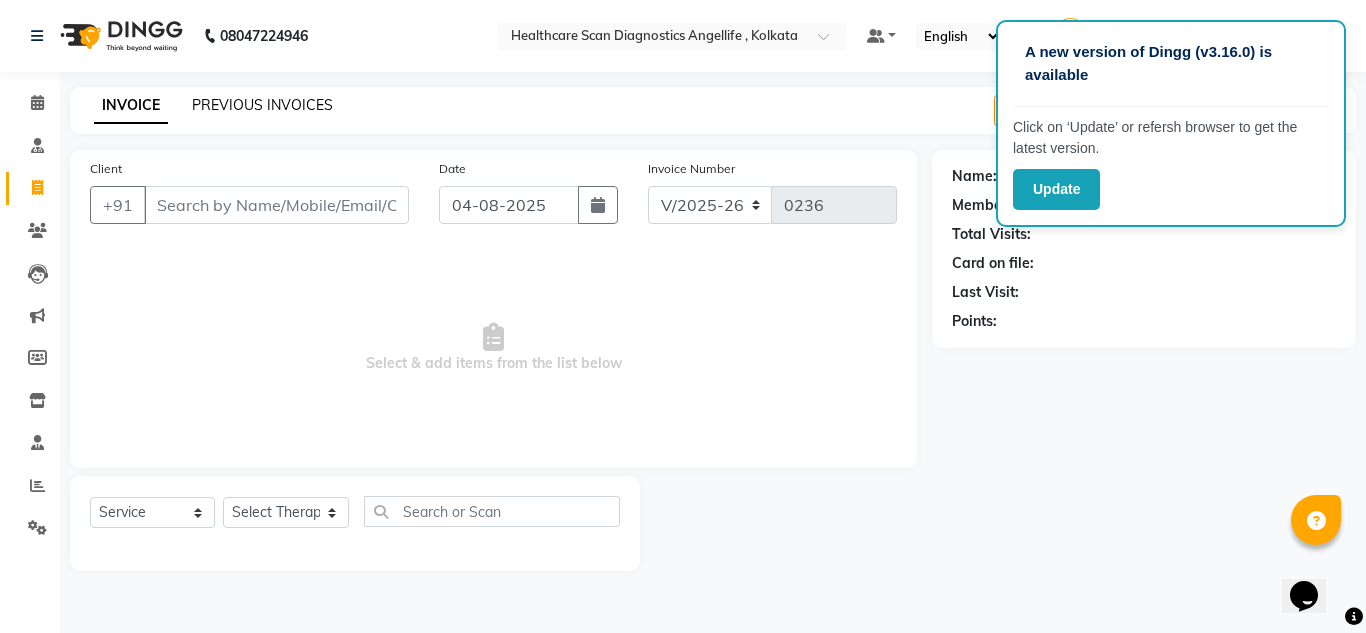 click on "PREVIOUS INVOICES" 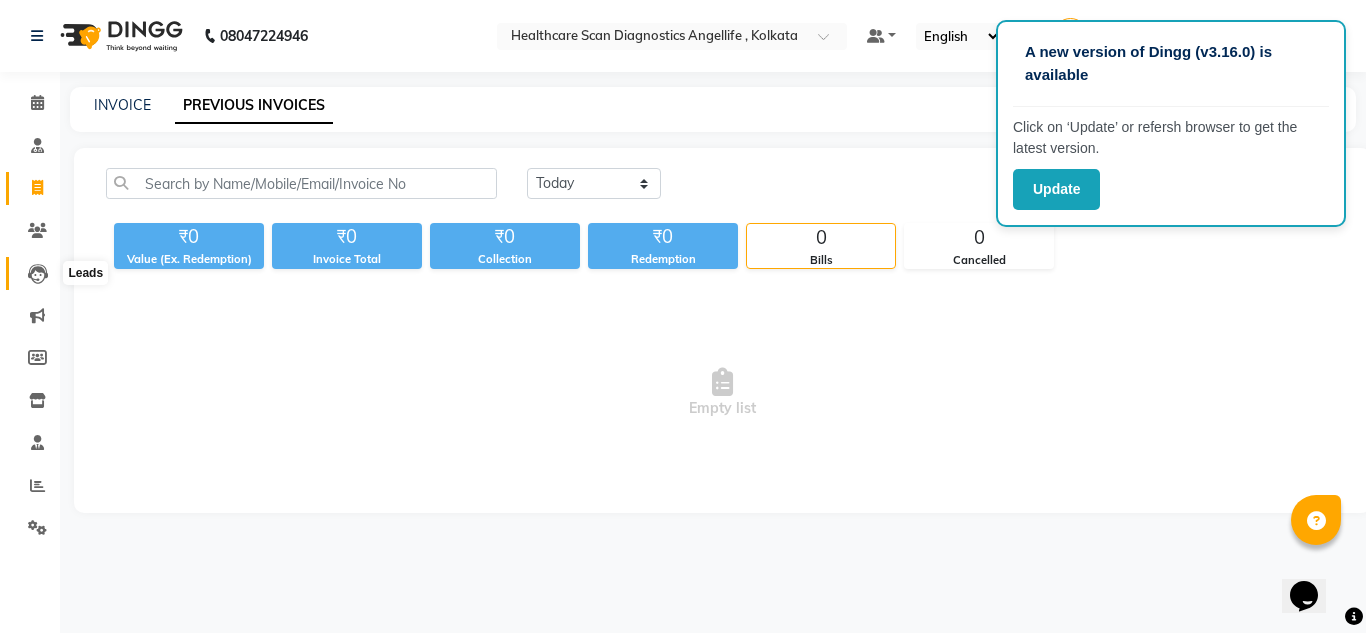 click 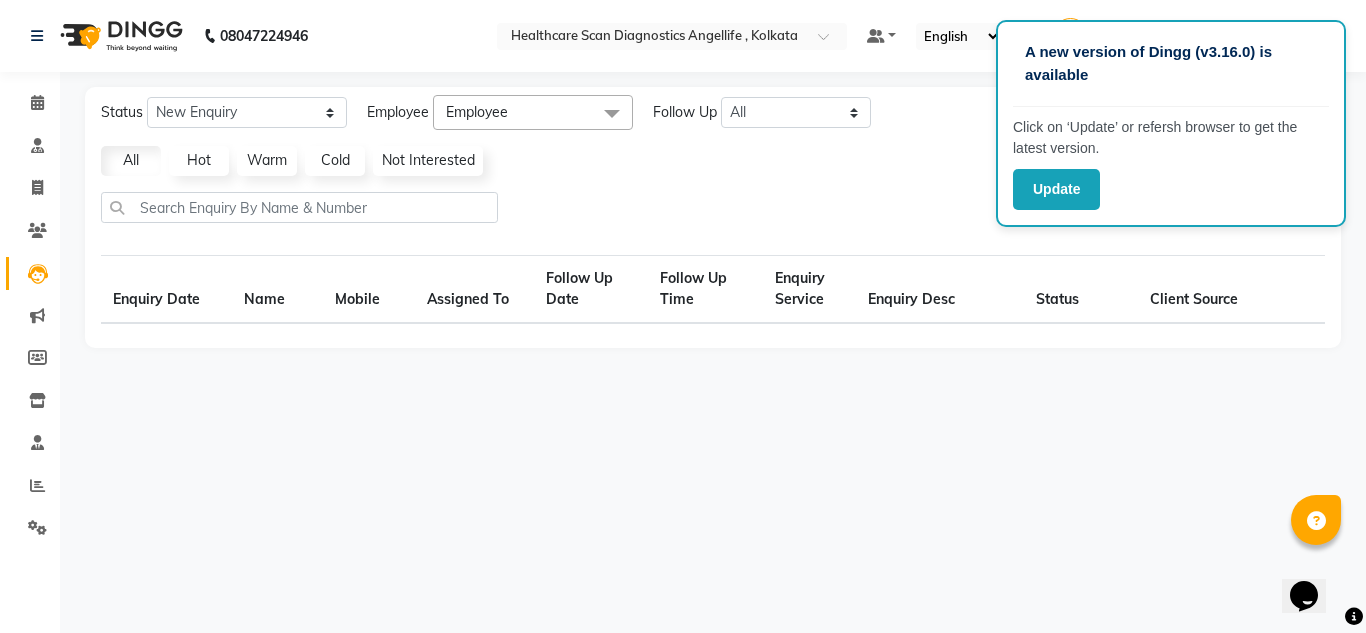 select on "10" 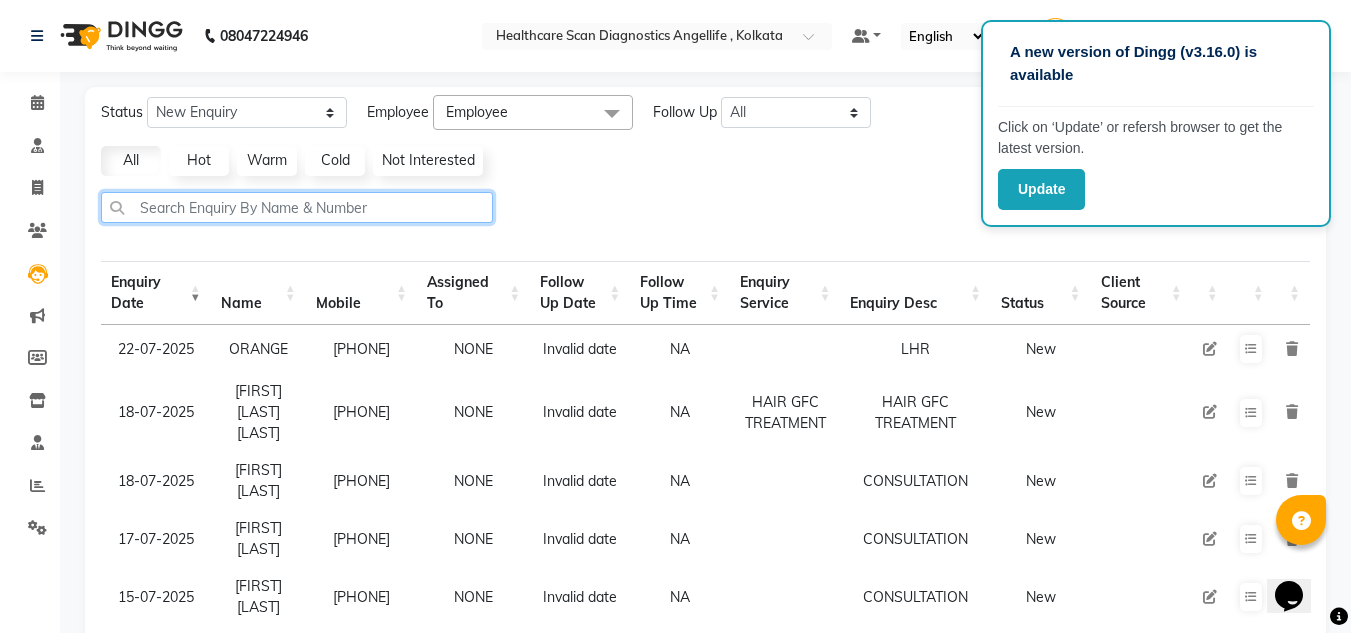 click 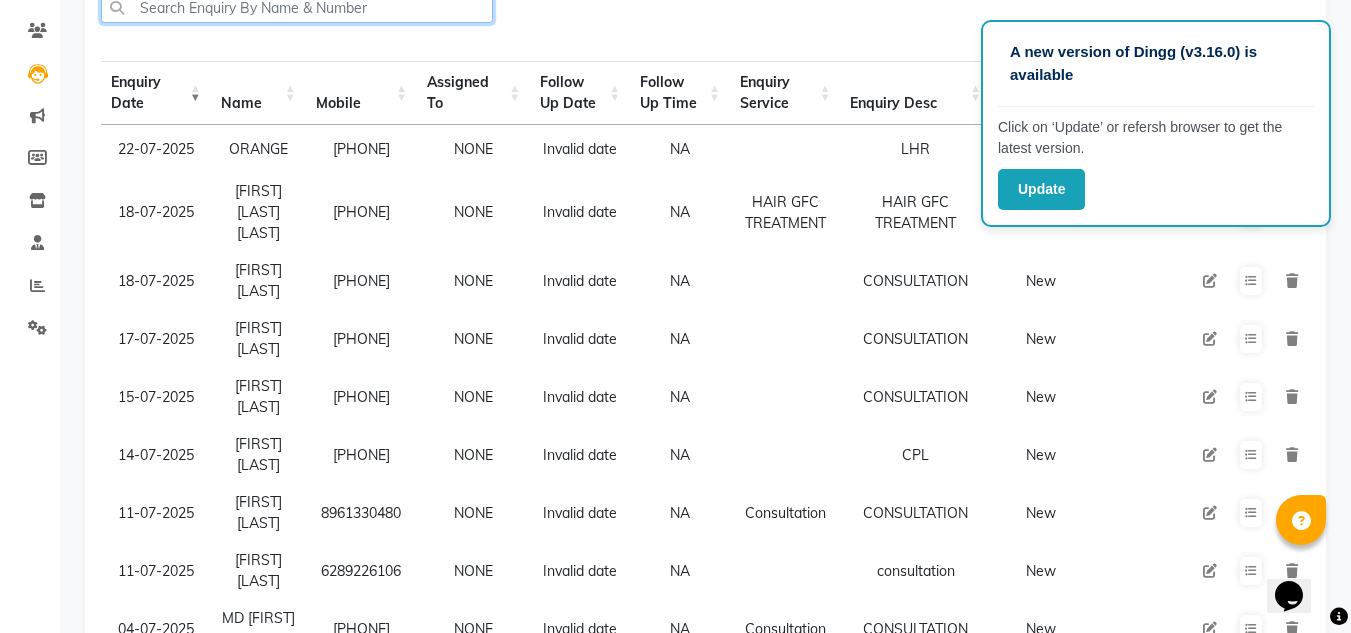 scroll, scrollTop: 0, scrollLeft: 0, axis: both 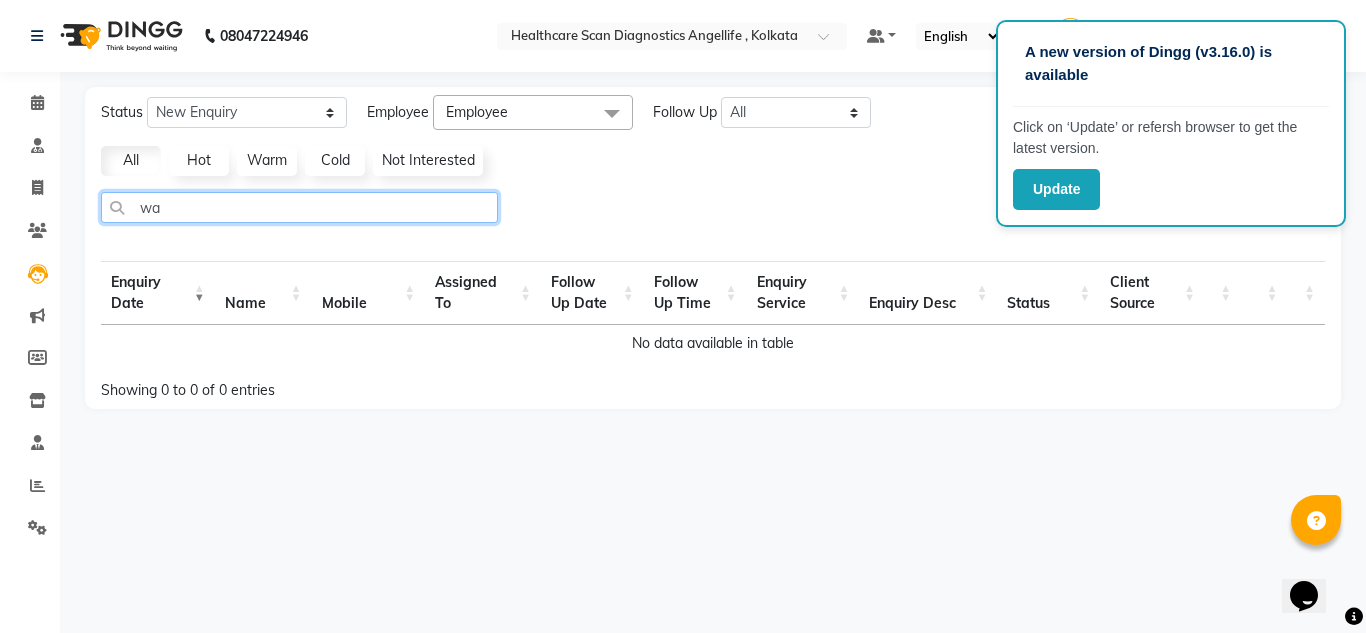 type on "w" 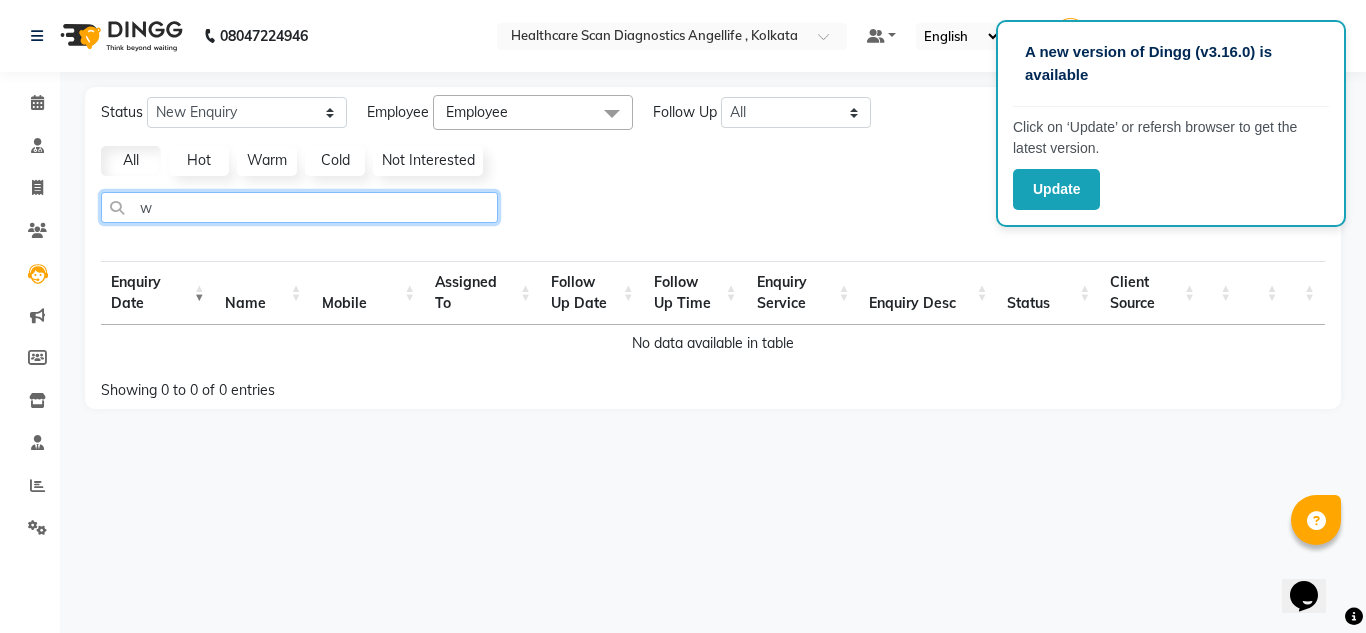type 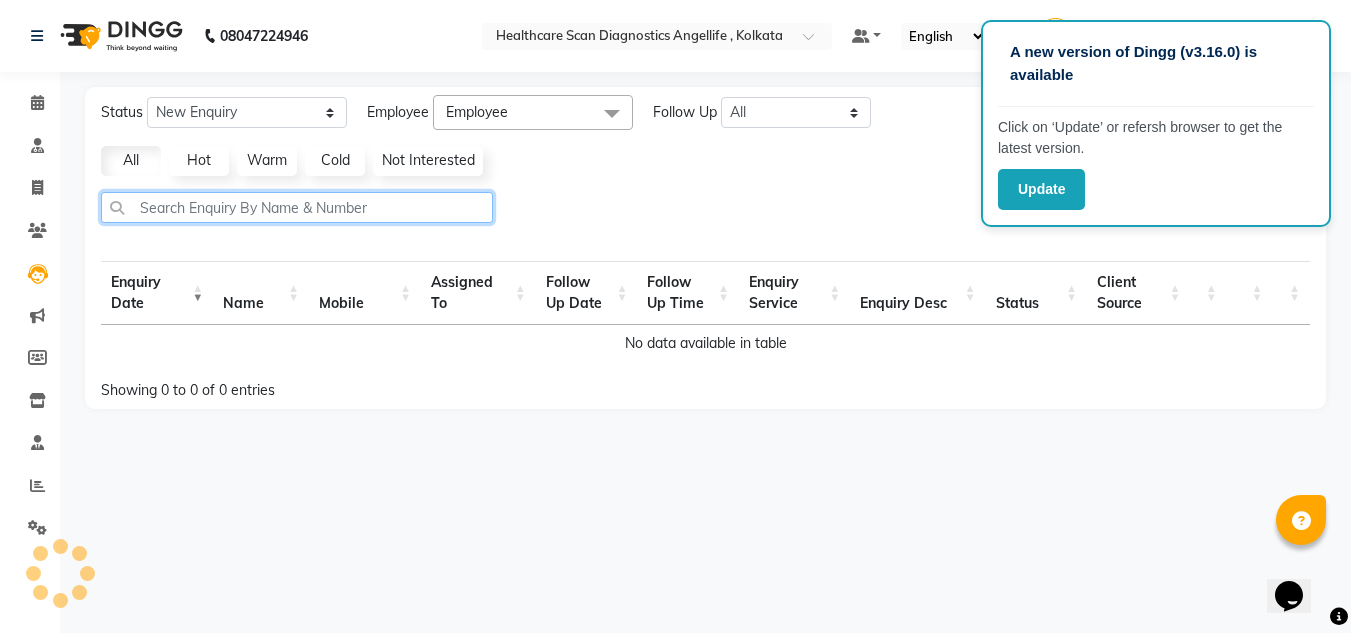 select on "10" 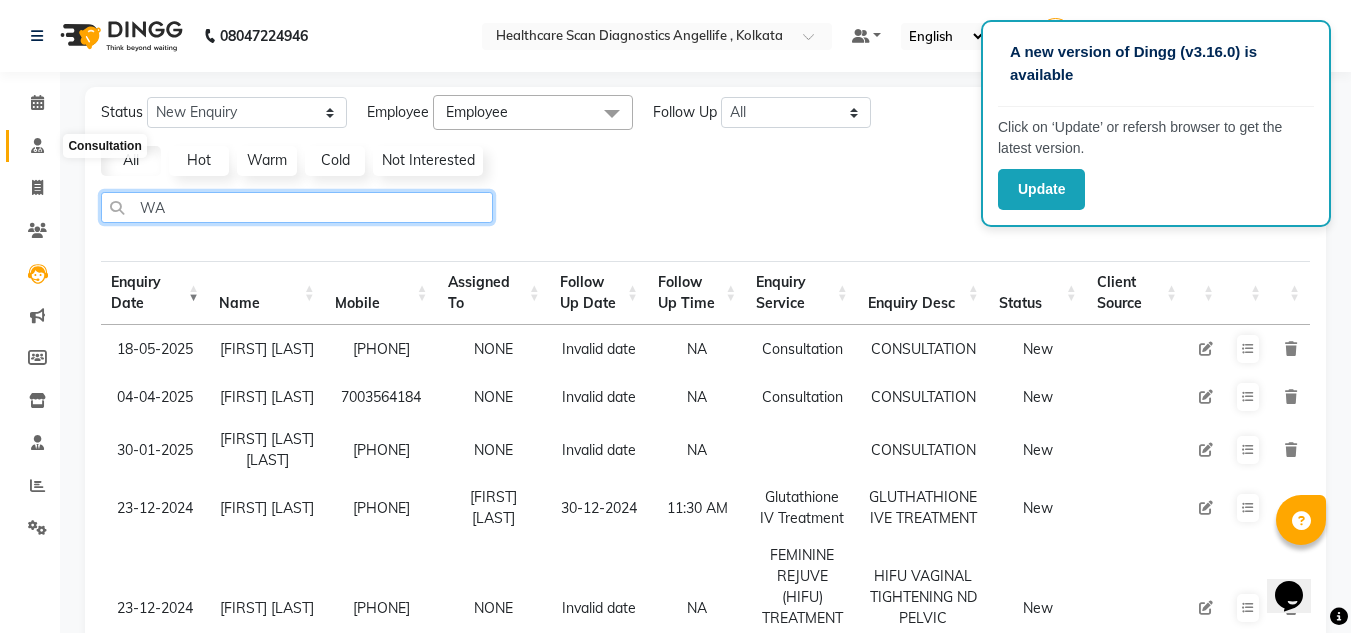 type on "WA" 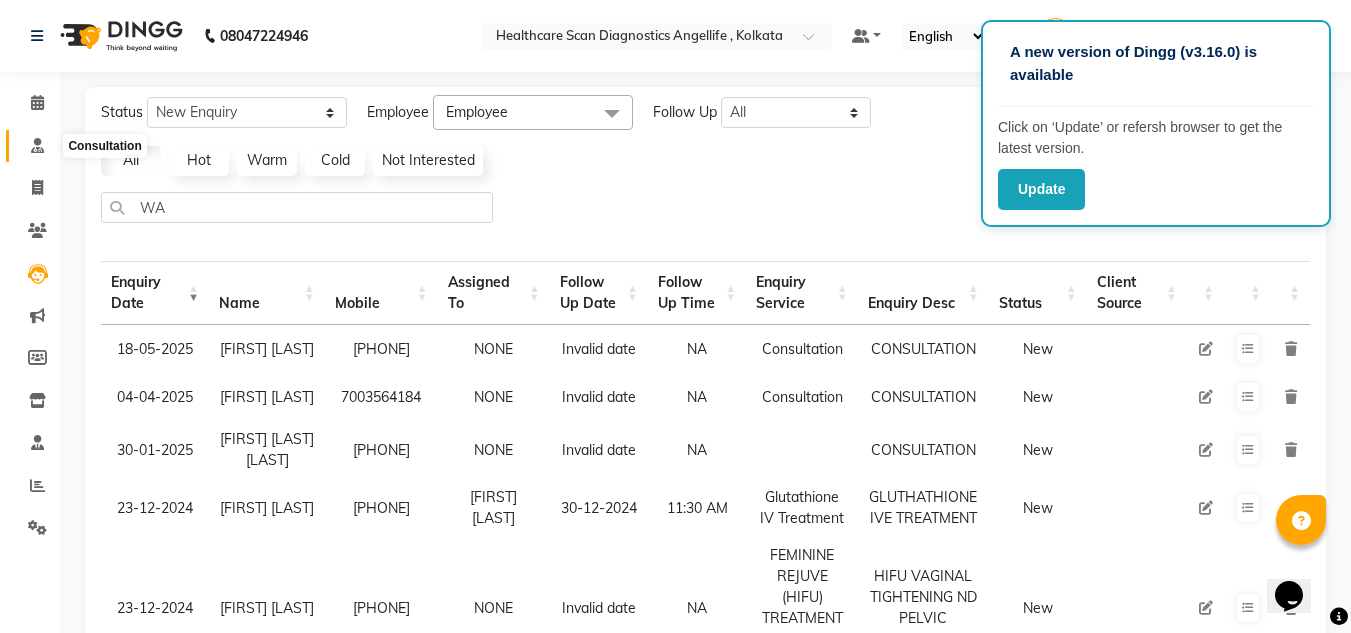 click 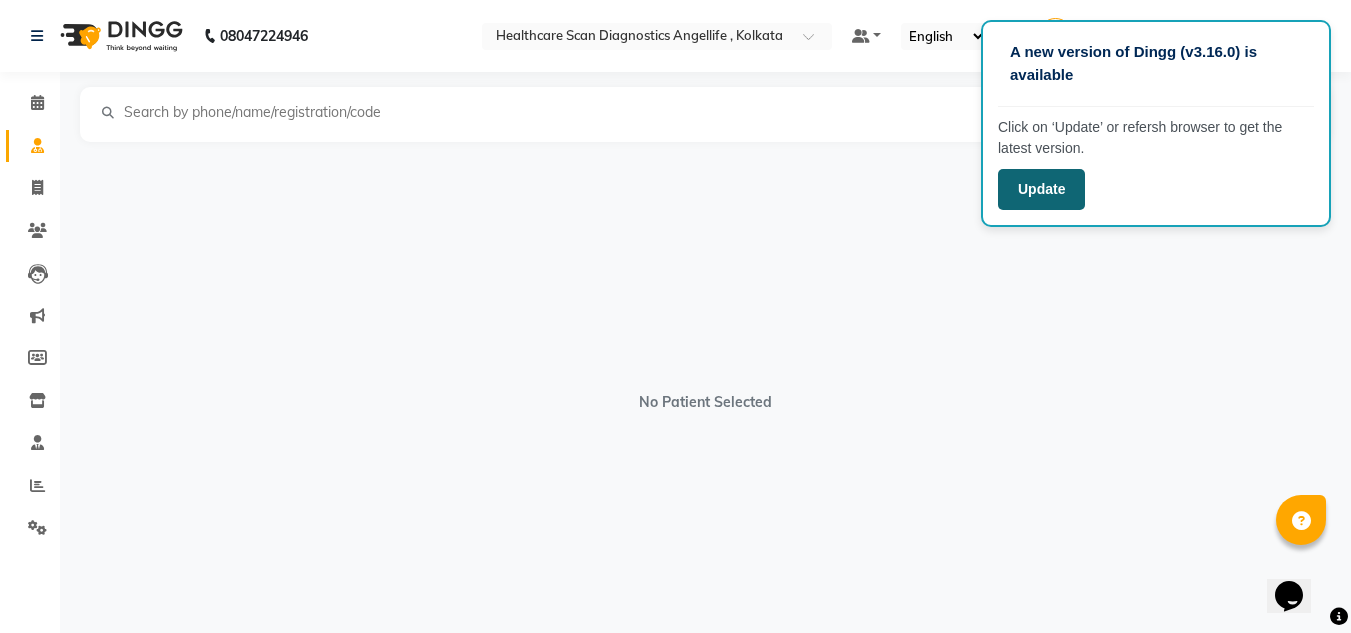 click on "Update" 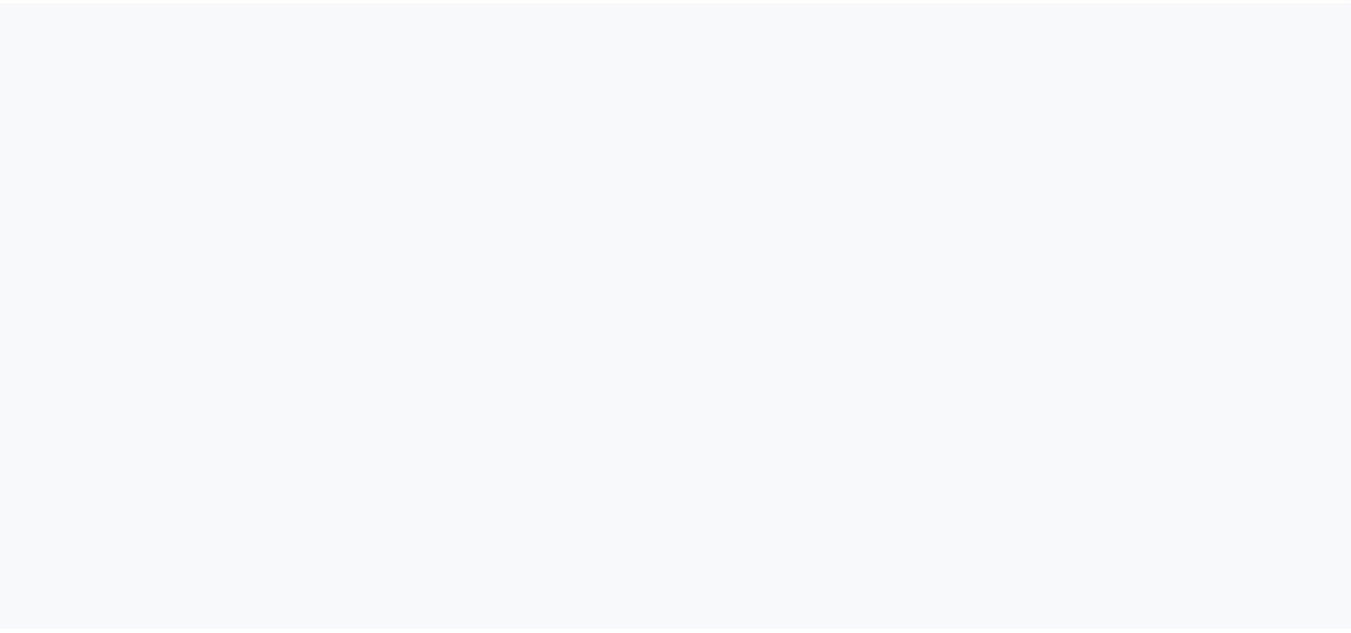 scroll, scrollTop: 0, scrollLeft: 0, axis: both 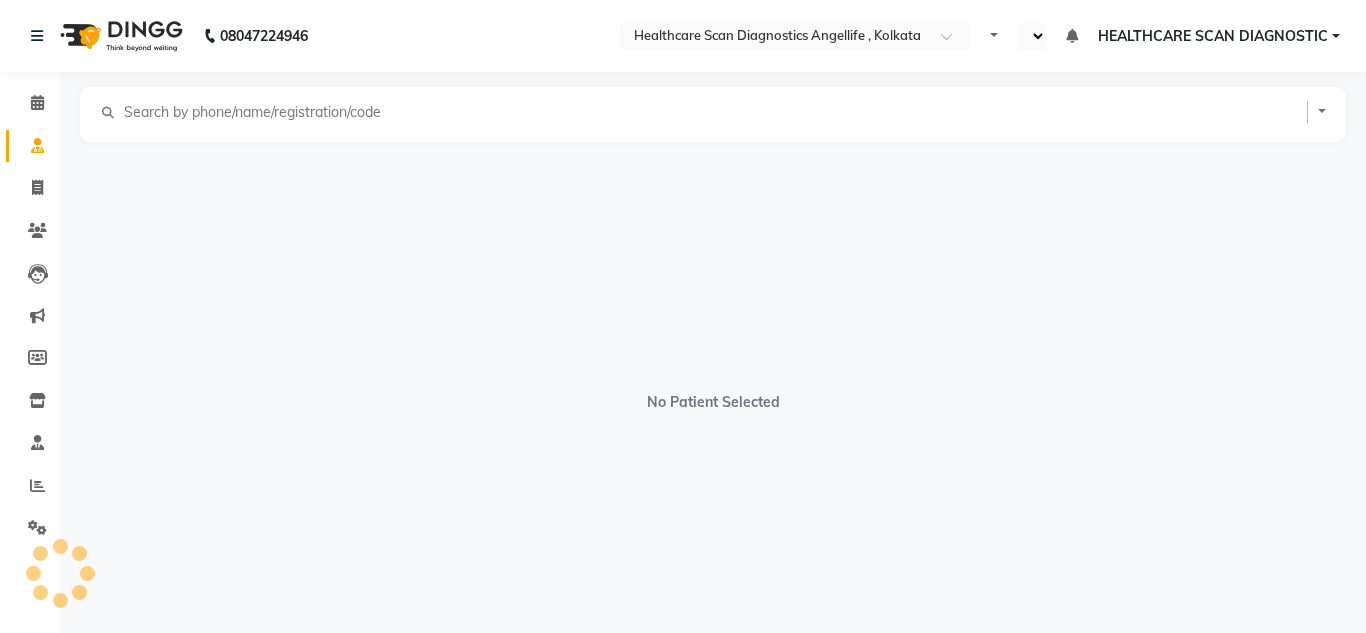 select on "en" 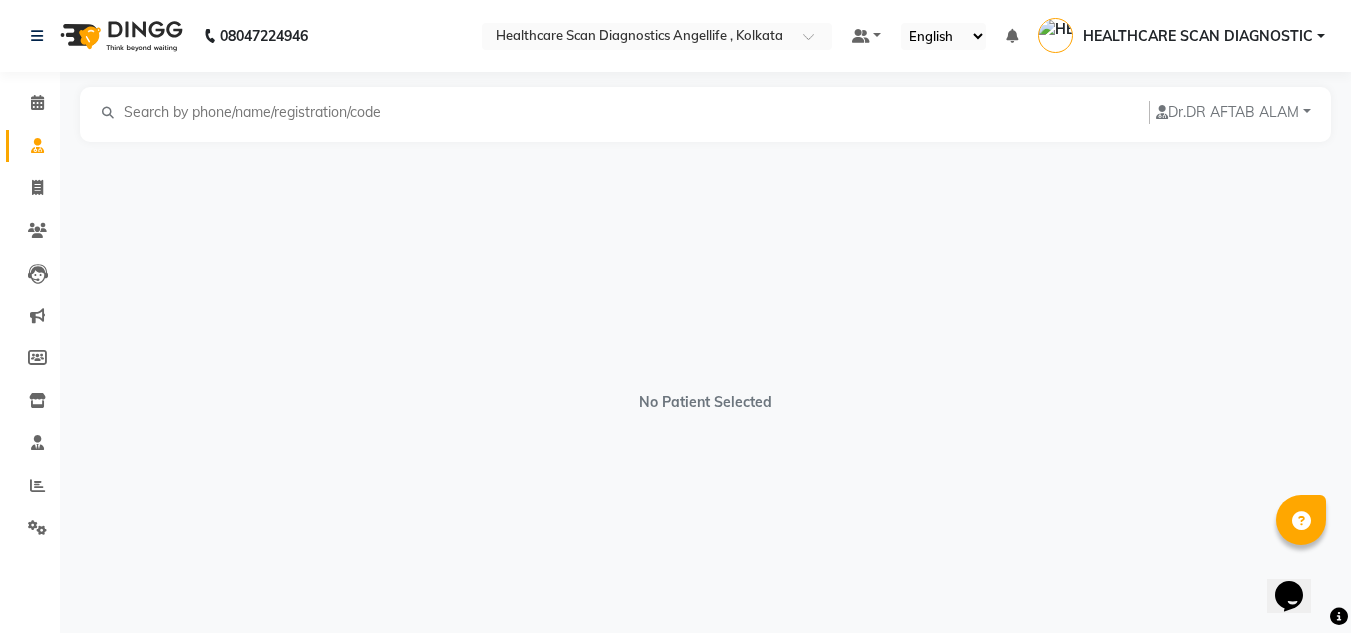 scroll, scrollTop: 0, scrollLeft: 0, axis: both 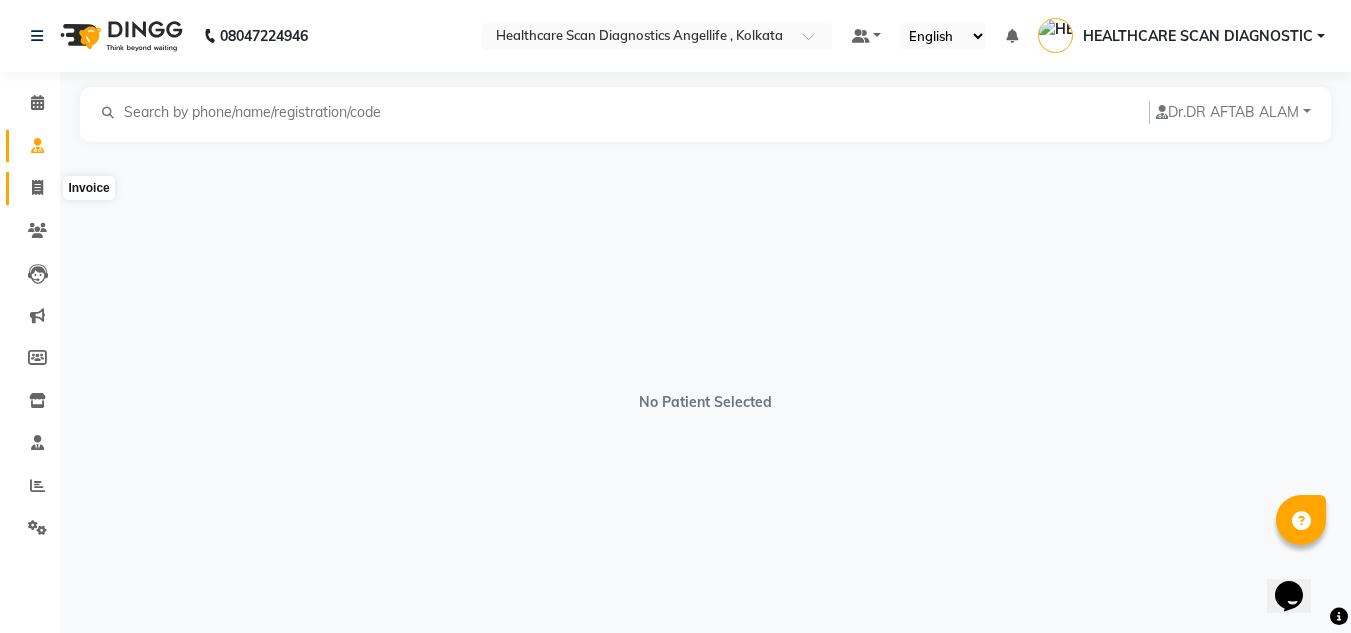 click 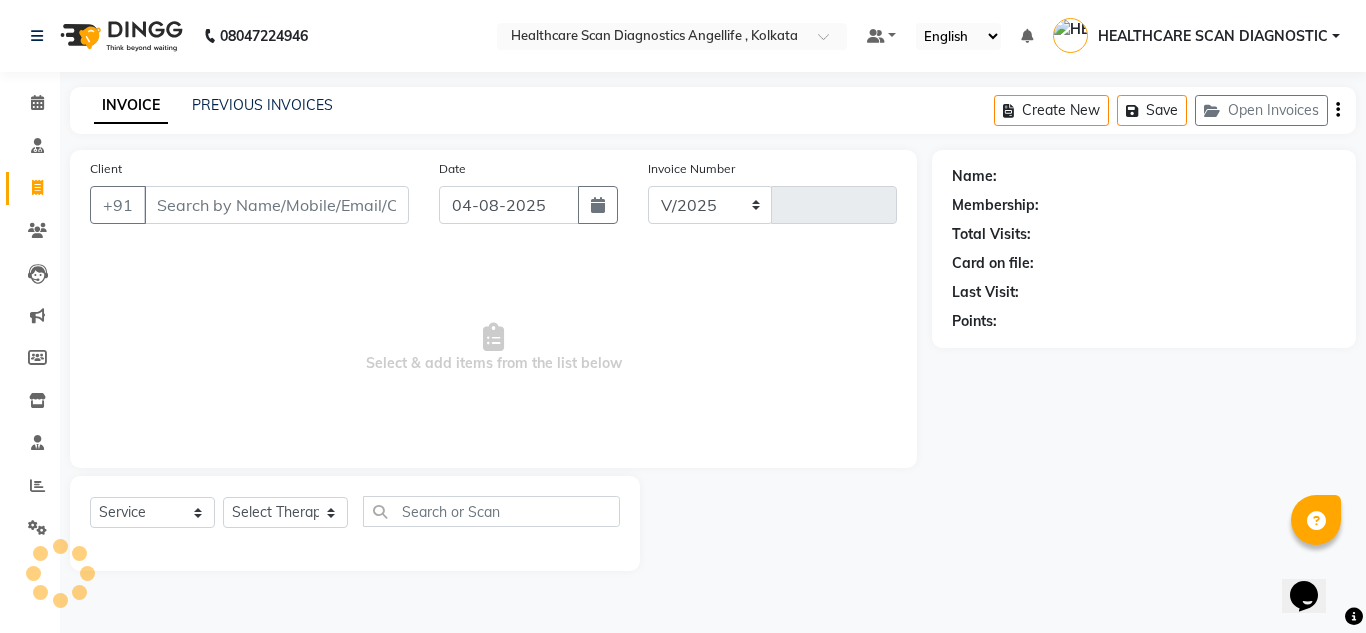 select on "5671" 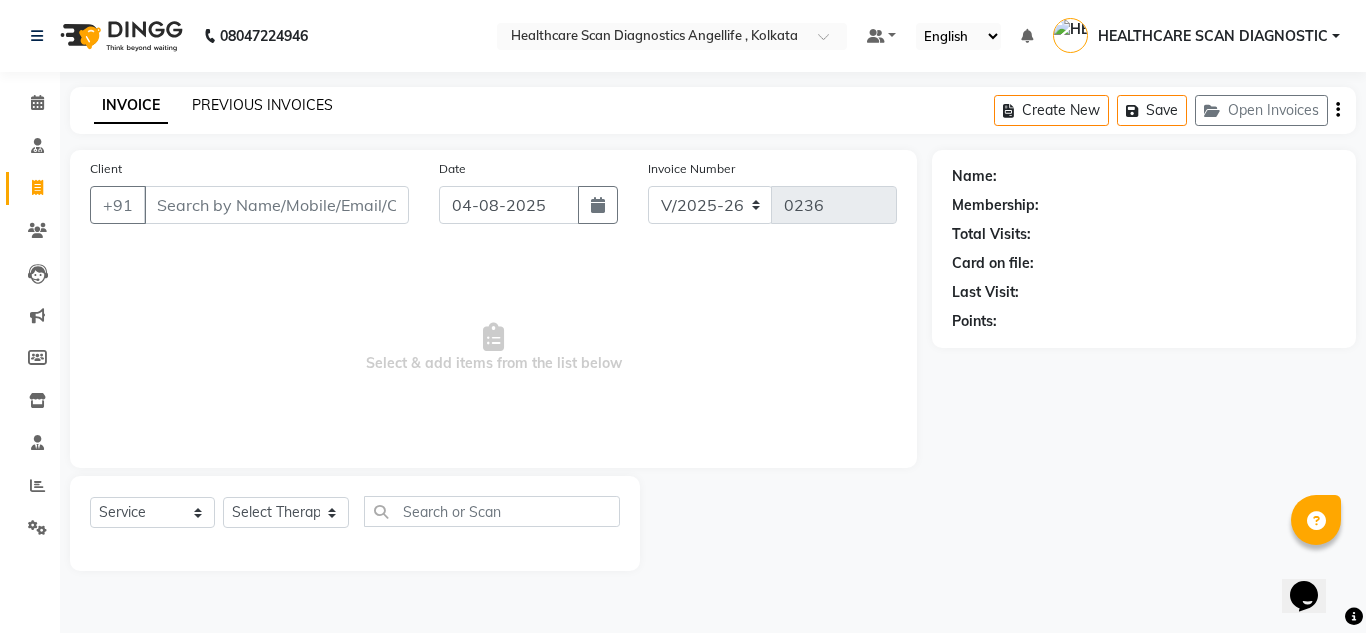 click on "PREVIOUS INVOICES" 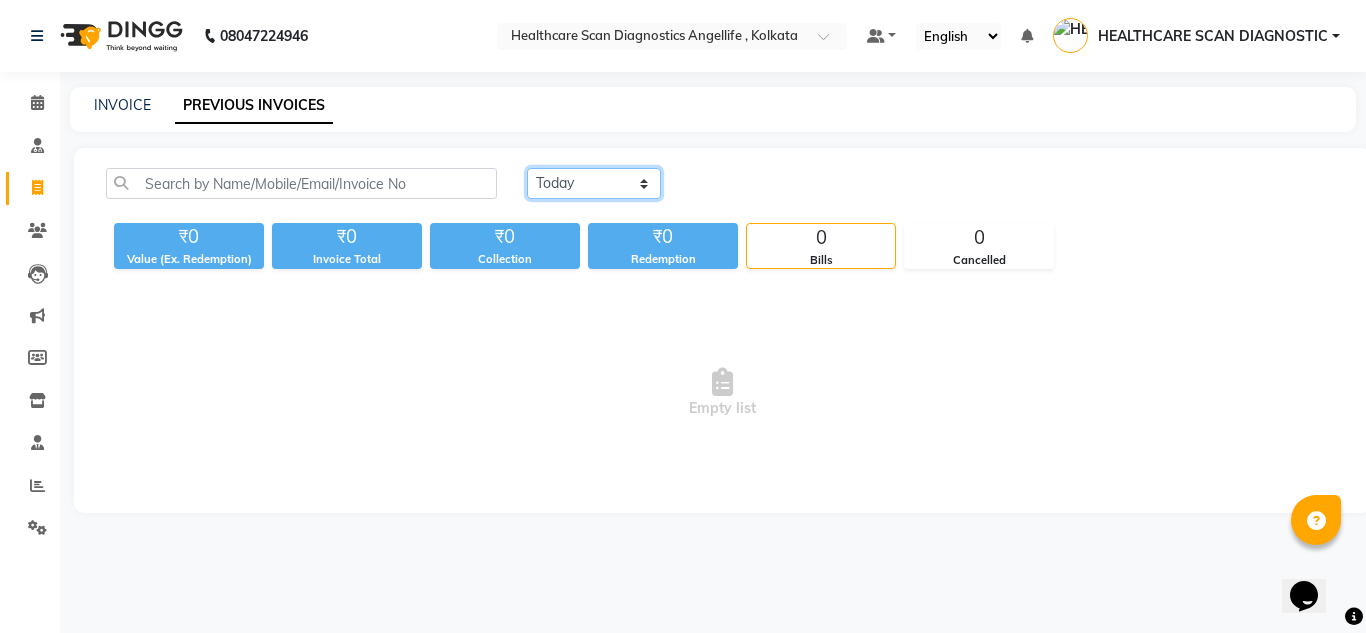 click on "Today Yesterday Custom Range" 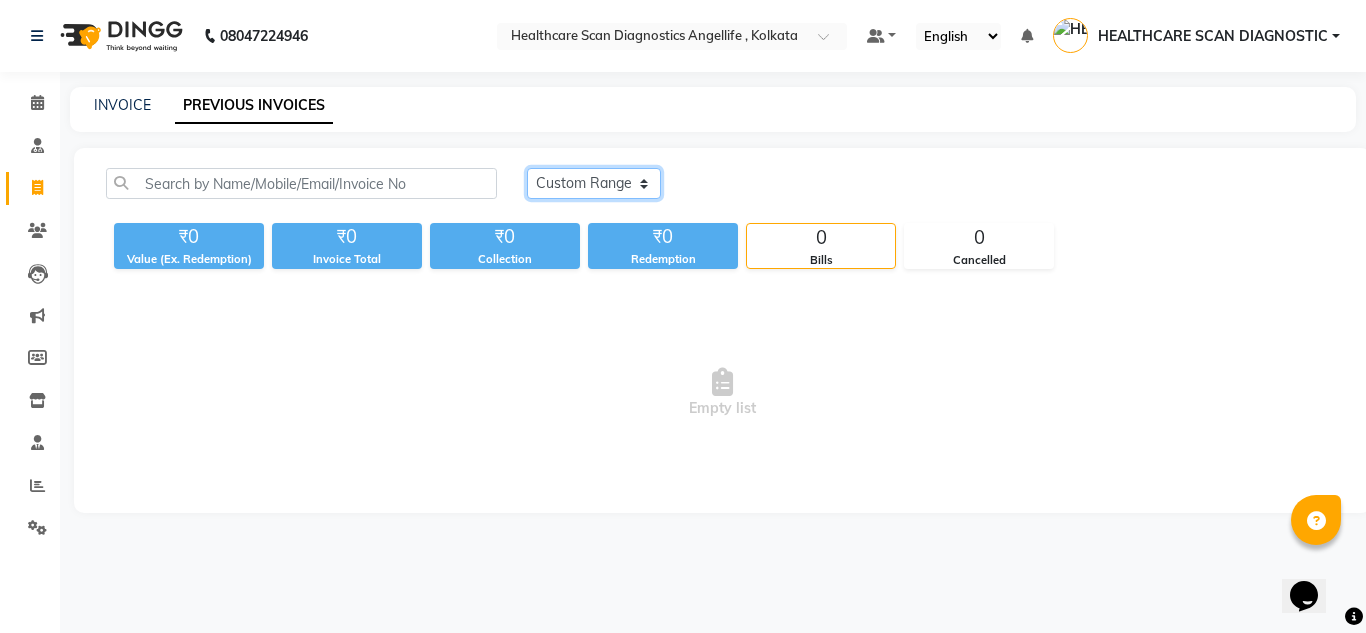 click on "Today Yesterday Custom Range" 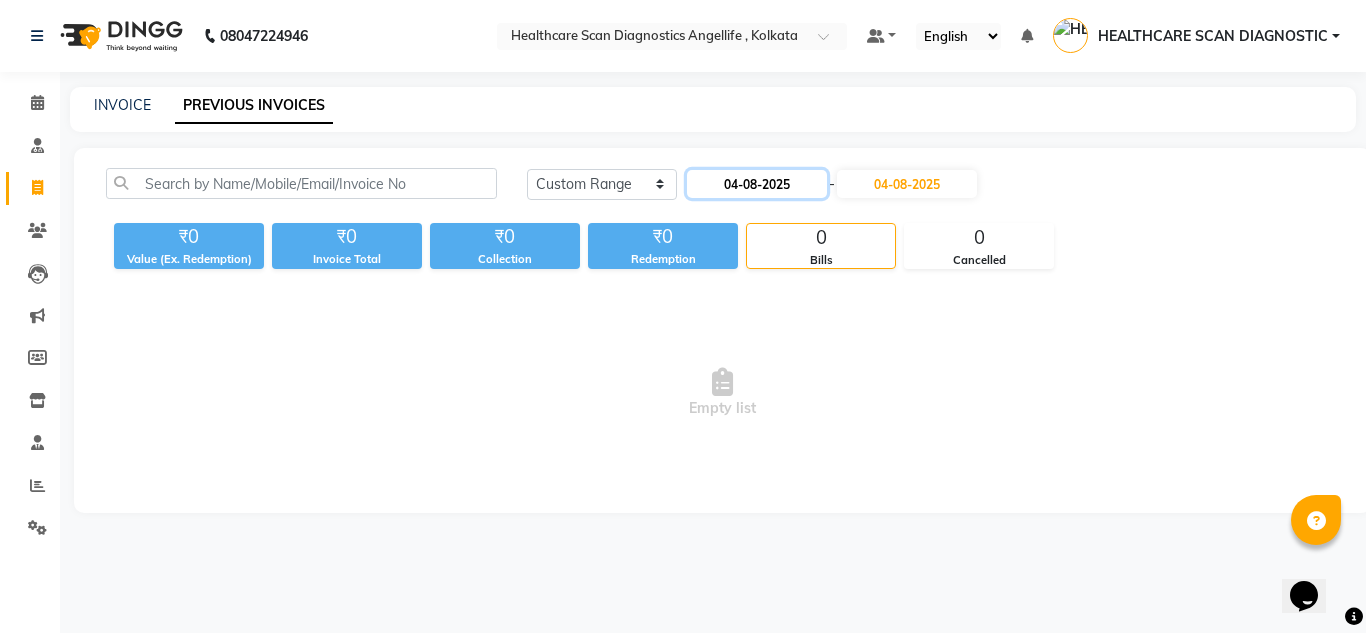 click on "04-08-2025" 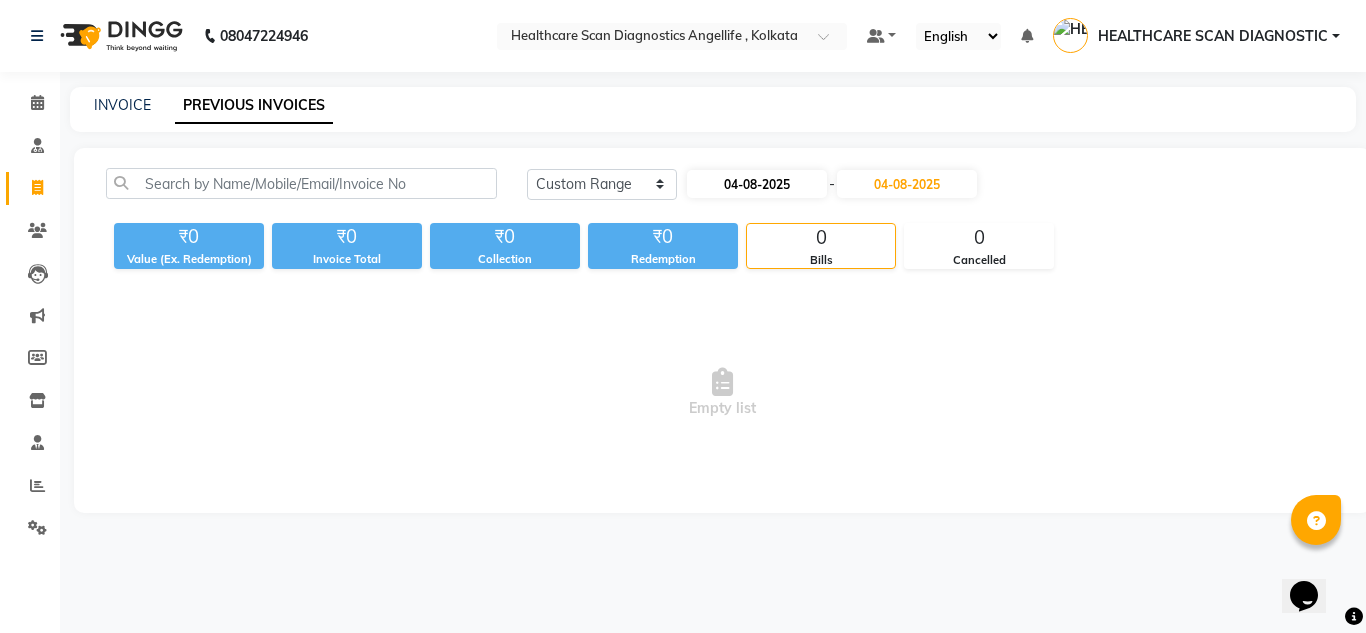 select on "8" 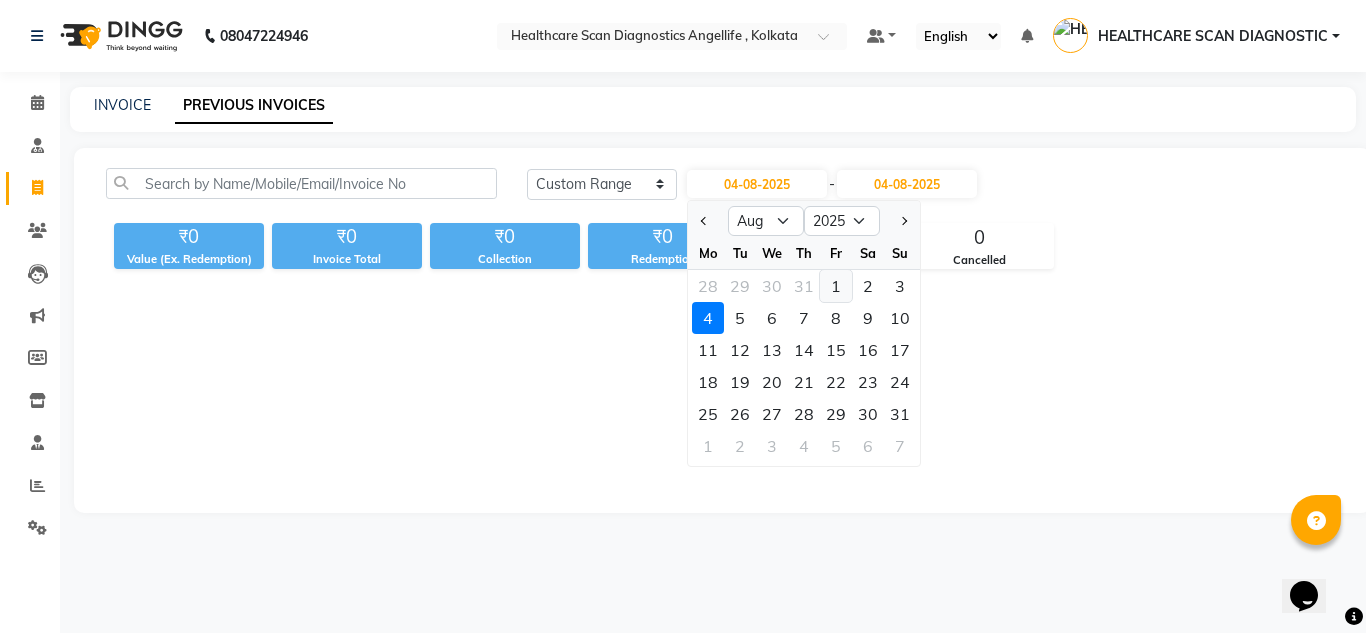 click on "1" 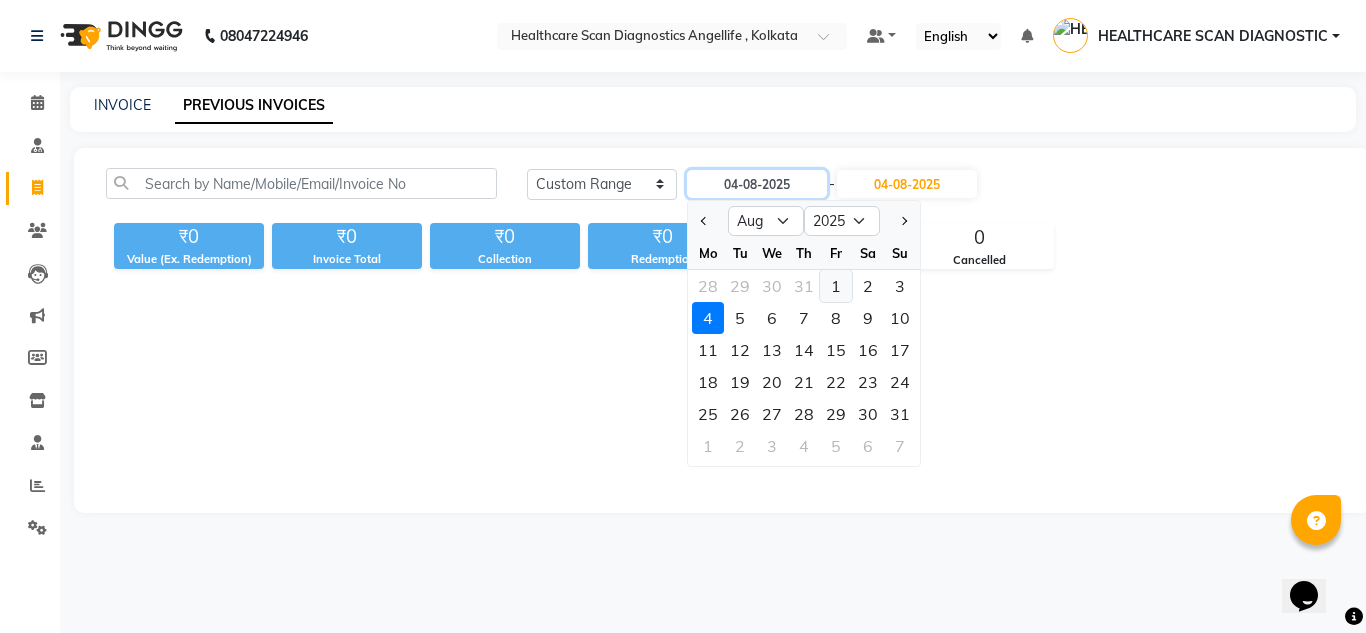 type on "01-08-2025" 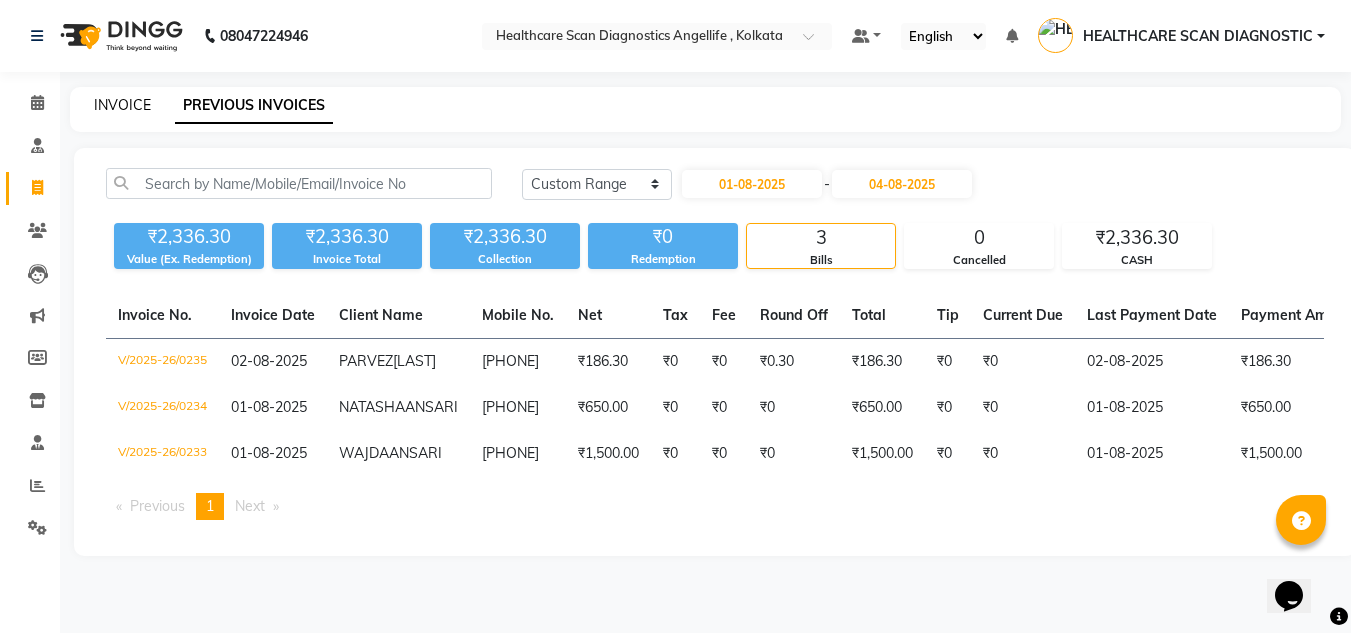 click on "INVOICE" 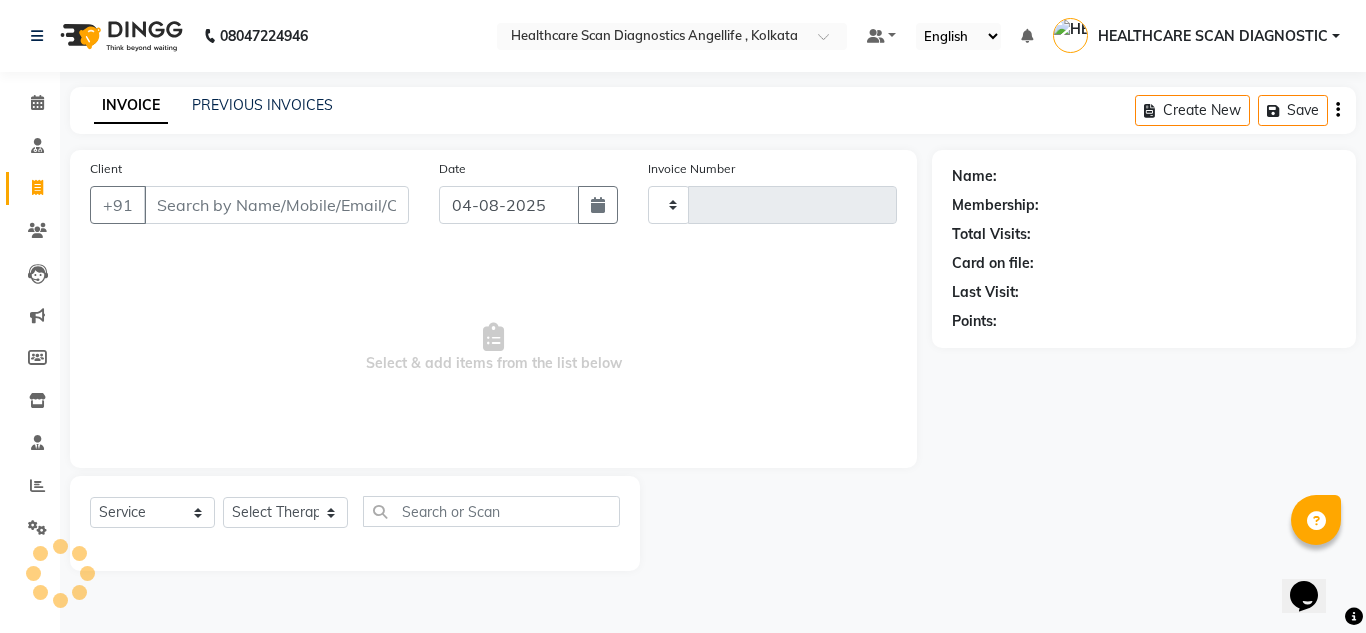 type on "0236" 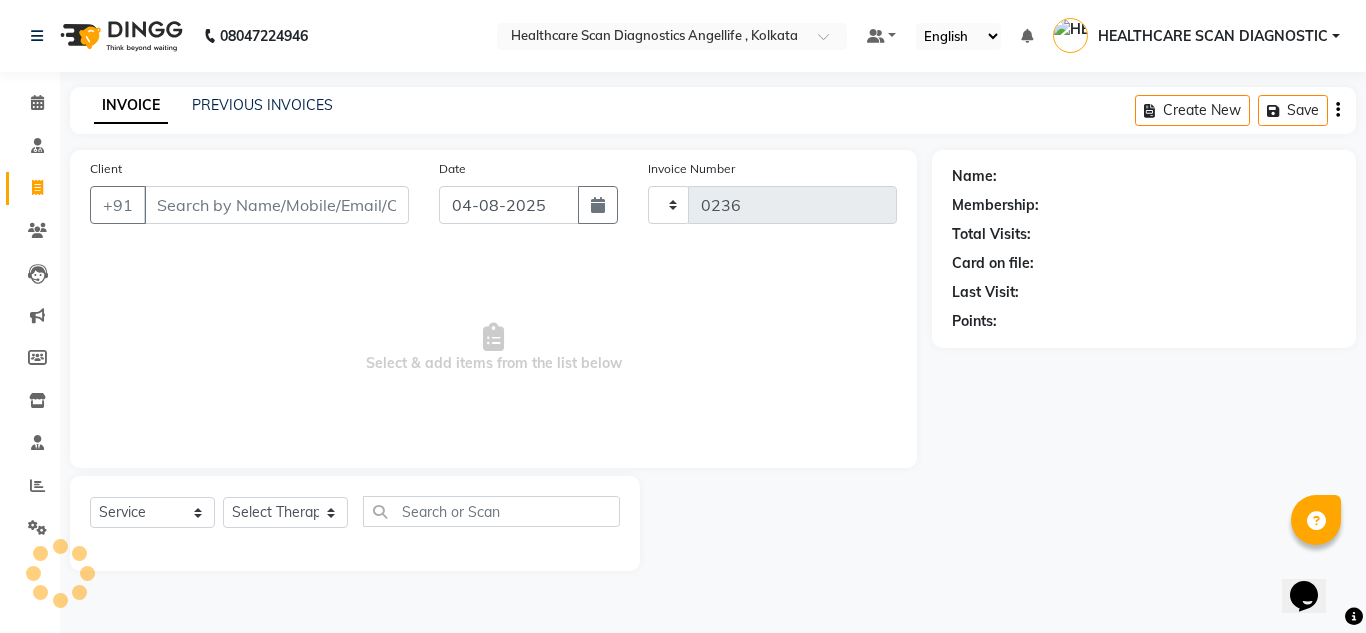 select on "5671" 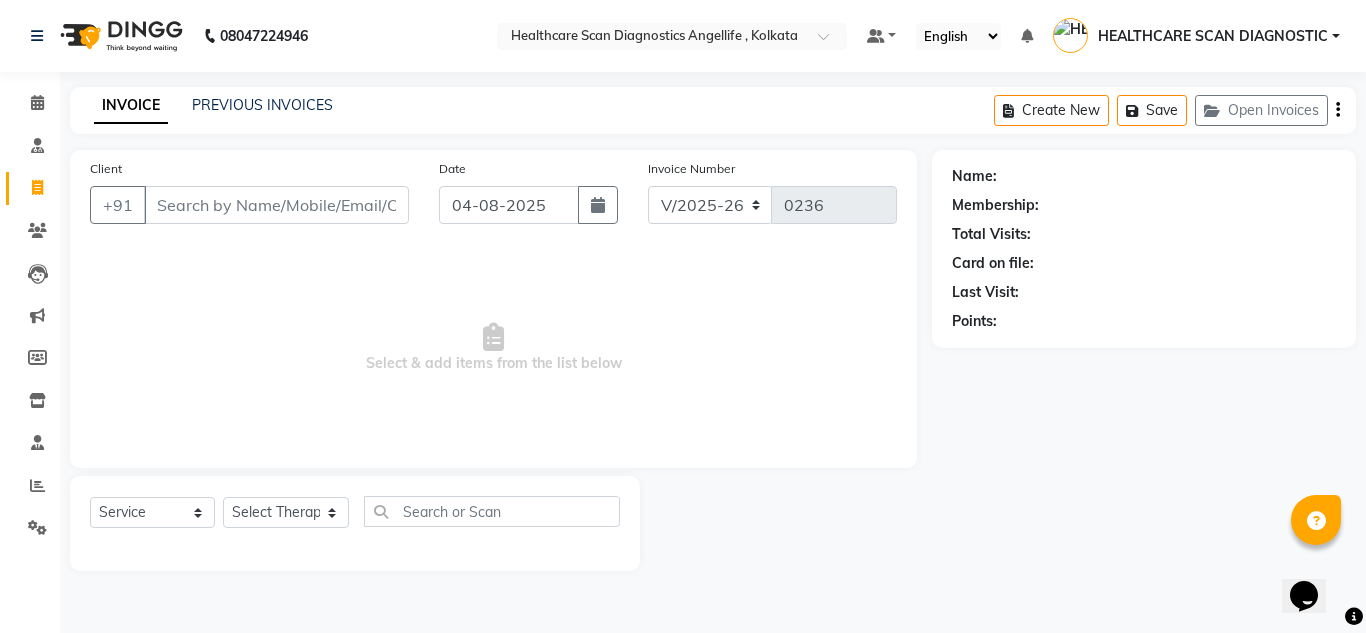 click on "Client" at bounding box center (276, 205) 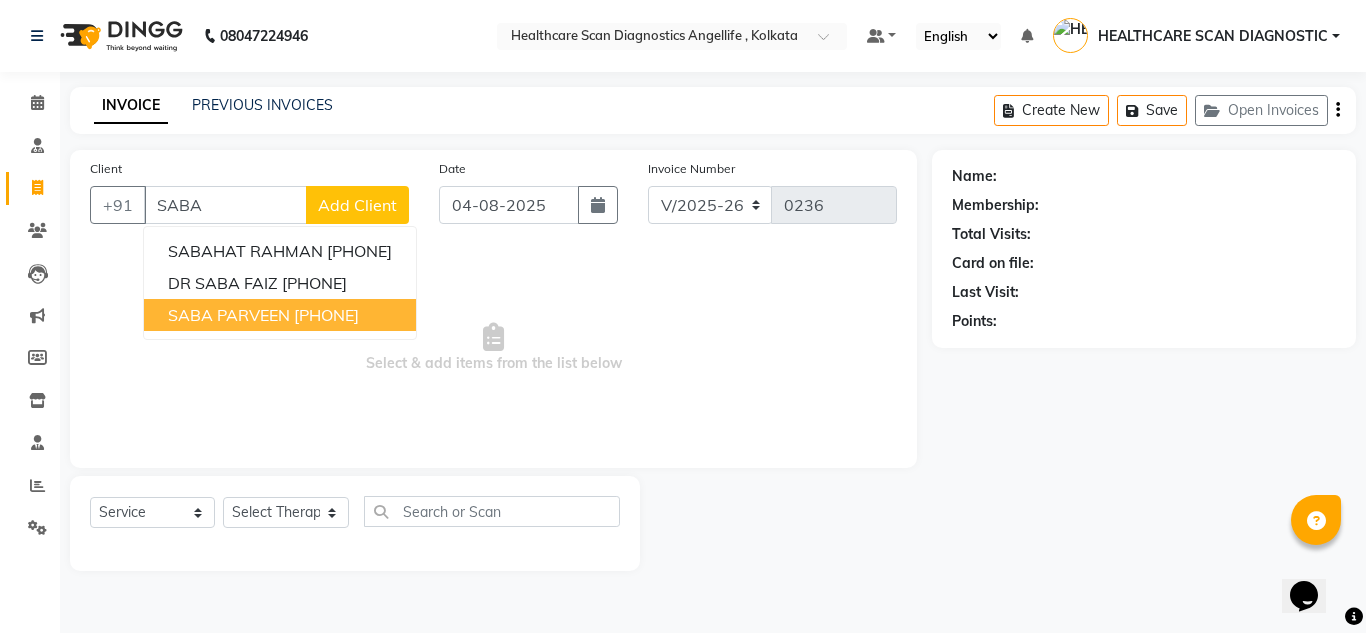 click on "7439346731" at bounding box center [326, 315] 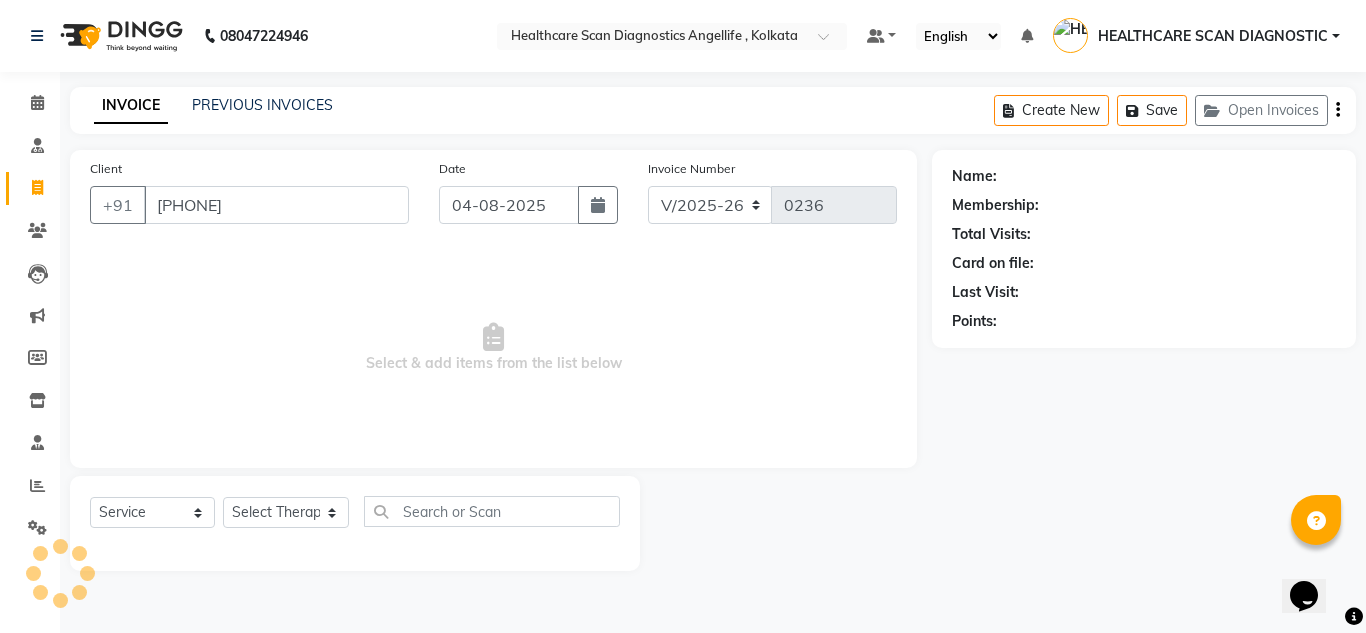 type on "7439346731" 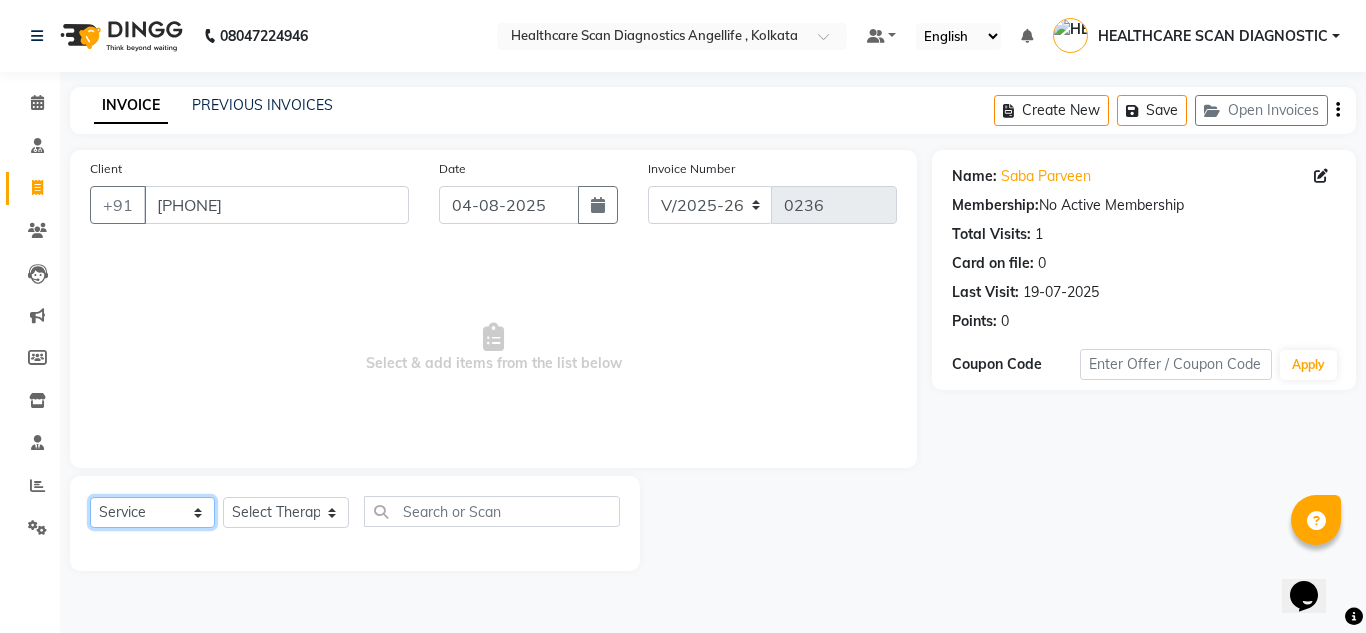 click on "Select  Service  Product  Membership  Package Voucher Prepaid Gift Card" 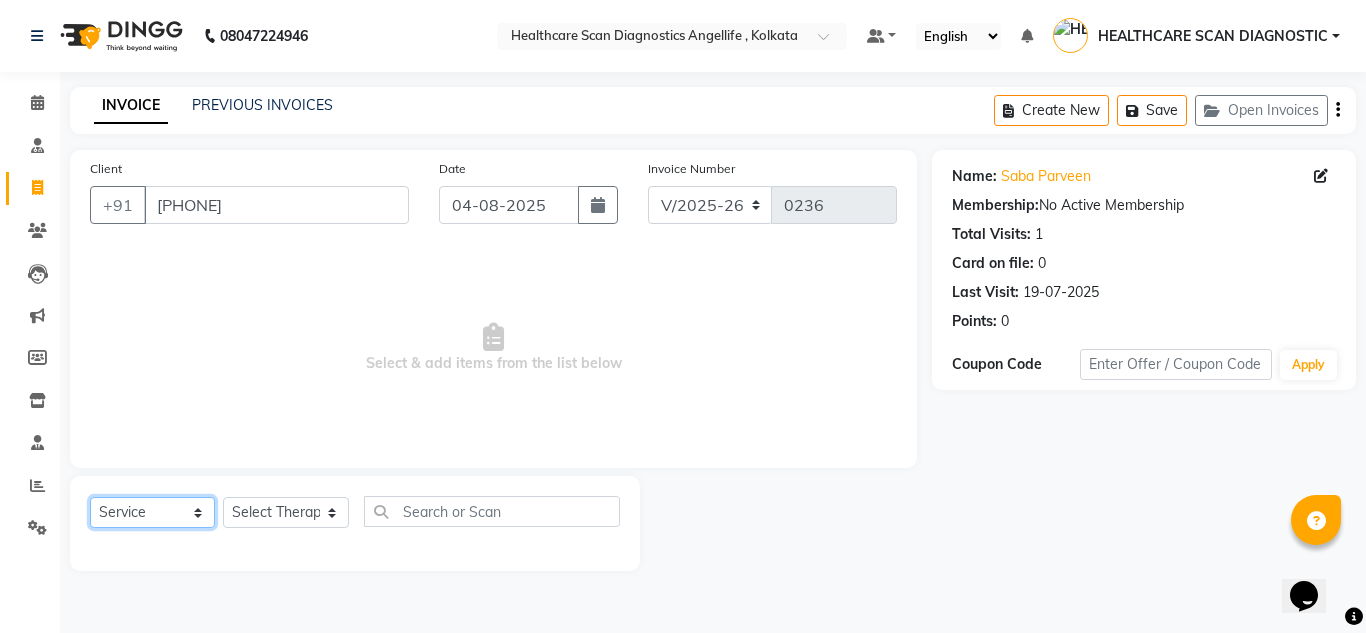 select on "product" 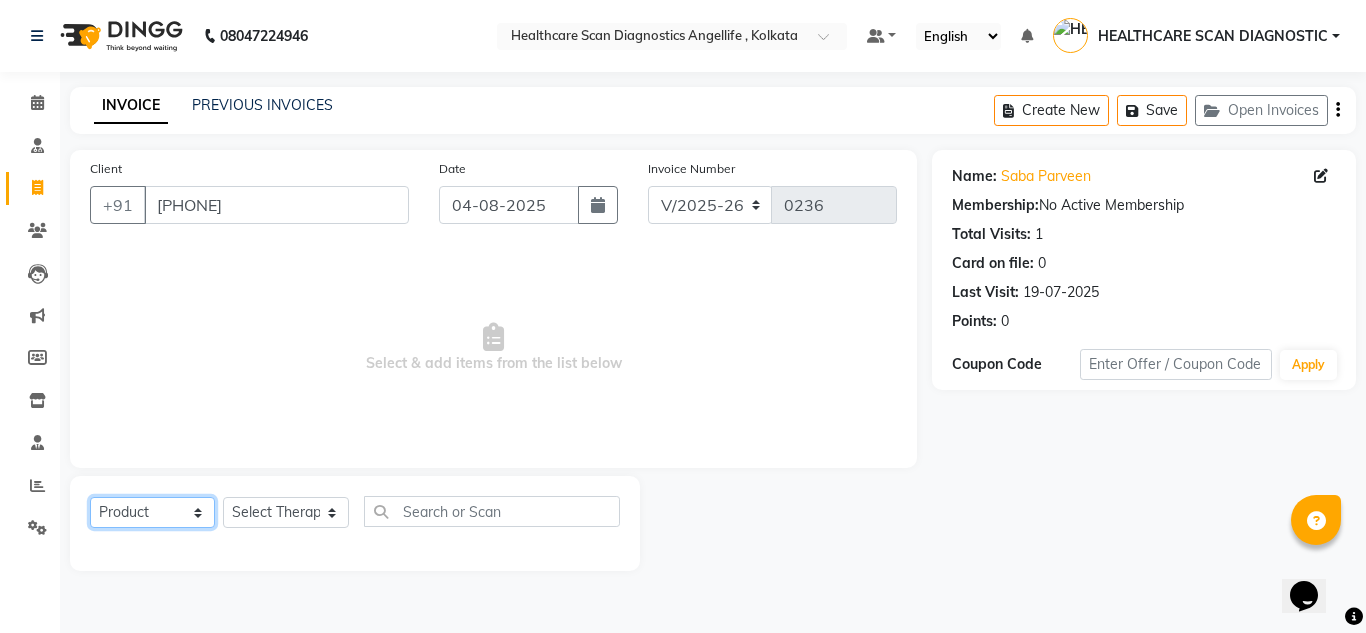 click on "Select  Service  Product  Membership  Package Voucher Prepaid Gift Card" 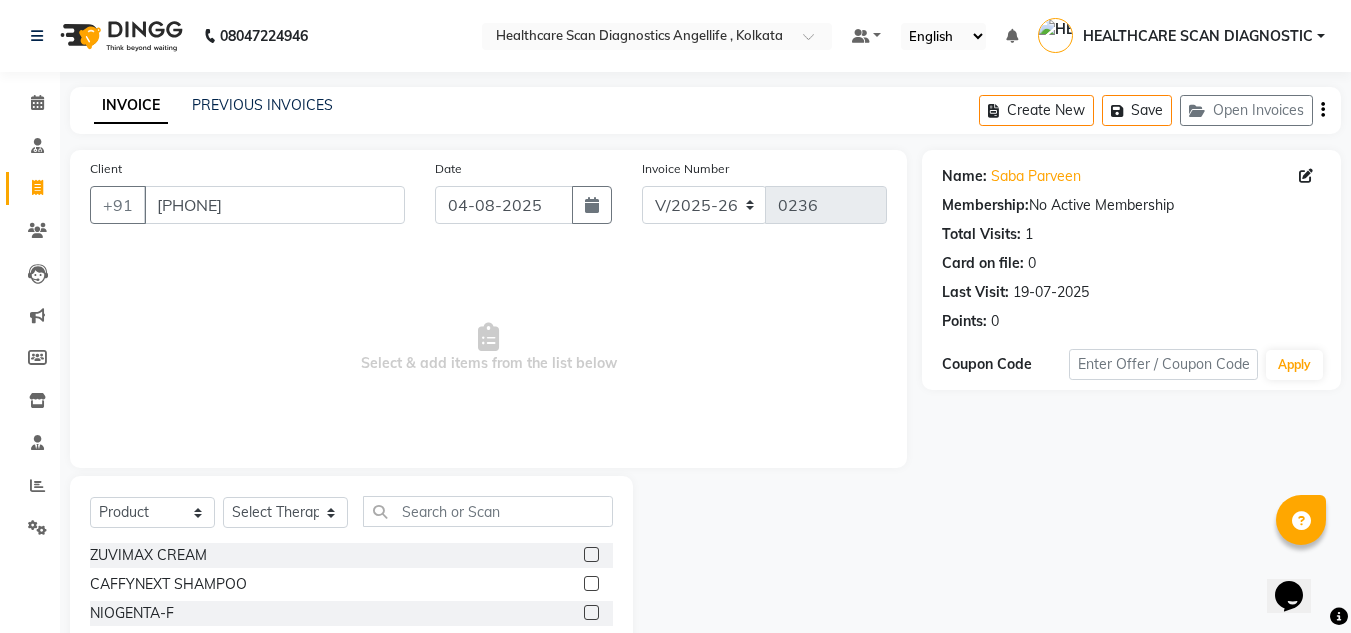 click 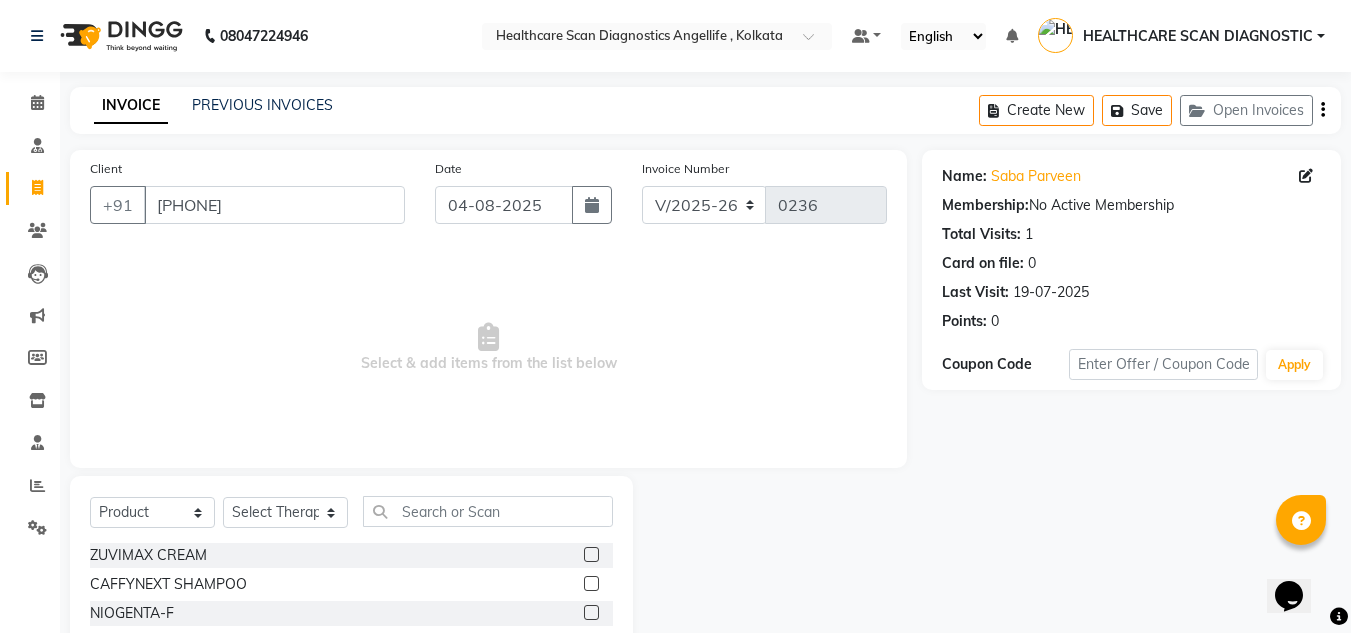 checkbox on "false" 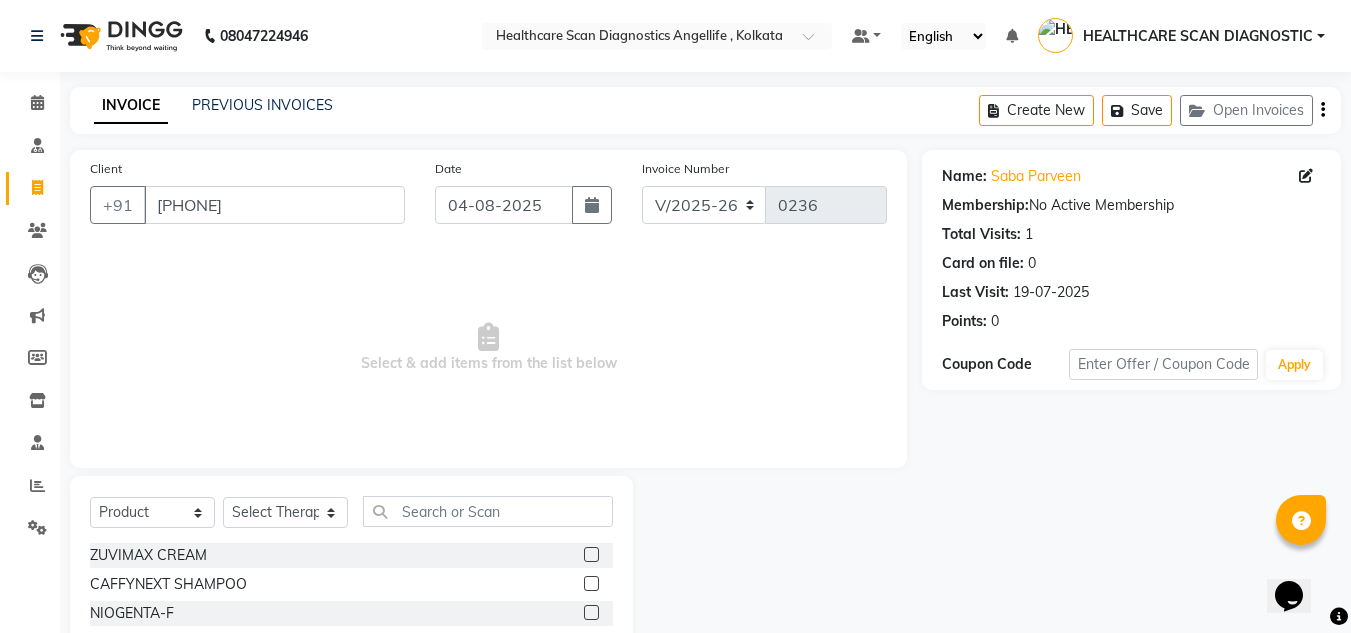 click 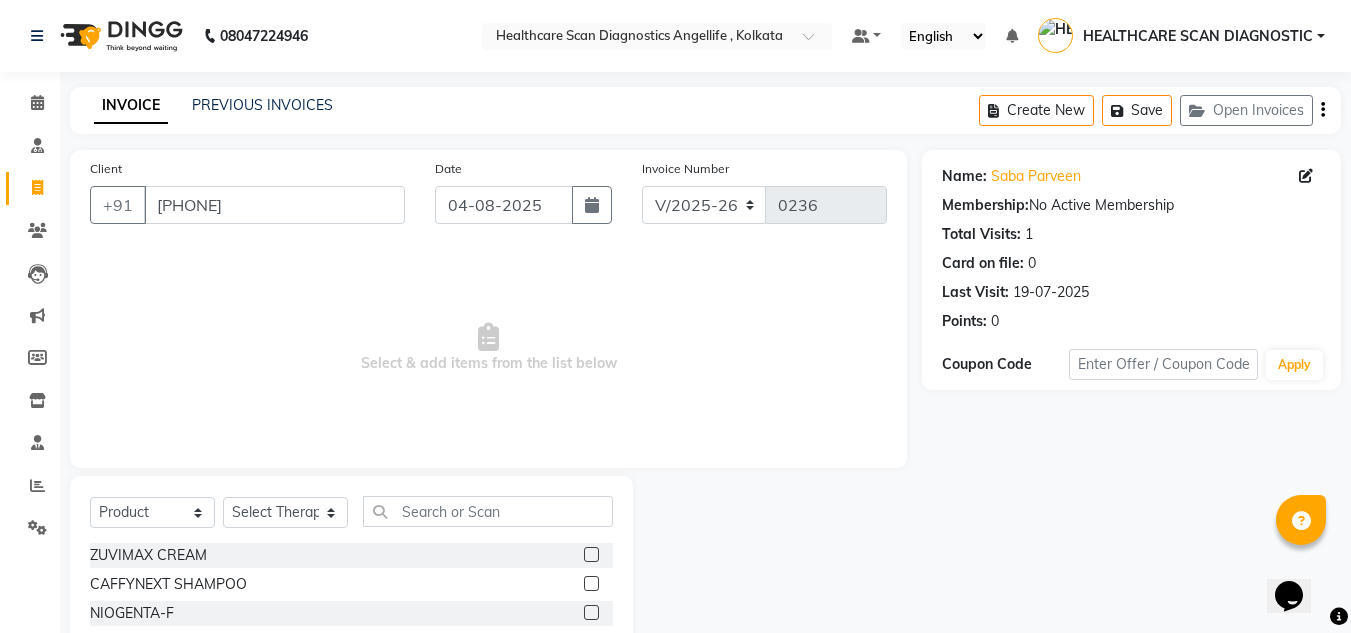 click at bounding box center (590, 584) 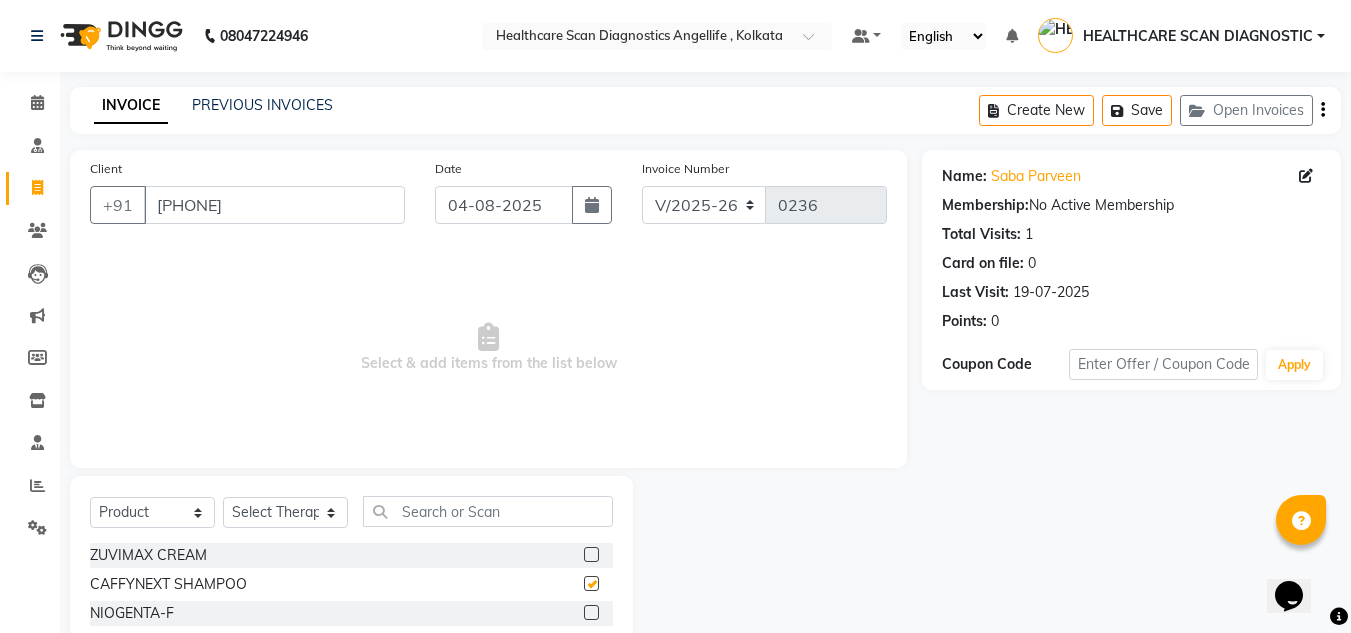checkbox on "false" 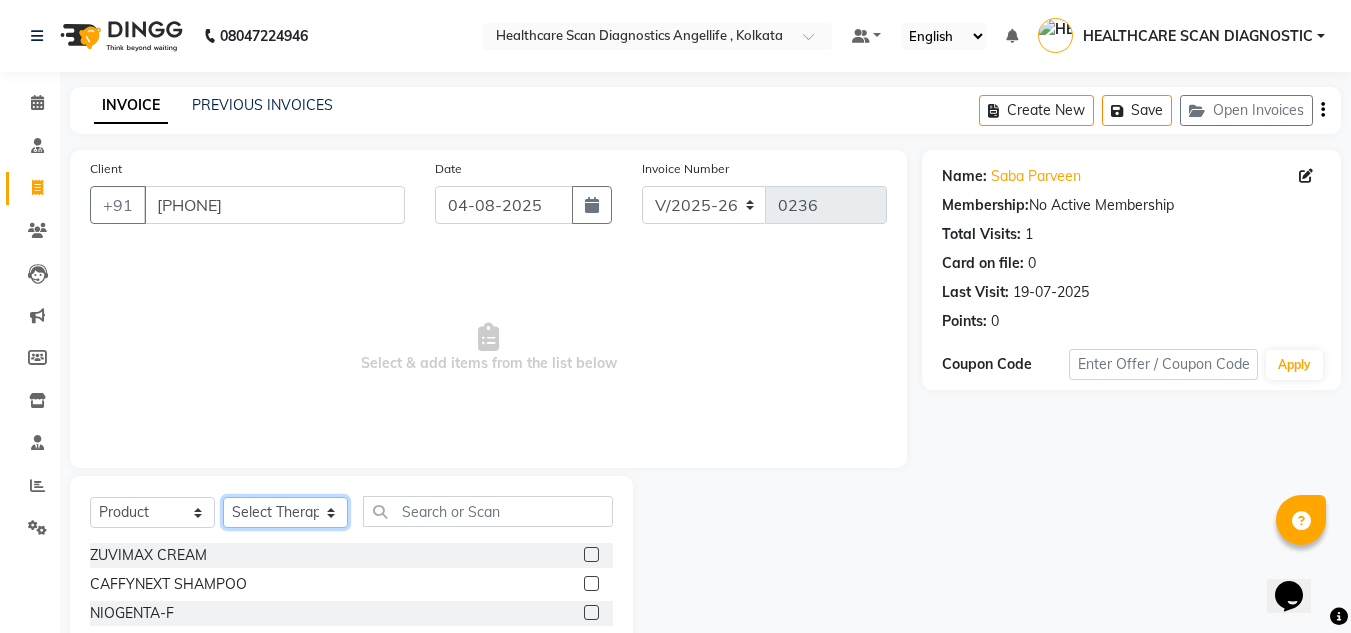 click on "Select Therapist DR AFTAB ALAM DR ARSHAD NADIM DR ROSHNI JAISWAL DR SANCHITA GHOSH DR SHAHBAAZ ADIL KHAN HEALTHCARE SCAN DIAGNOSTIC SANDHYA GUPTA SURANJANA CHAKRABORTY SUSANA CLAIR TIMMS" 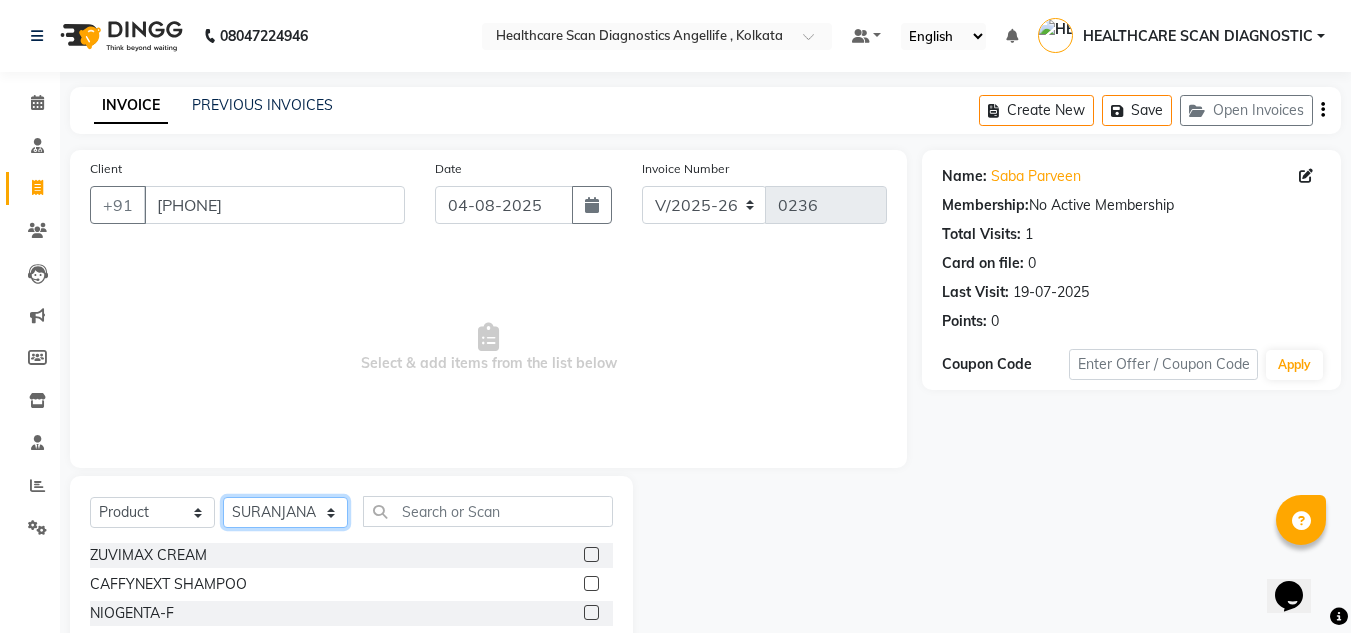 click on "Select Therapist DR AFTAB ALAM DR ARSHAD NADIM DR ROSHNI JAISWAL DR SANCHITA GHOSH DR SHAHBAAZ ADIL KHAN HEALTHCARE SCAN DIAGNOSTIC SANDHYA GUPTA SURANJANA CHAKRABORTY SUSANA CLAIR TIMMS" 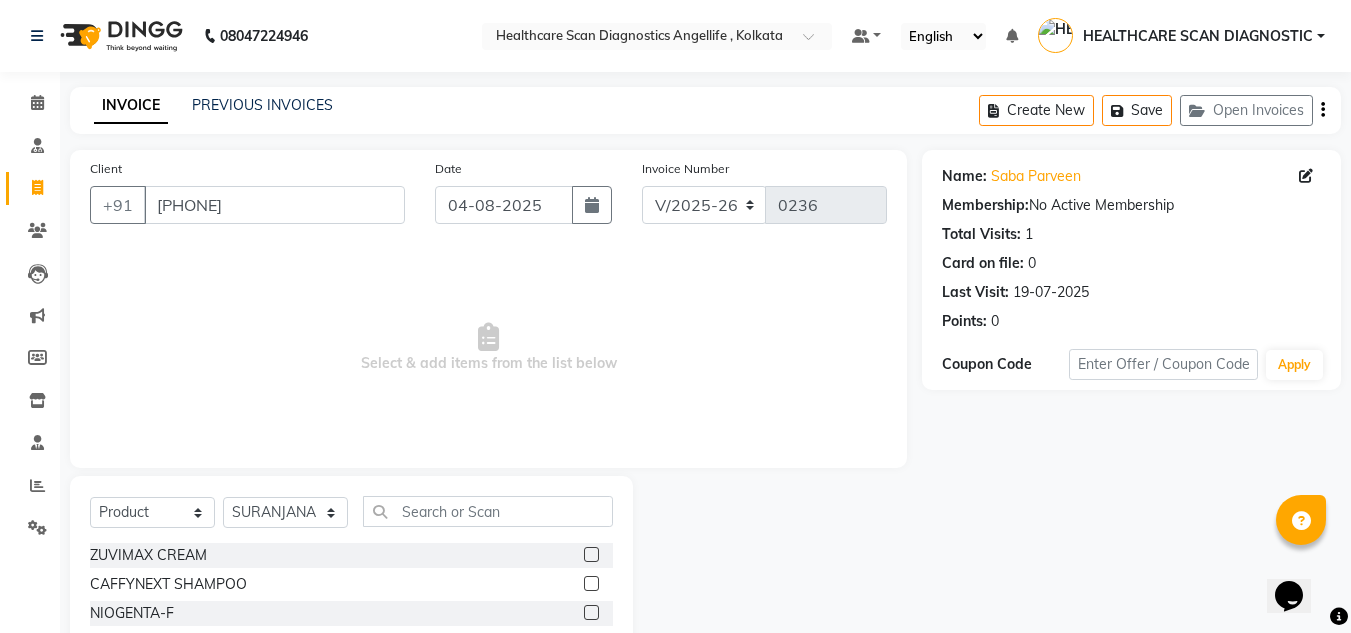 click 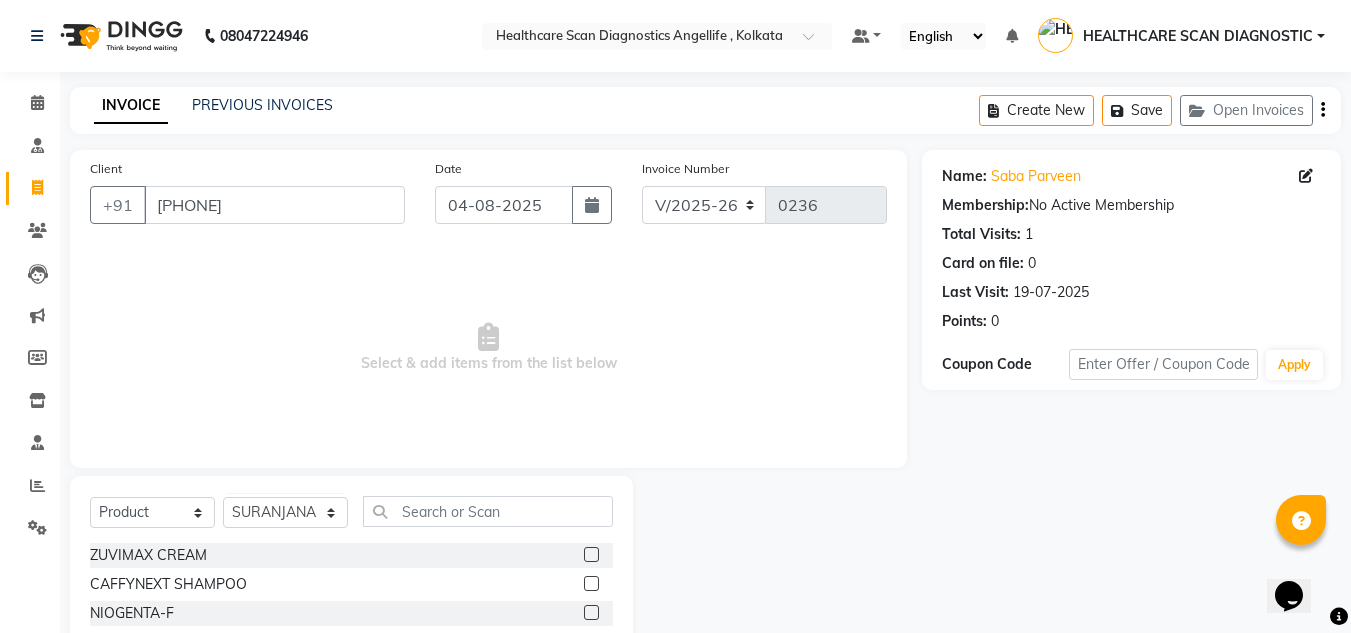 click 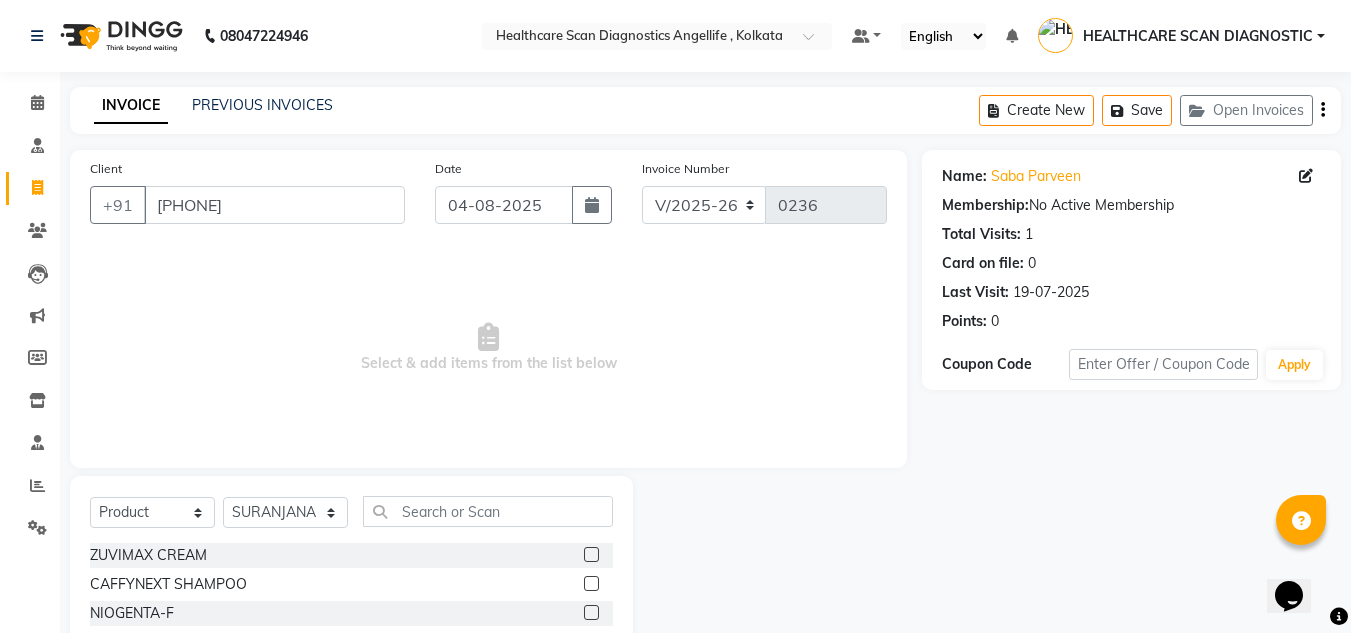 click at bounding box center (590, 555) 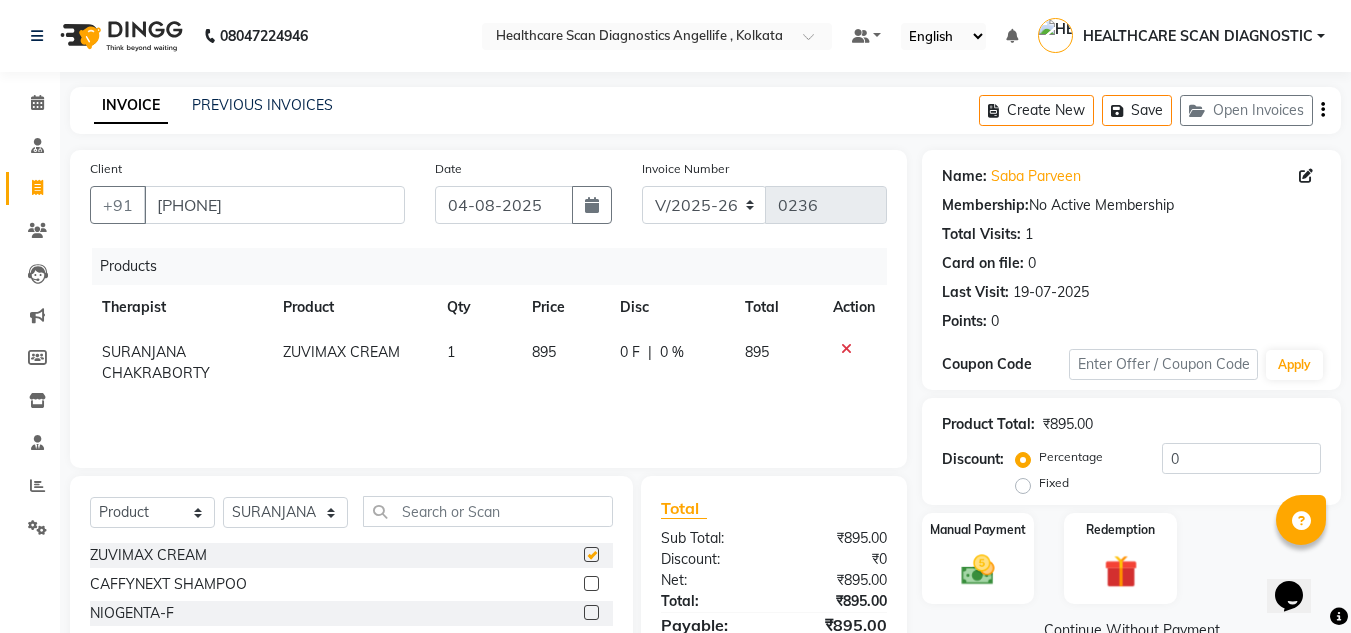 checkbox on "false" 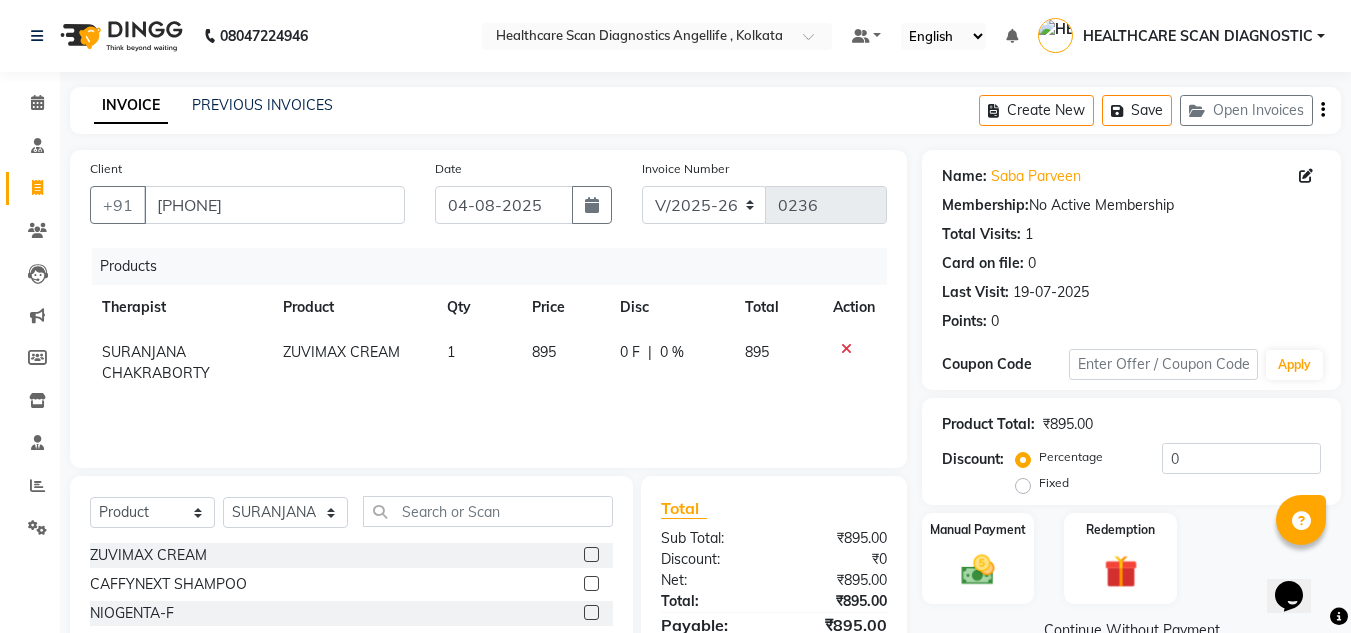 click 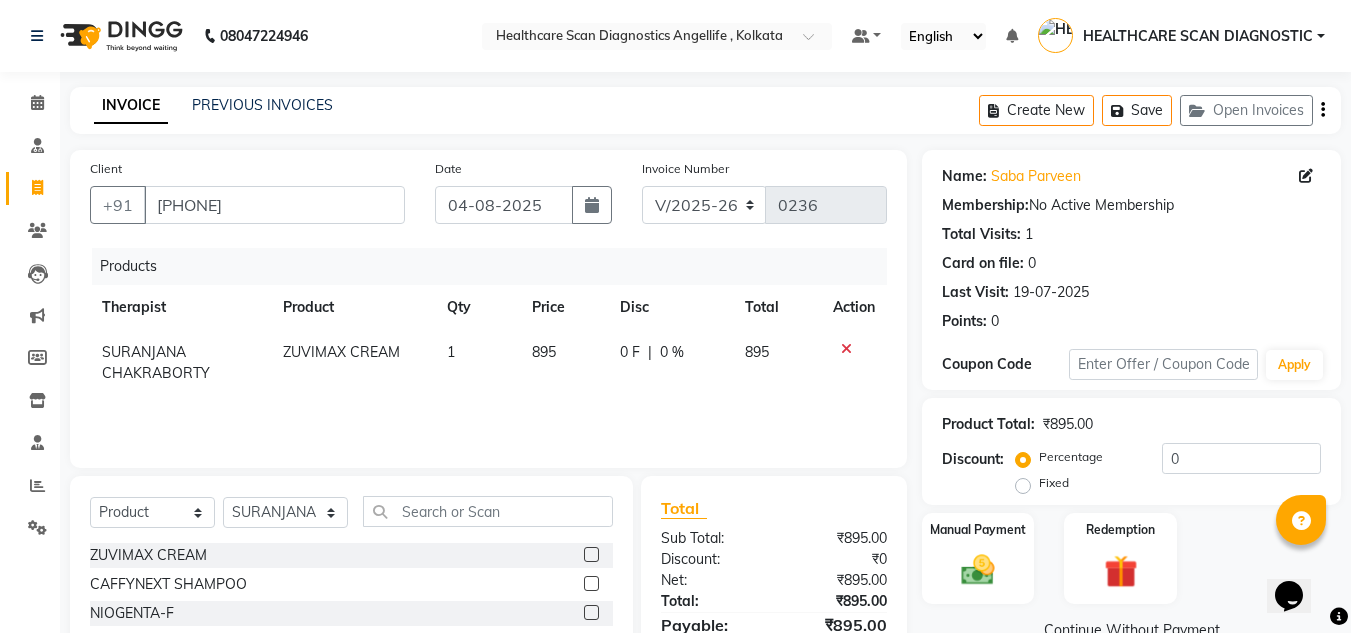click at bounding box center (590, 584) 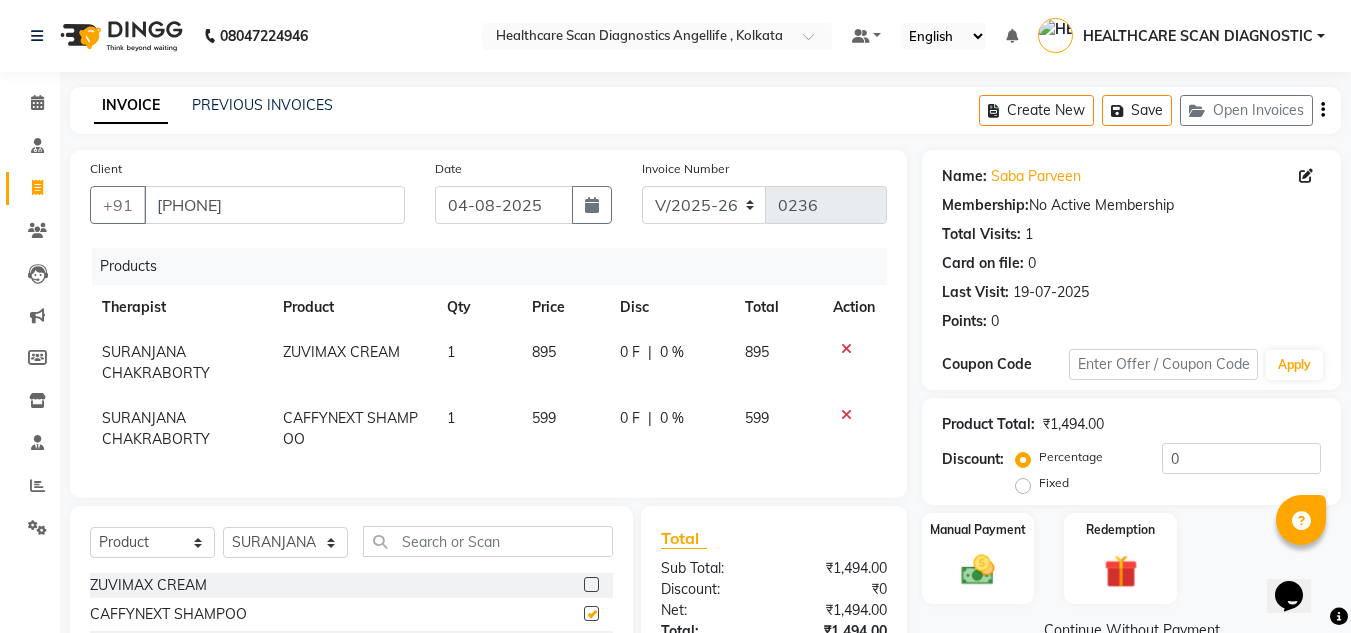 checkbox on "false" 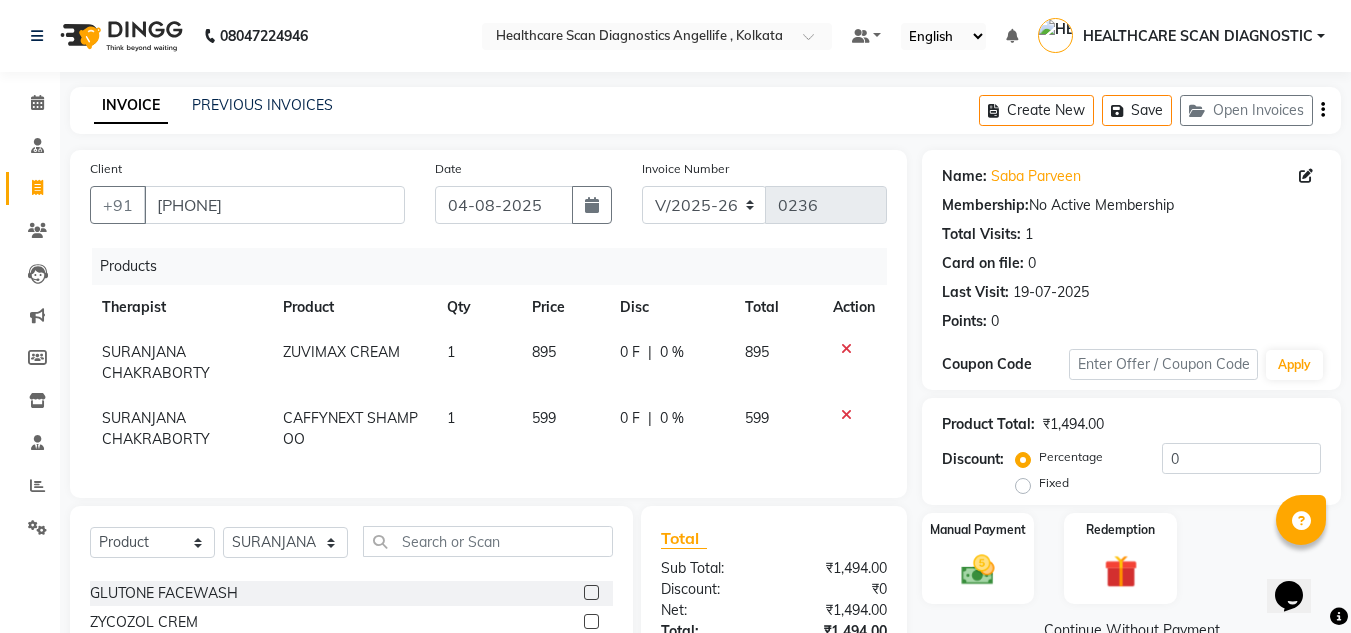 scroll, scrollTop: 600, scrollLeft: 0, axis: vertical 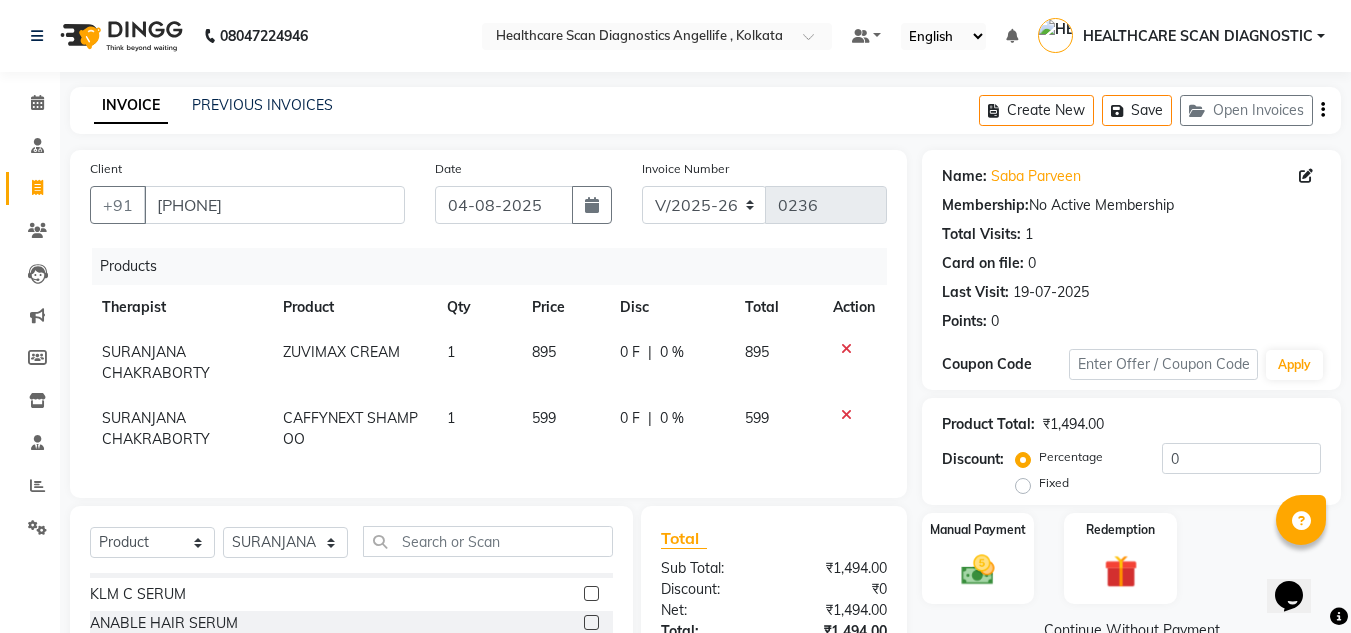 click 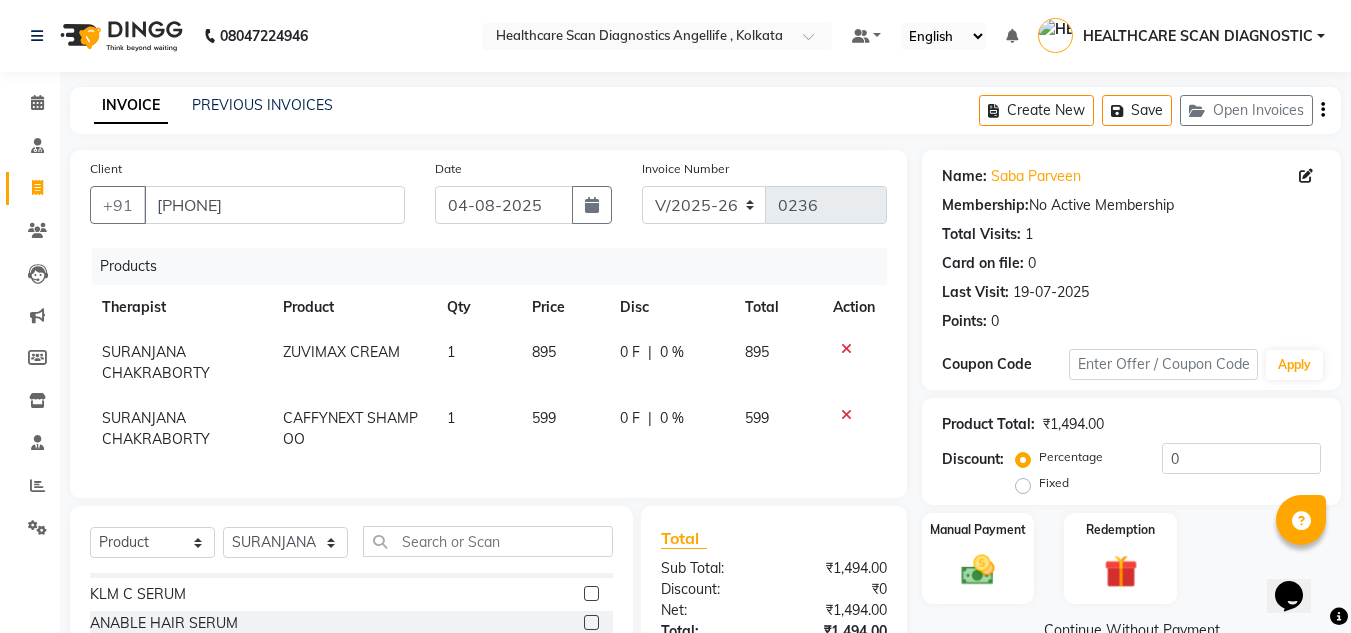 click at bounding box center [590, 594] 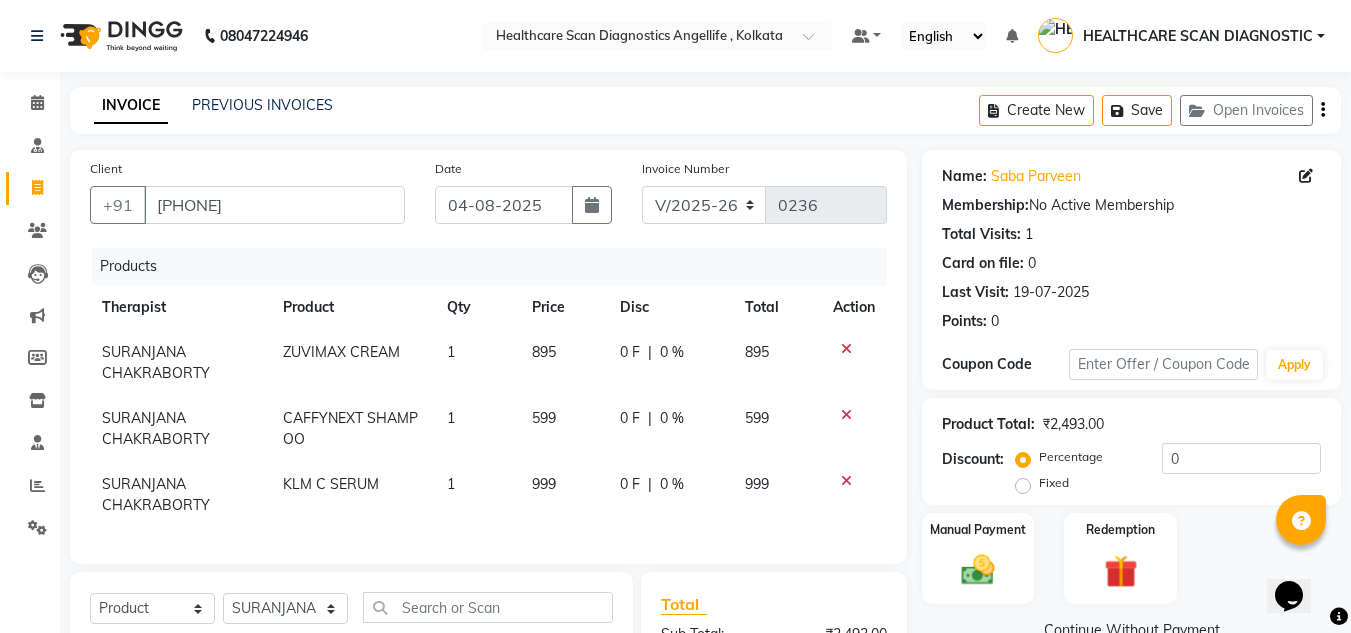 checkbox on "false" 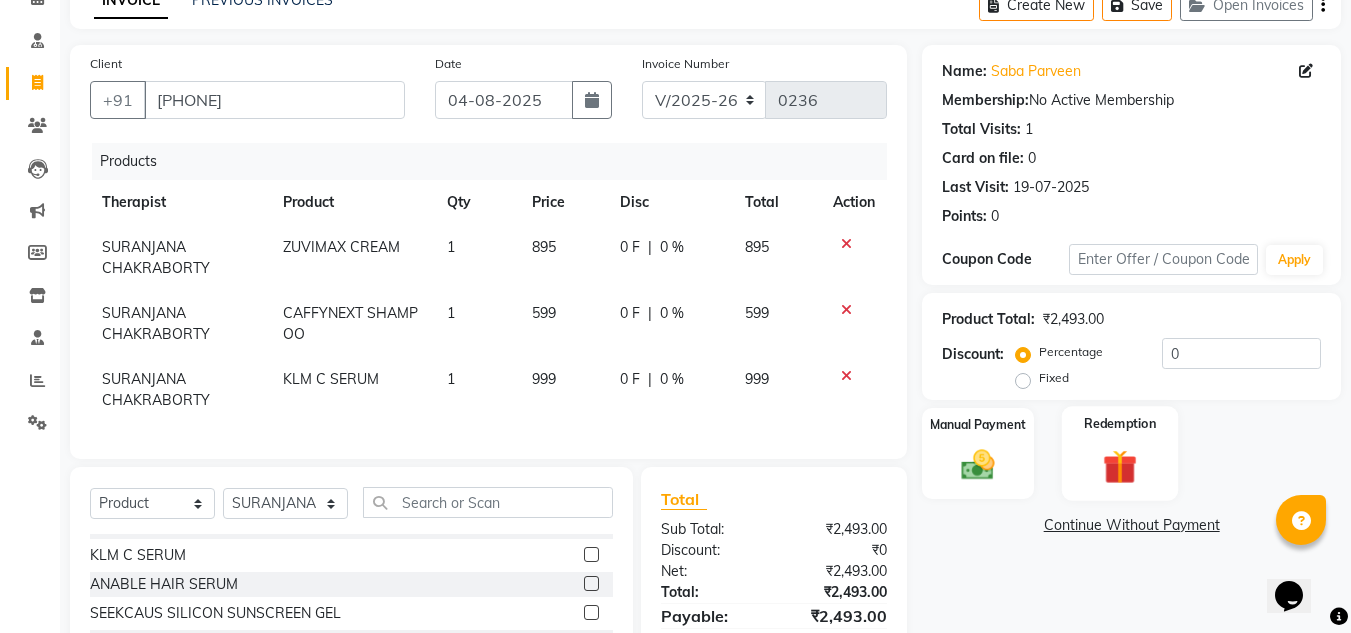 scroll, scrollTop: 200, scrollLeft: 0, axis: vertical 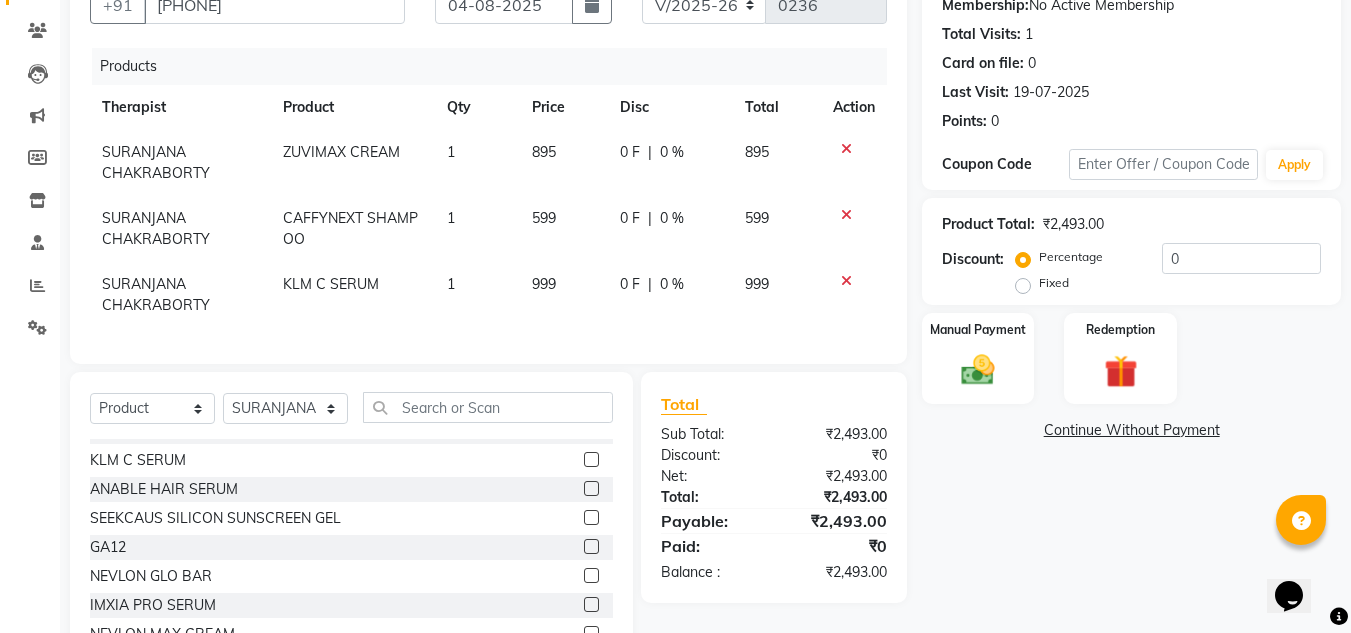 click on "Continue Without Payment" 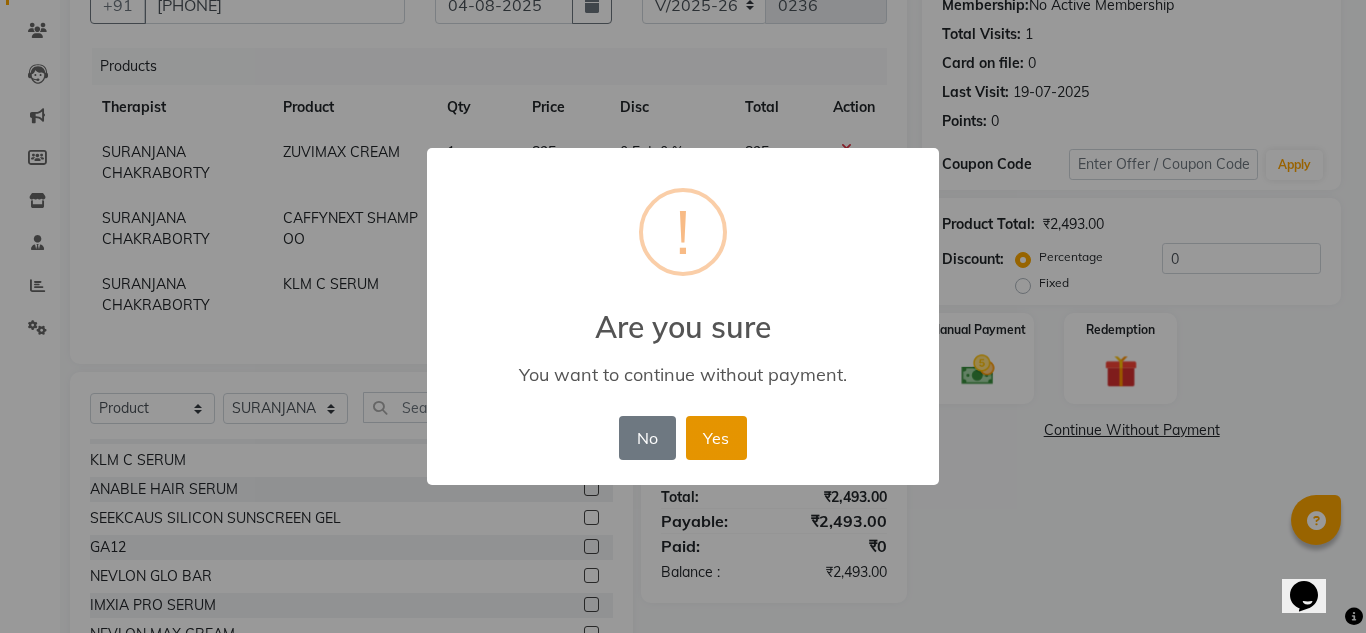 click on "Yes" at bounding box center [716, 438] 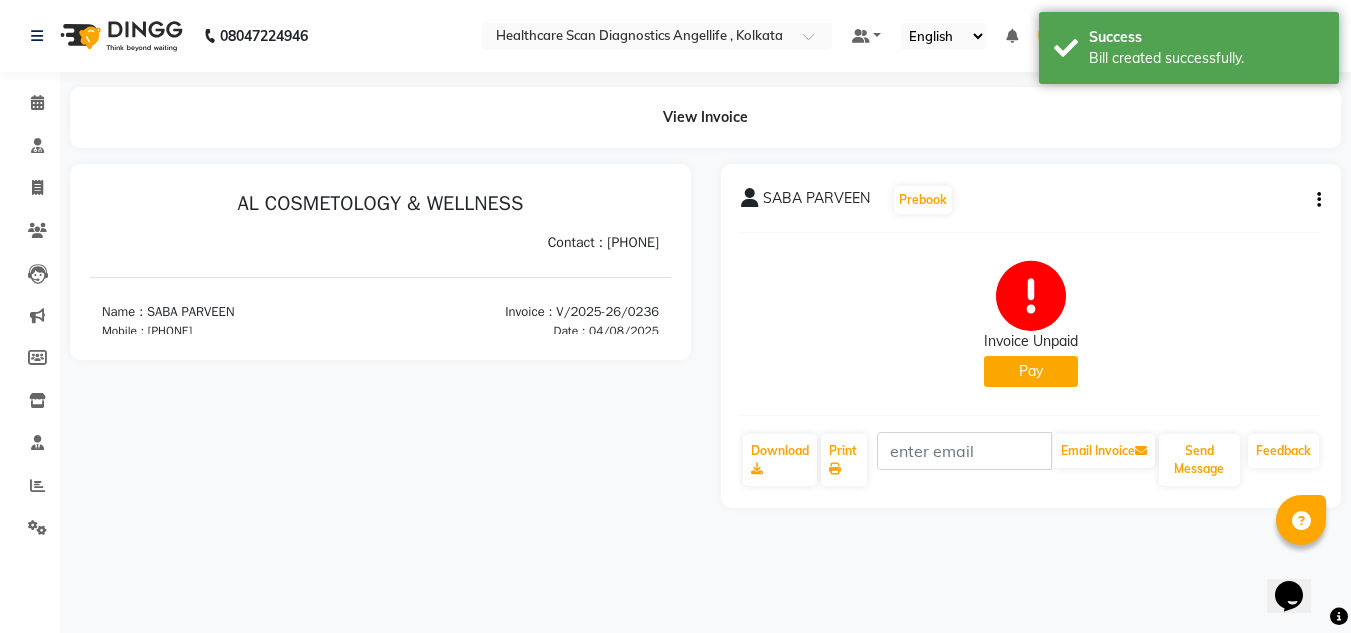 scroll, scrollTop: 0, scrollLeft: 0, axis: both 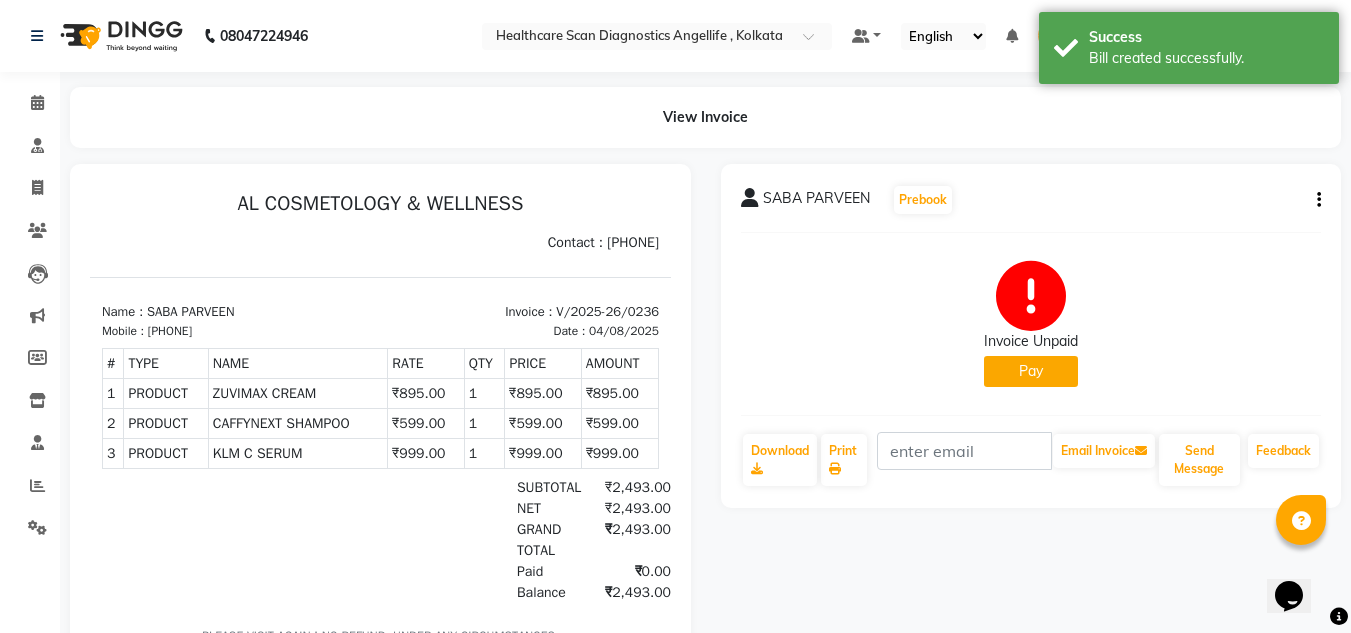 click on "SABA PARVEEN  Prebook   Invoice Unpaid   Pay  Download  Print   Email Invoice   Send Message Feedback" 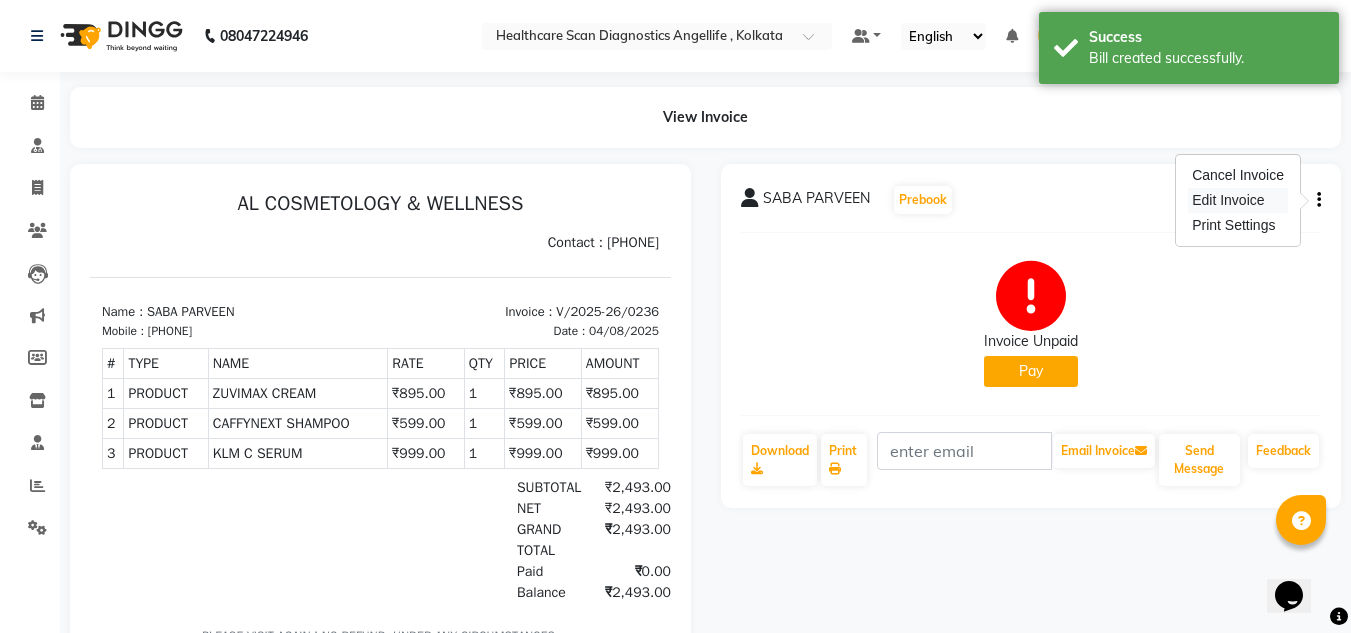 click on "Edit Invoice" at bounding box center (1238, 200) 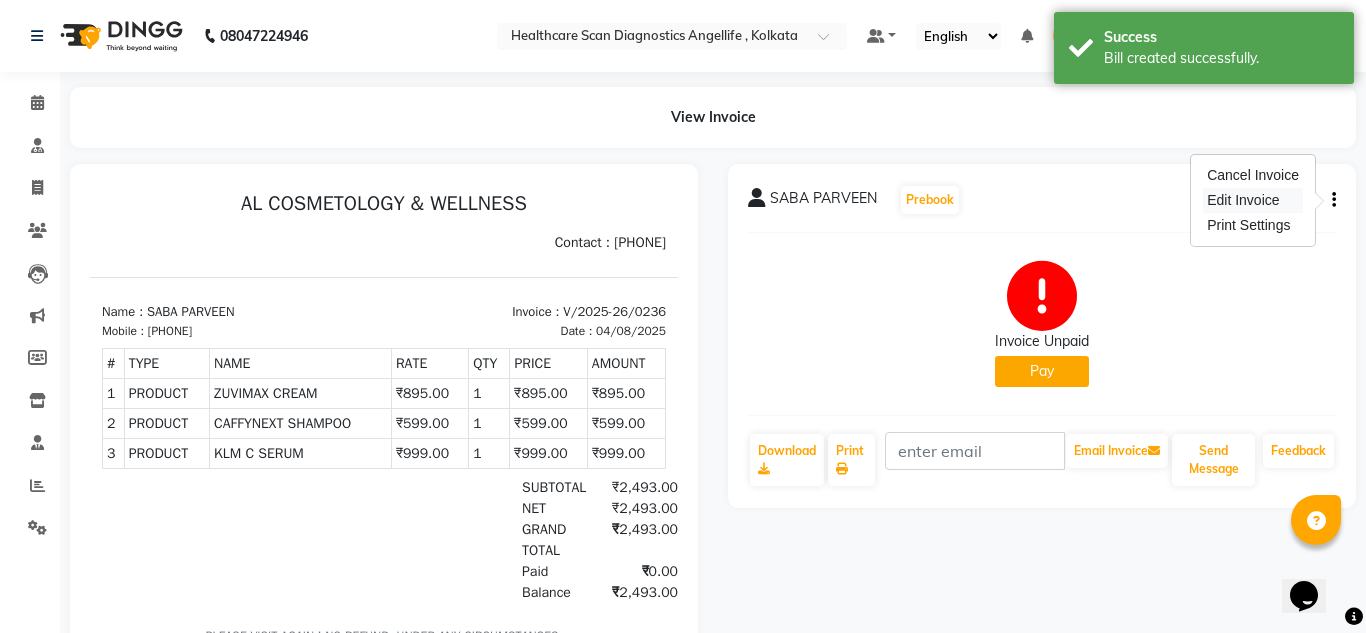 select on "service" 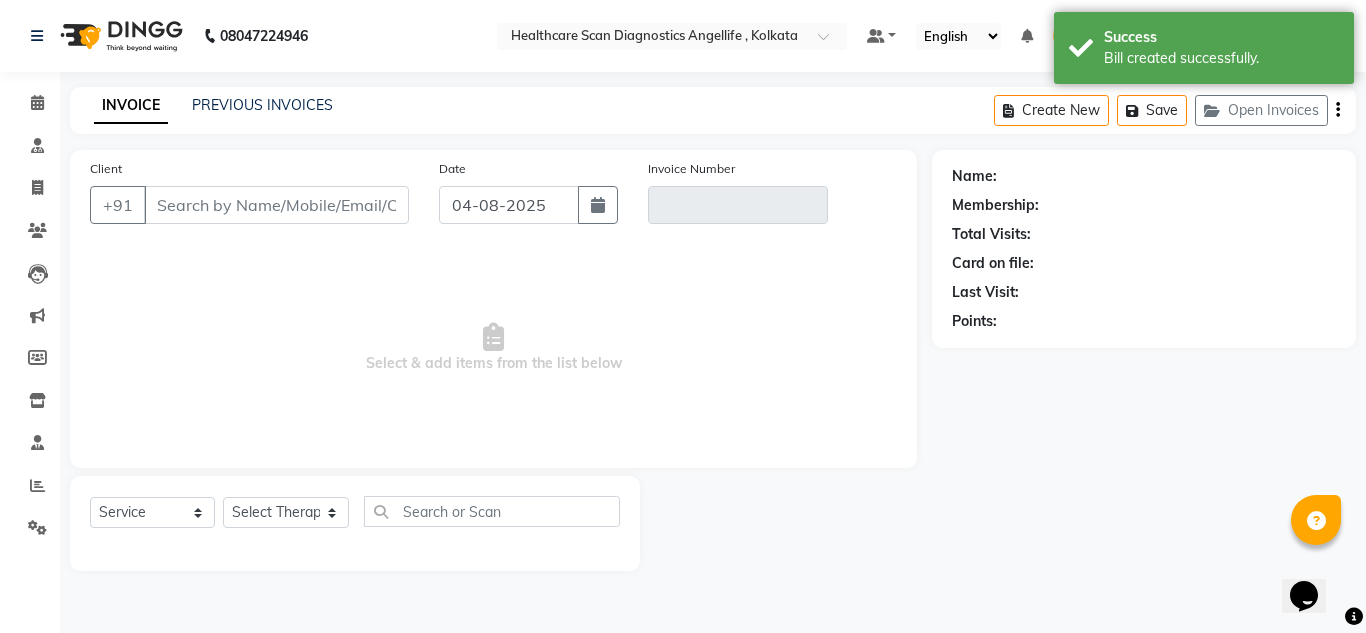 type on "7439346731" 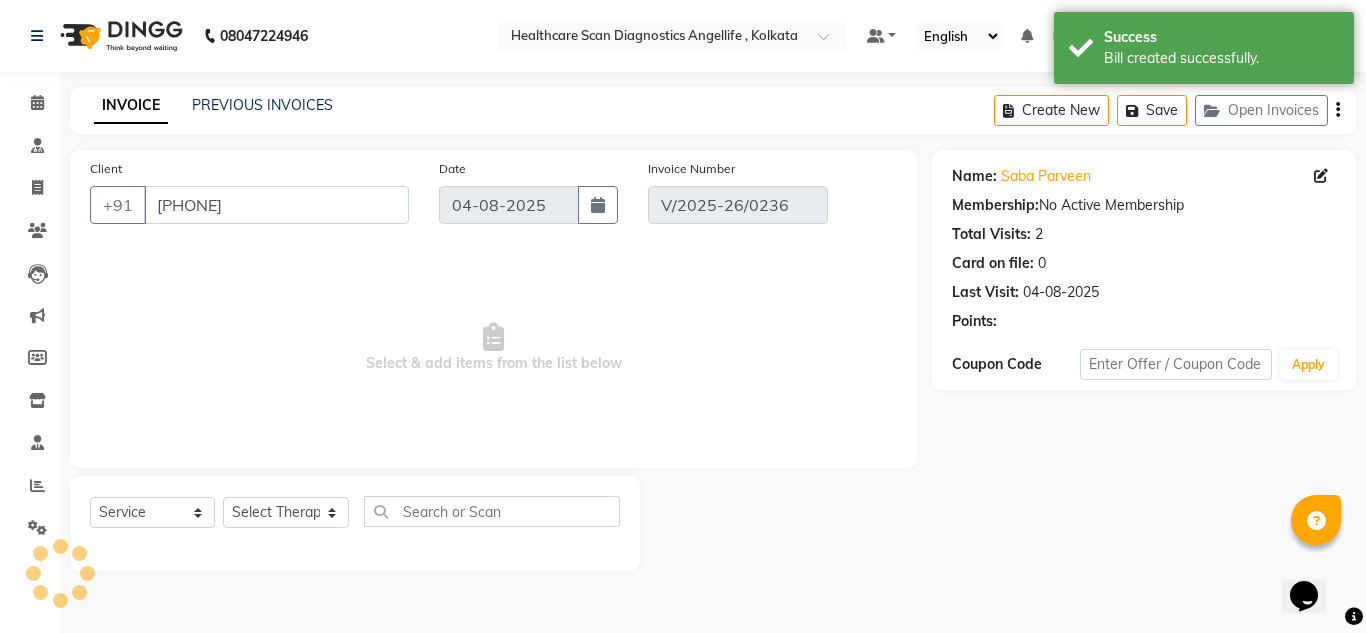 select on "select" 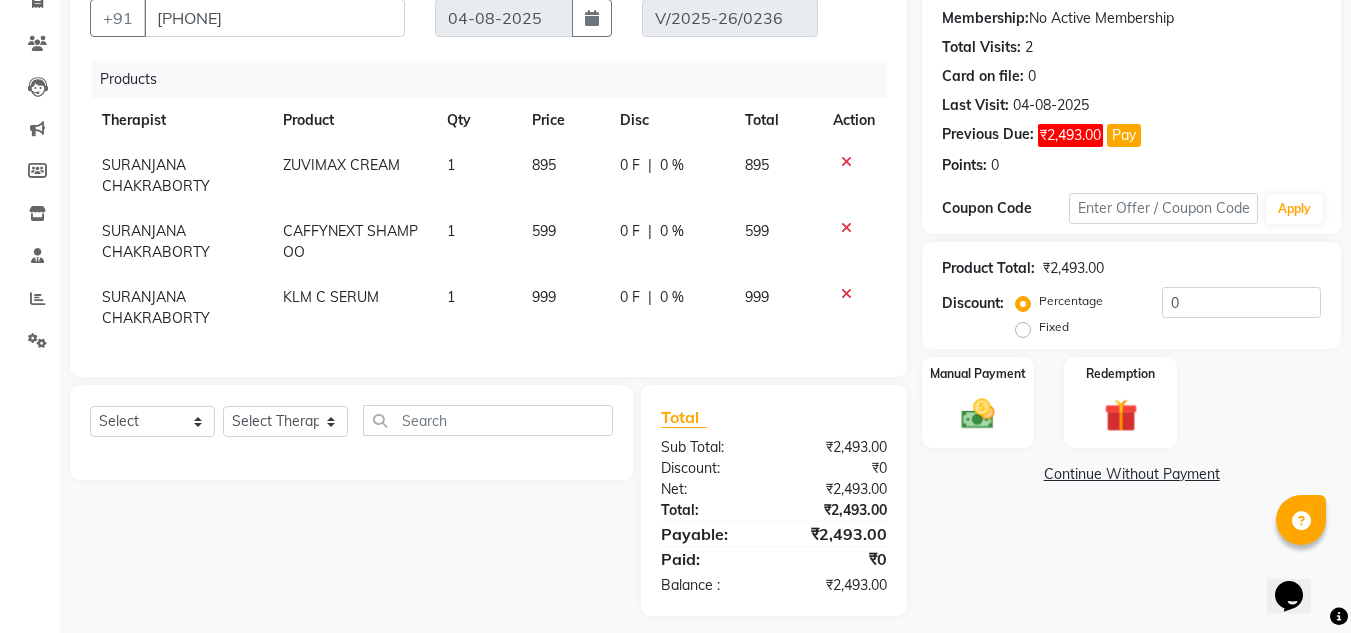scroll, scrollTop: 200, scrollLeft: 0, axis: vertical 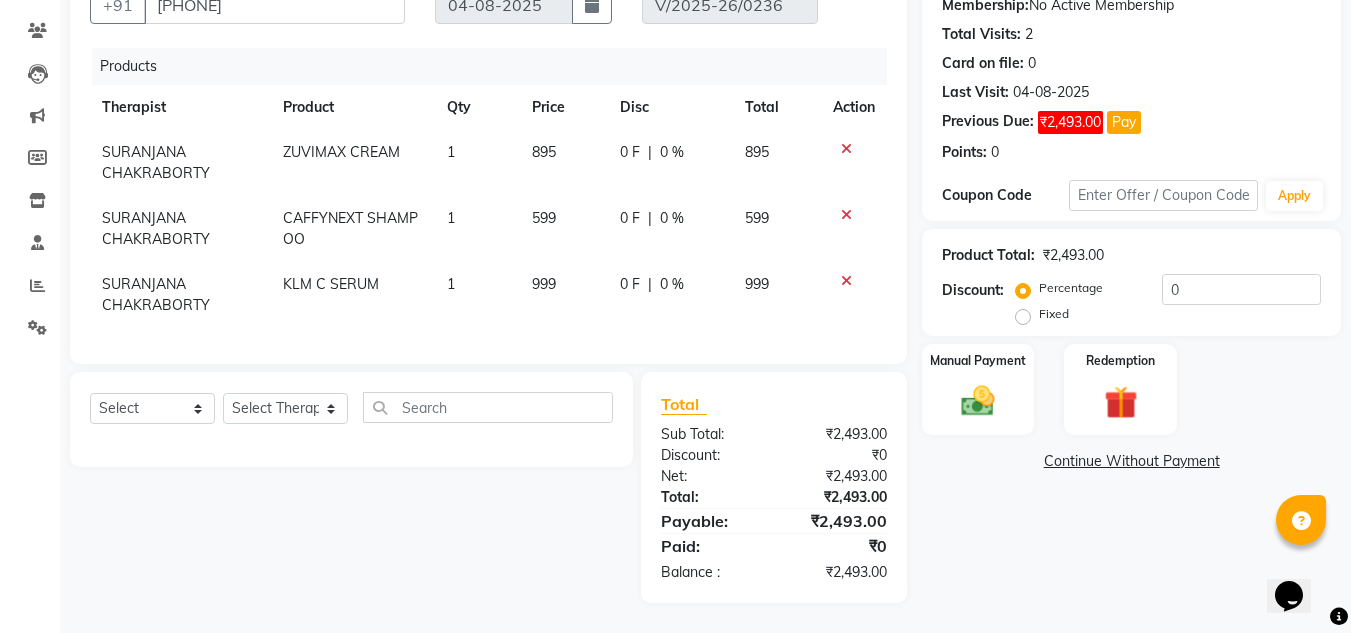 click 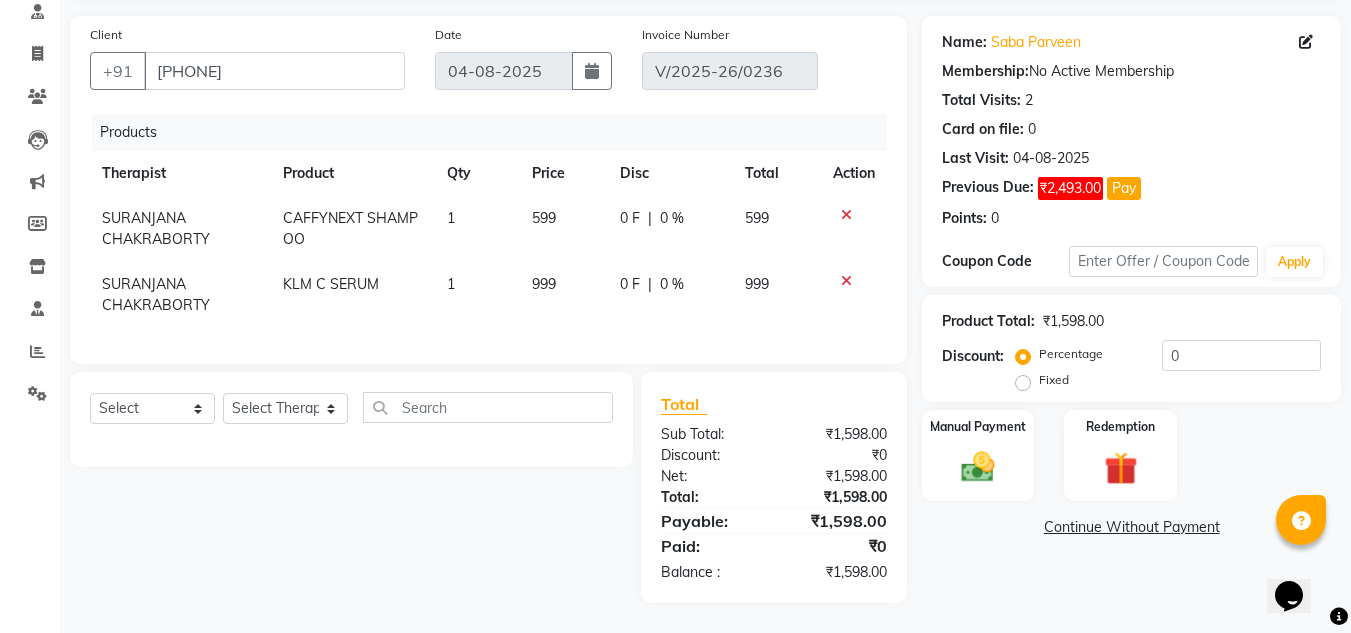 click on "Continue Without Payment" 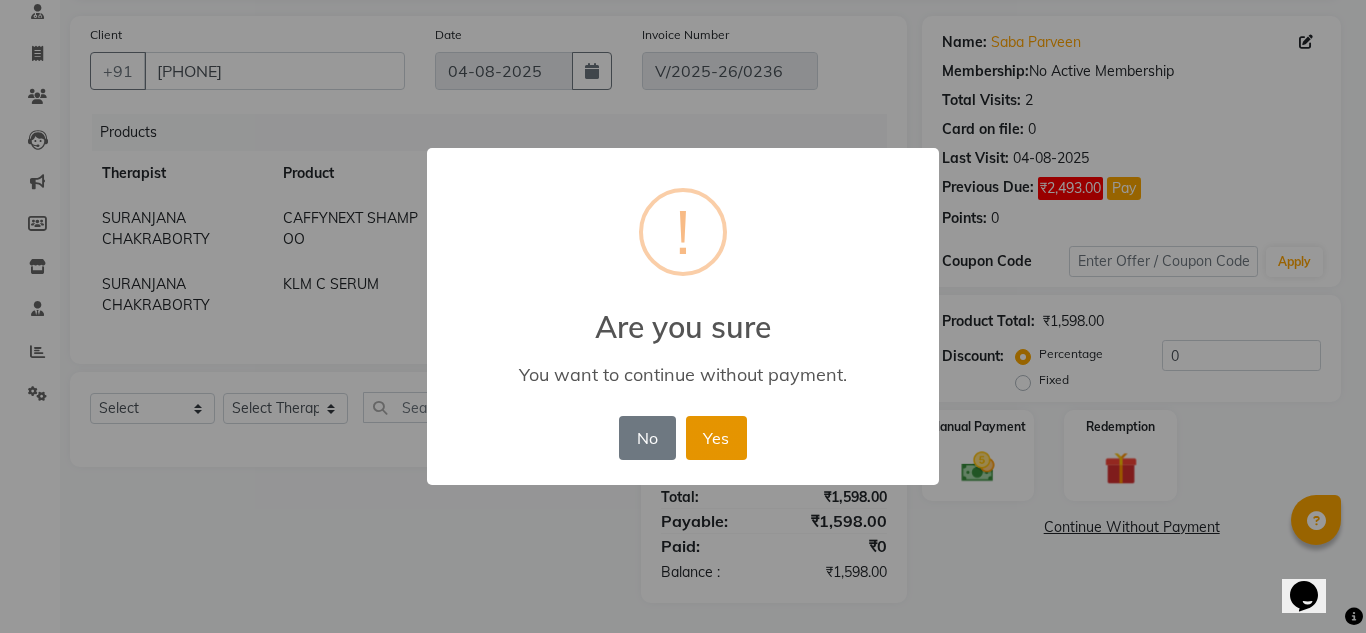 click on "Yes" at bounding box center (716, 438) 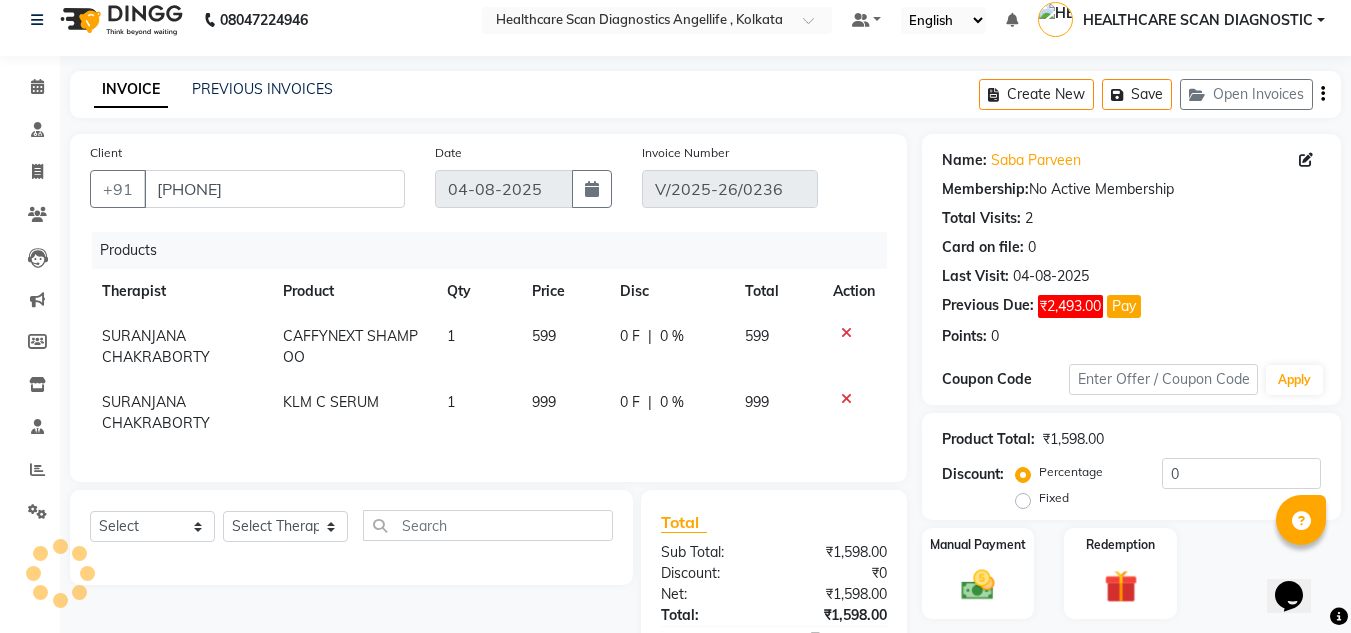 scroll, scrollTop: 0, scrollLeft: 0, axis: both 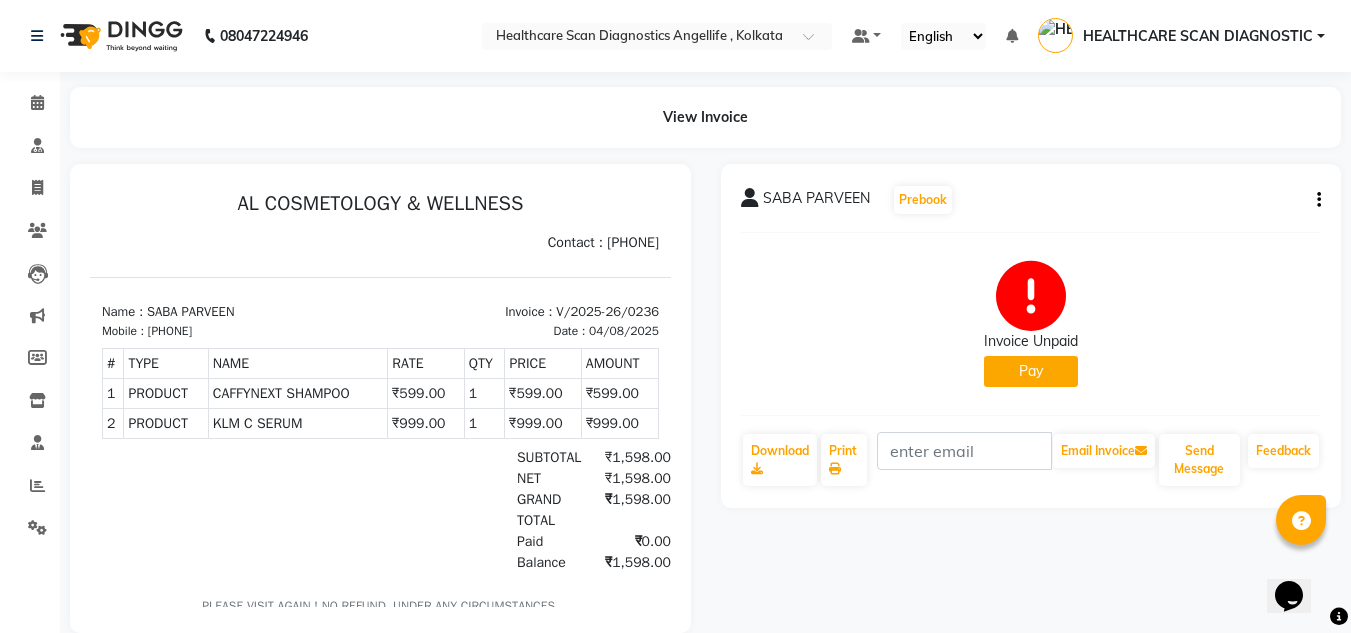 click on "SABA PARVEEN  Prebook   Invoice Unpaid   Pay  Download  Print   Email Invoice   Send Message Feedback" 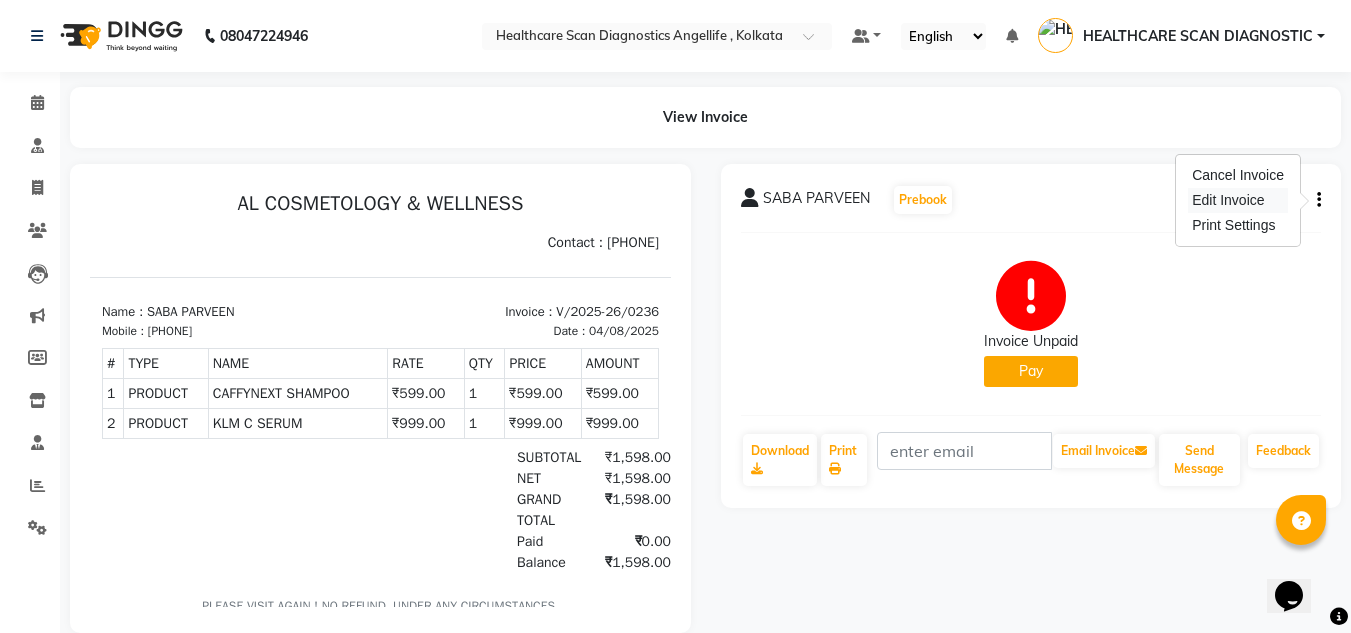 click on "Edit Invoice" at bounding box center [1238, 200] 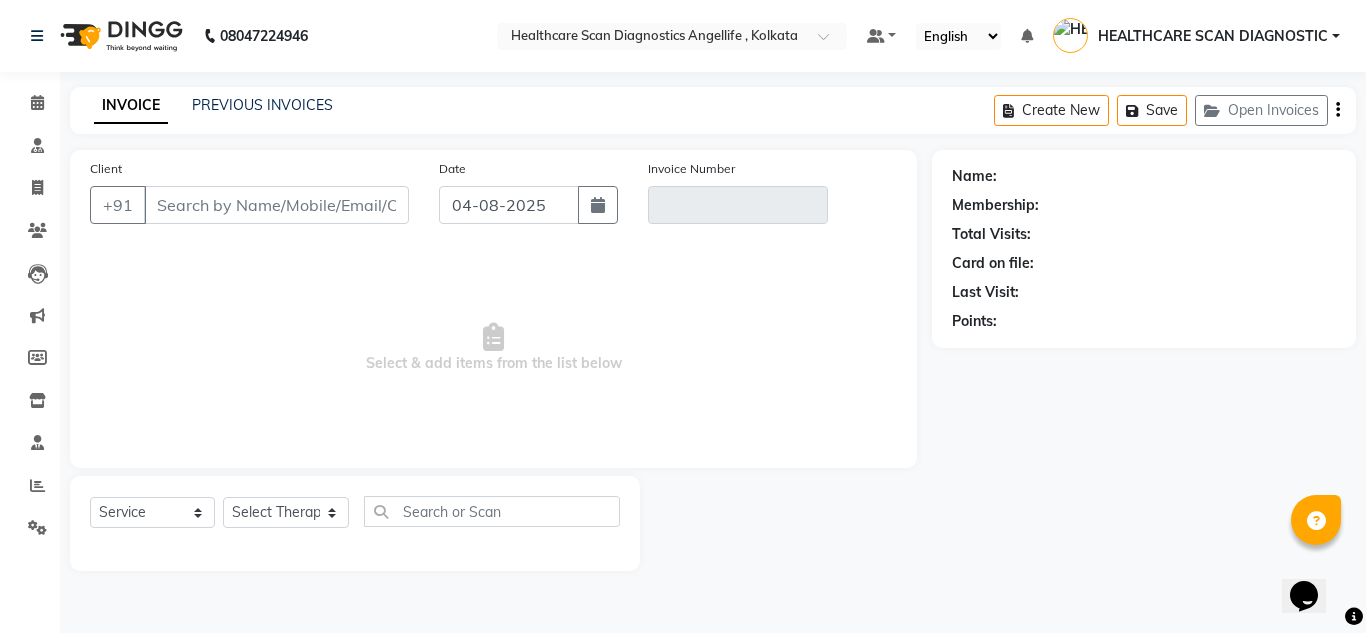 type on "7439346731" 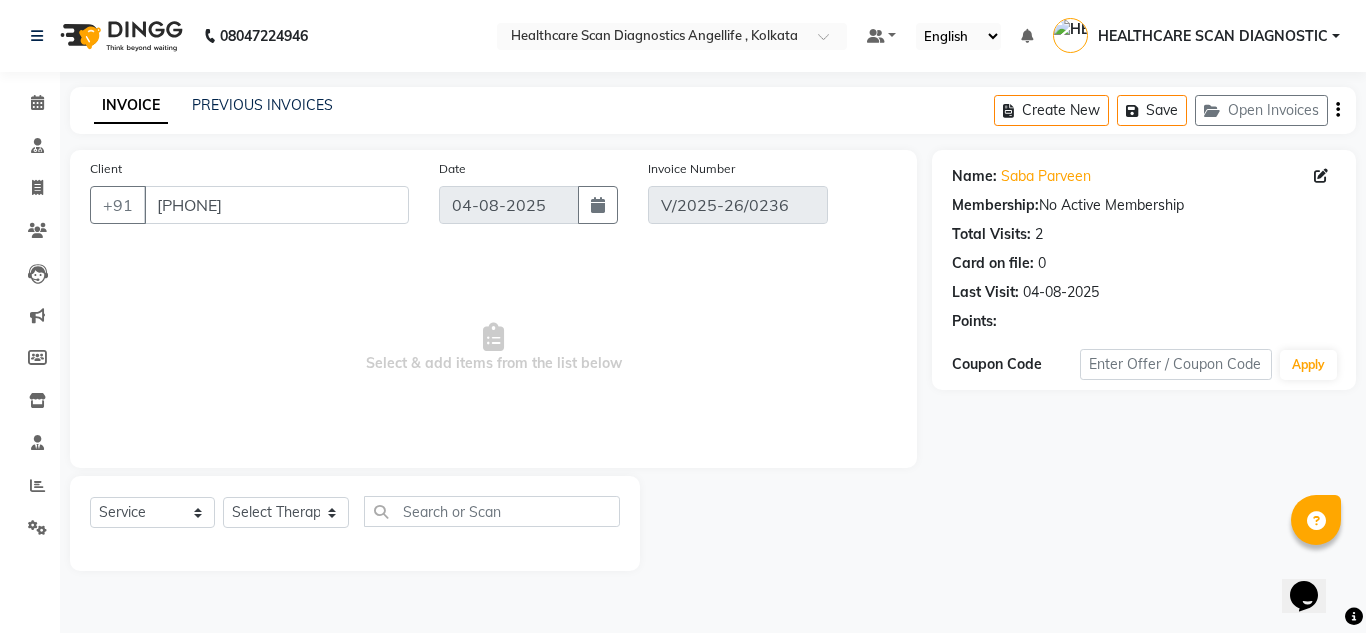 select on "select" 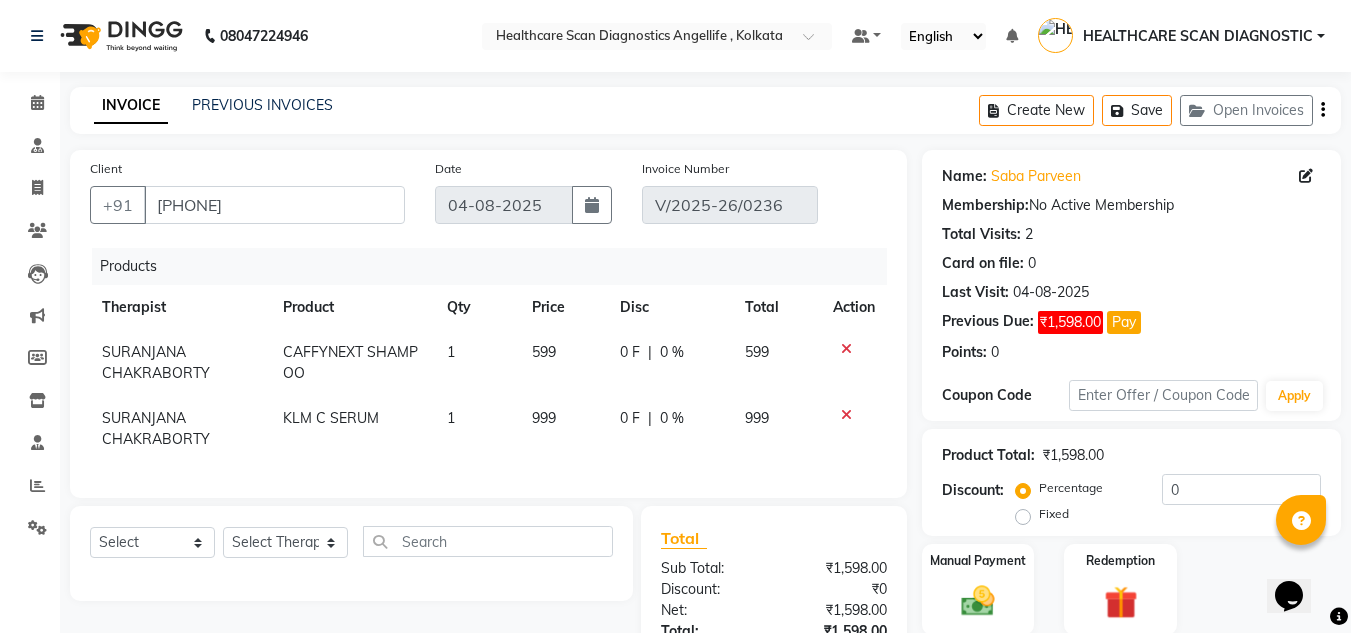 click 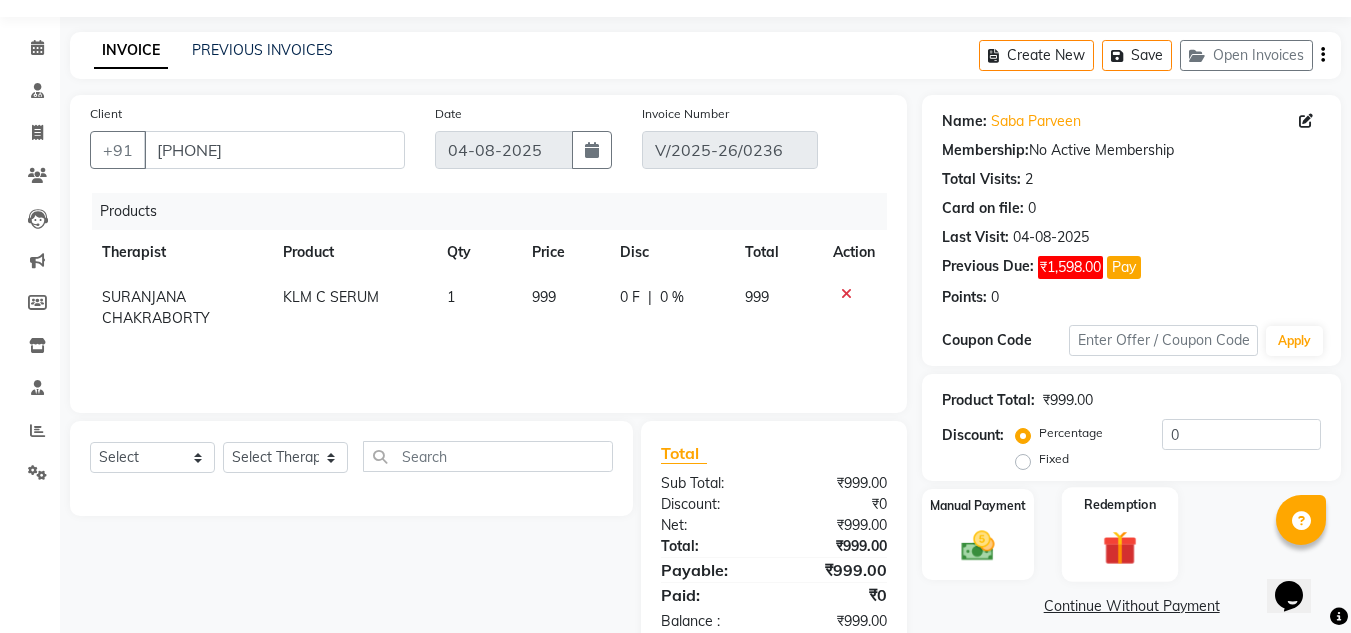 scroll, scrollTop: 104, scrollLeft: 0, axis: vertical 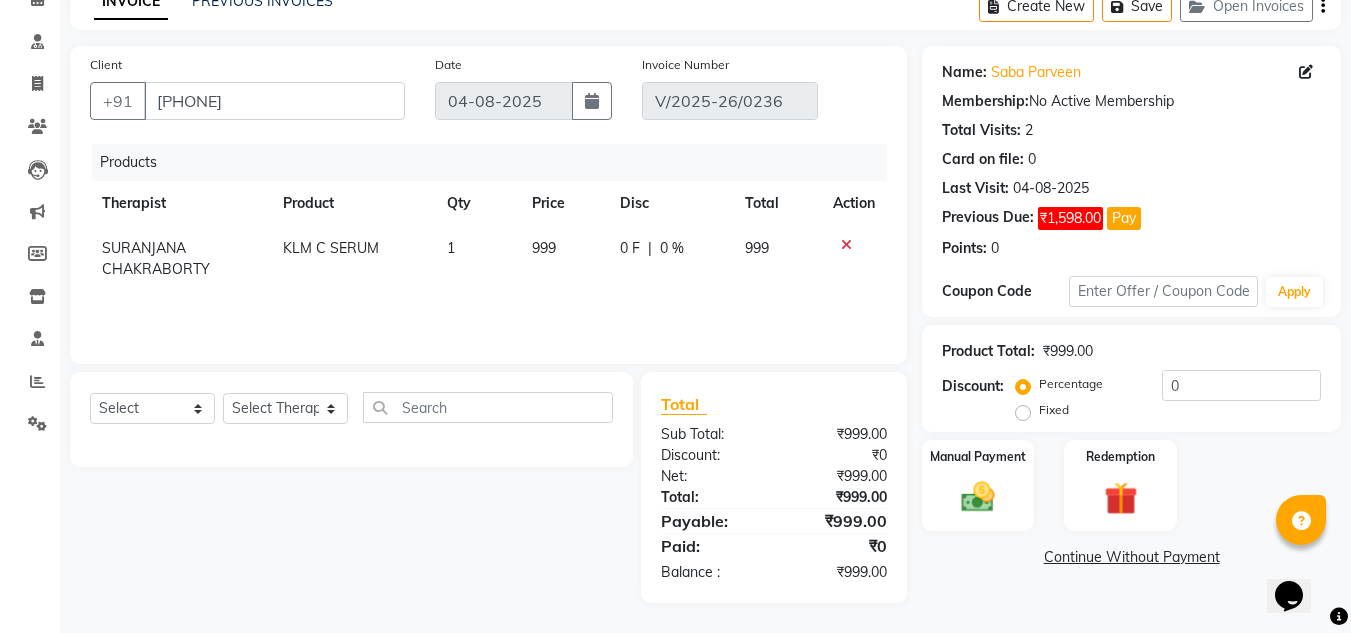 click on "Continue Without Payment" 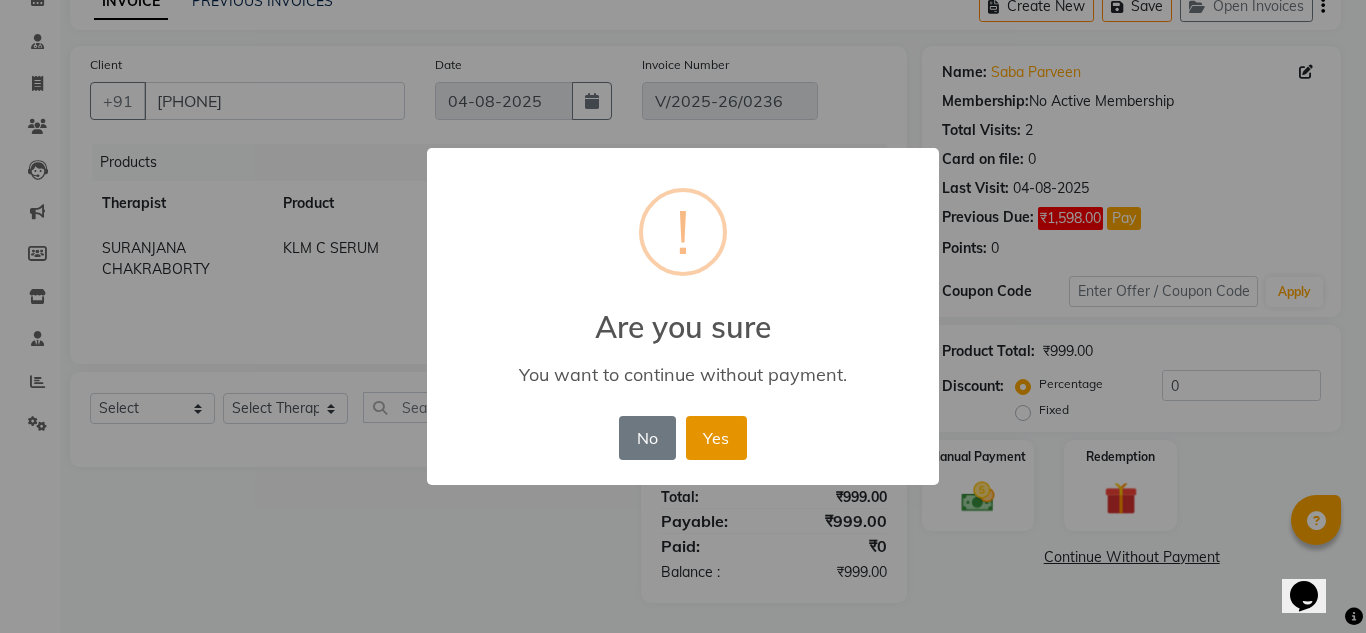 click on "Yes" at bounding box center [716, 438] 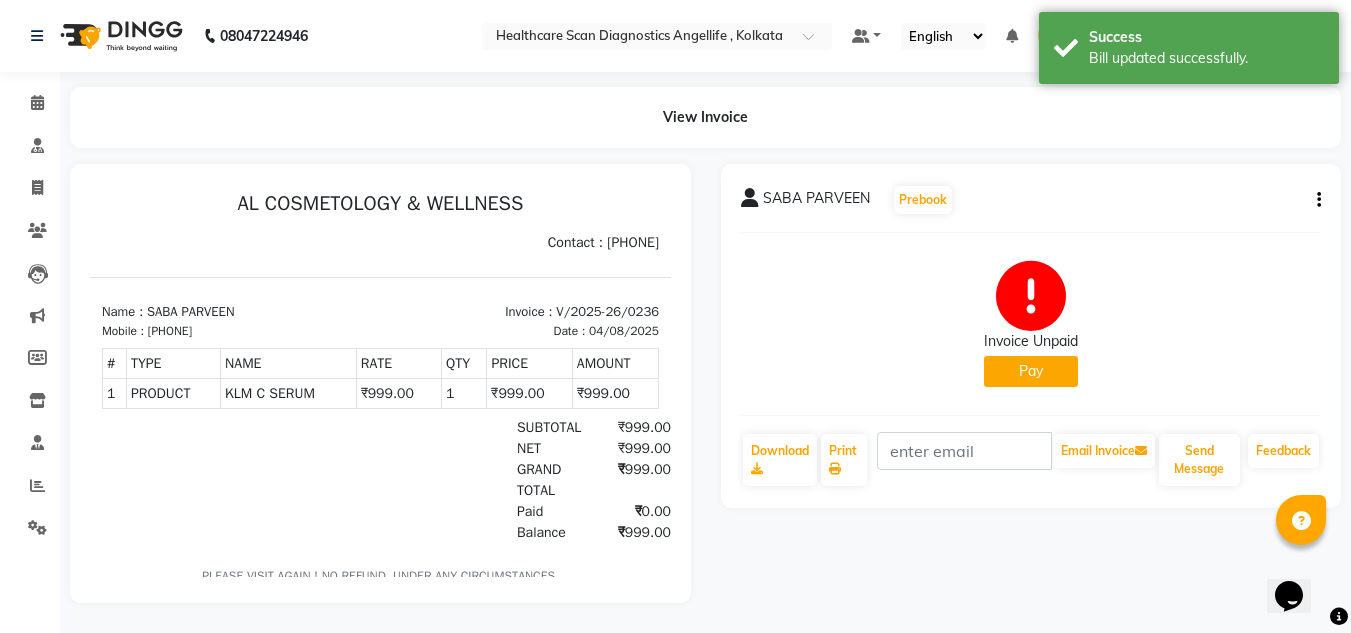 scroll, scrollTop: 0, scrollLeft: 0, axis: both 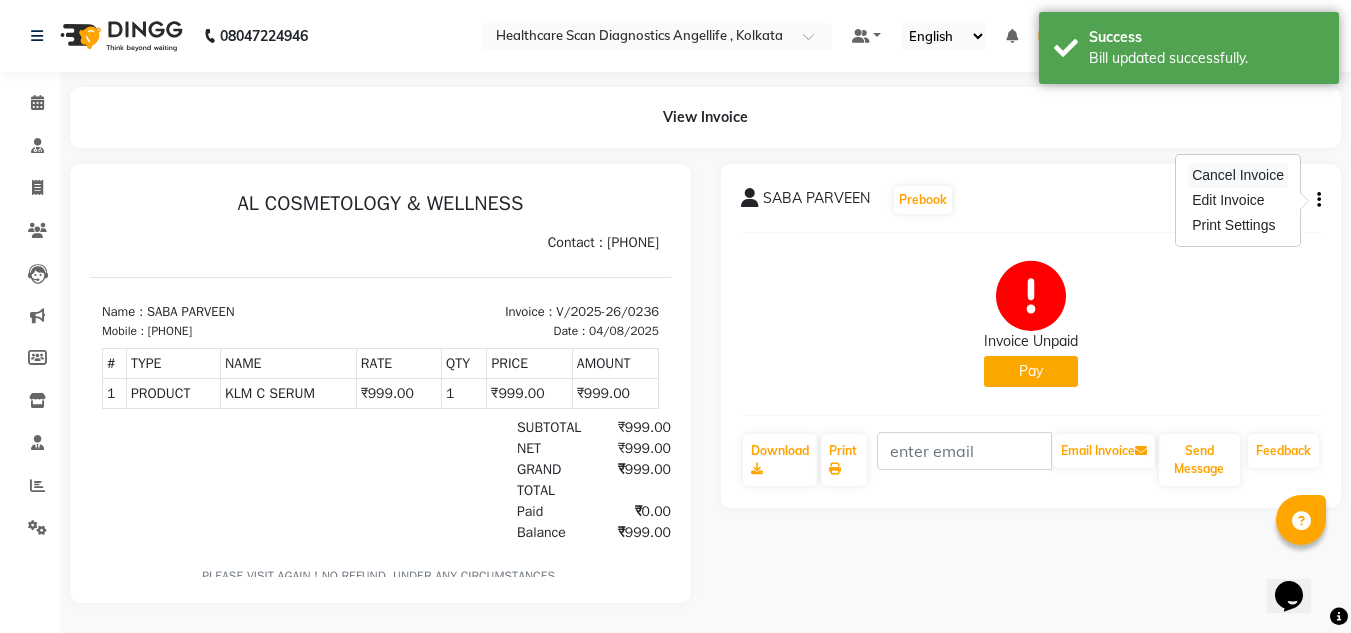 click on "Cancel Invoice" at bounding box center (1238, 175) 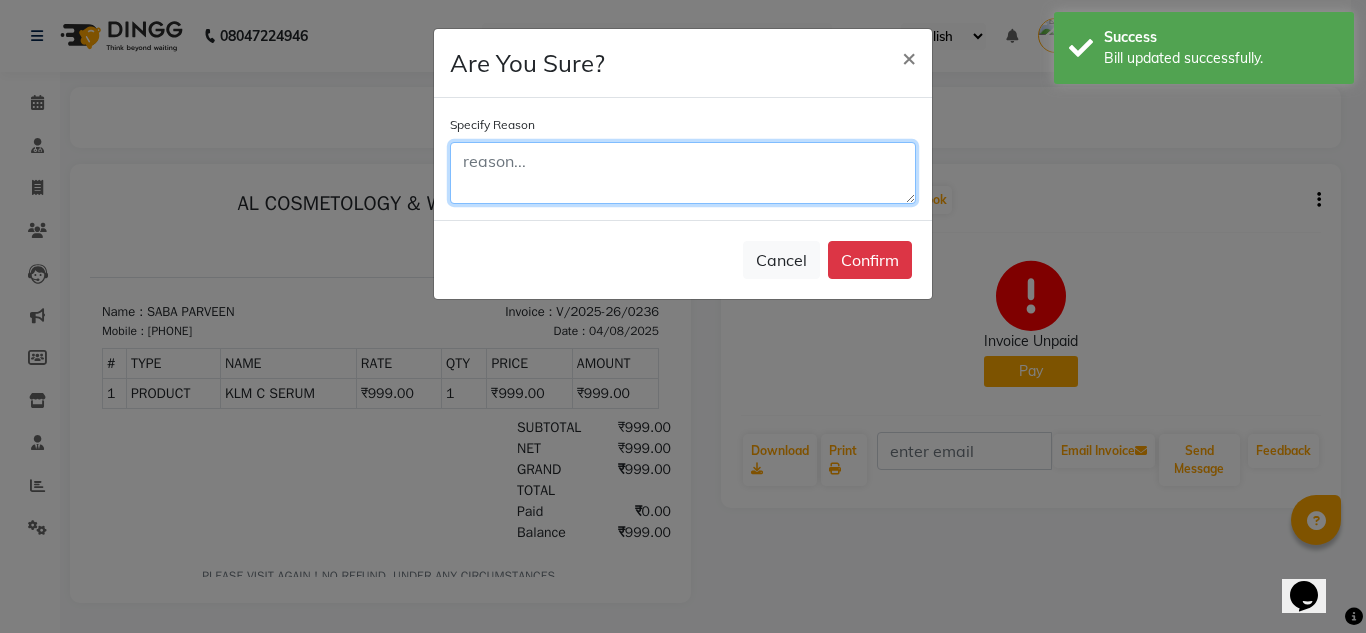 click 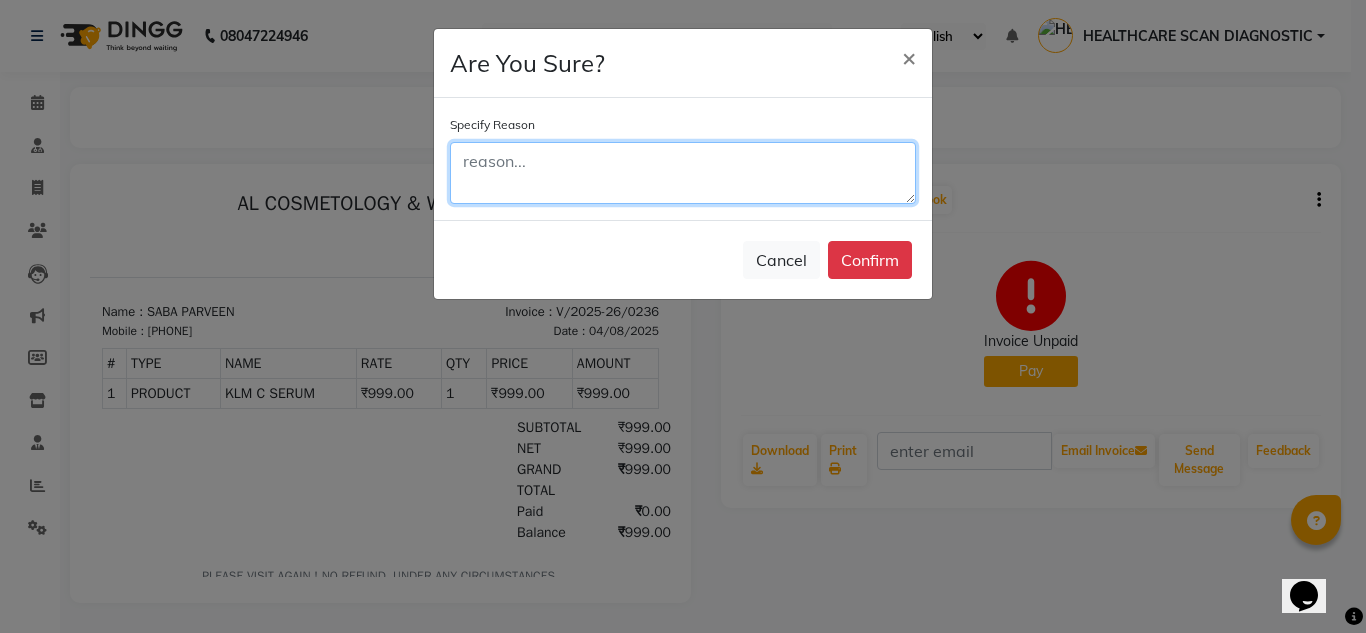 type on "D" 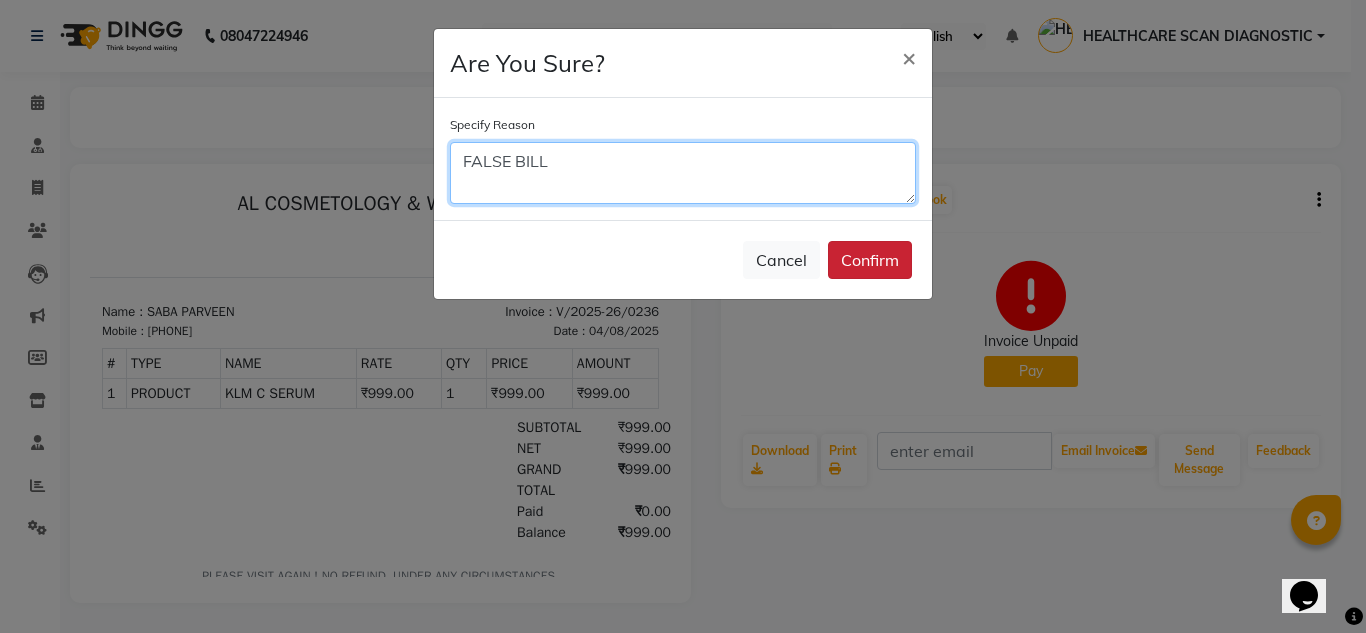 type on "FALSE BILL" 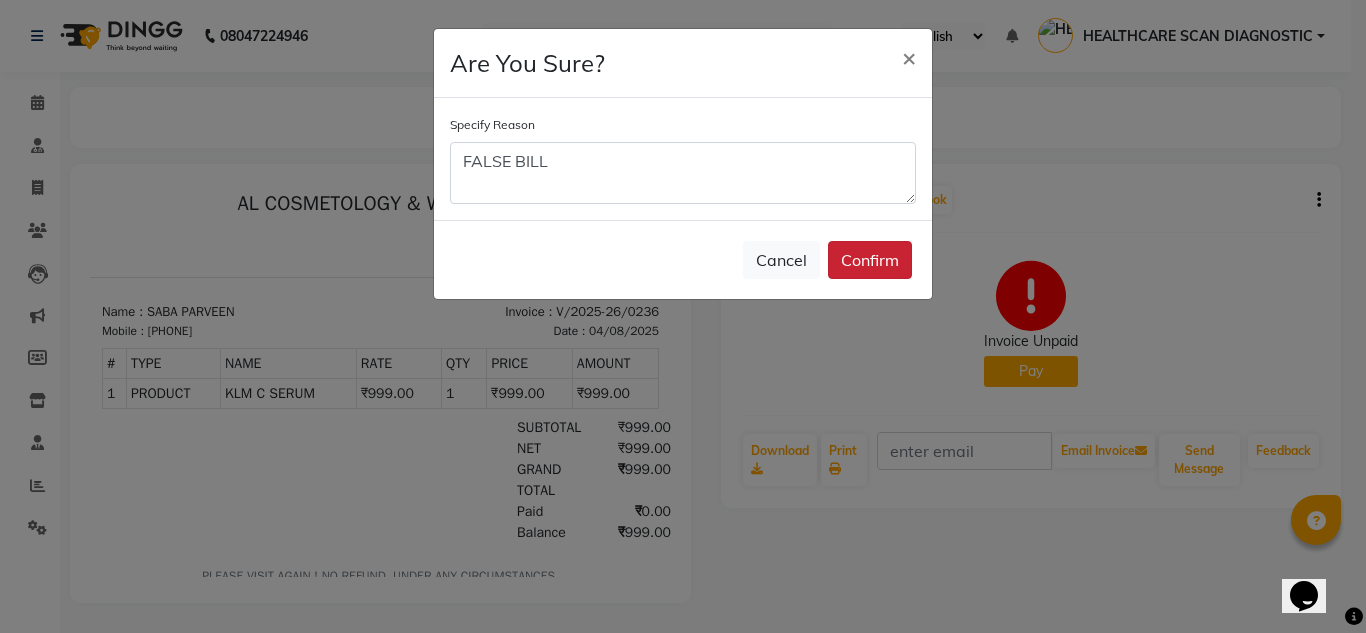 click on "Confirm" 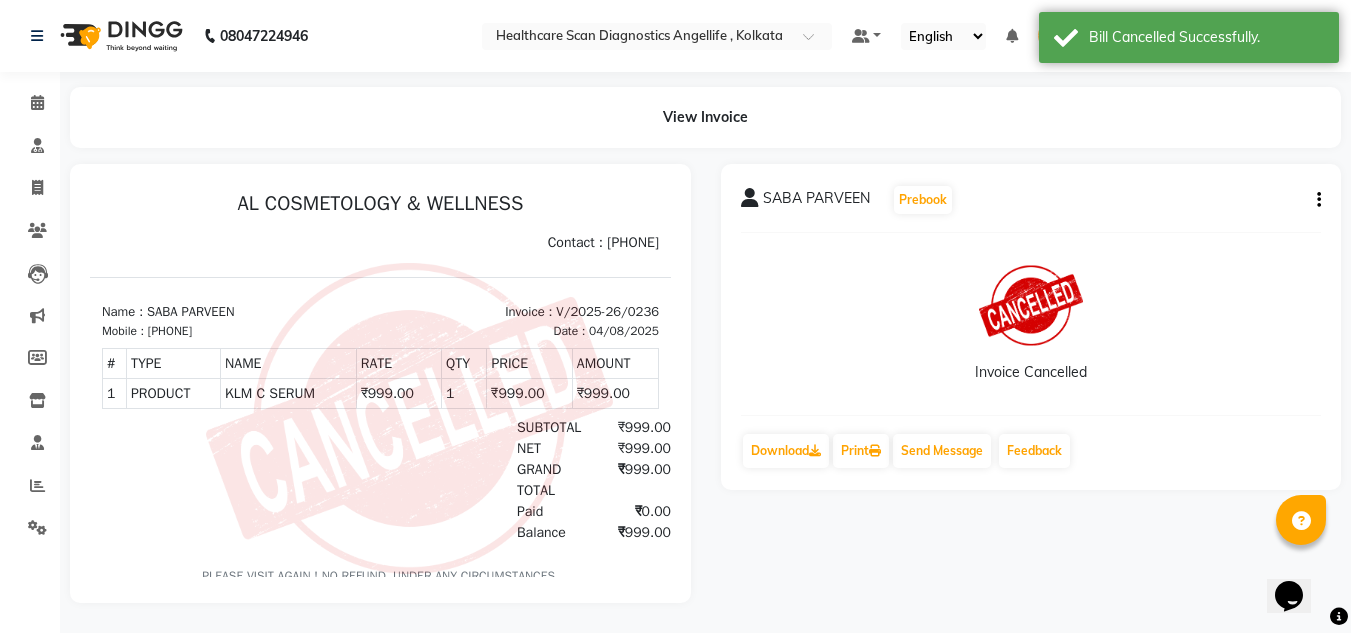 scroll, scrollTop: 0, scrollLeft: 0, axis: both 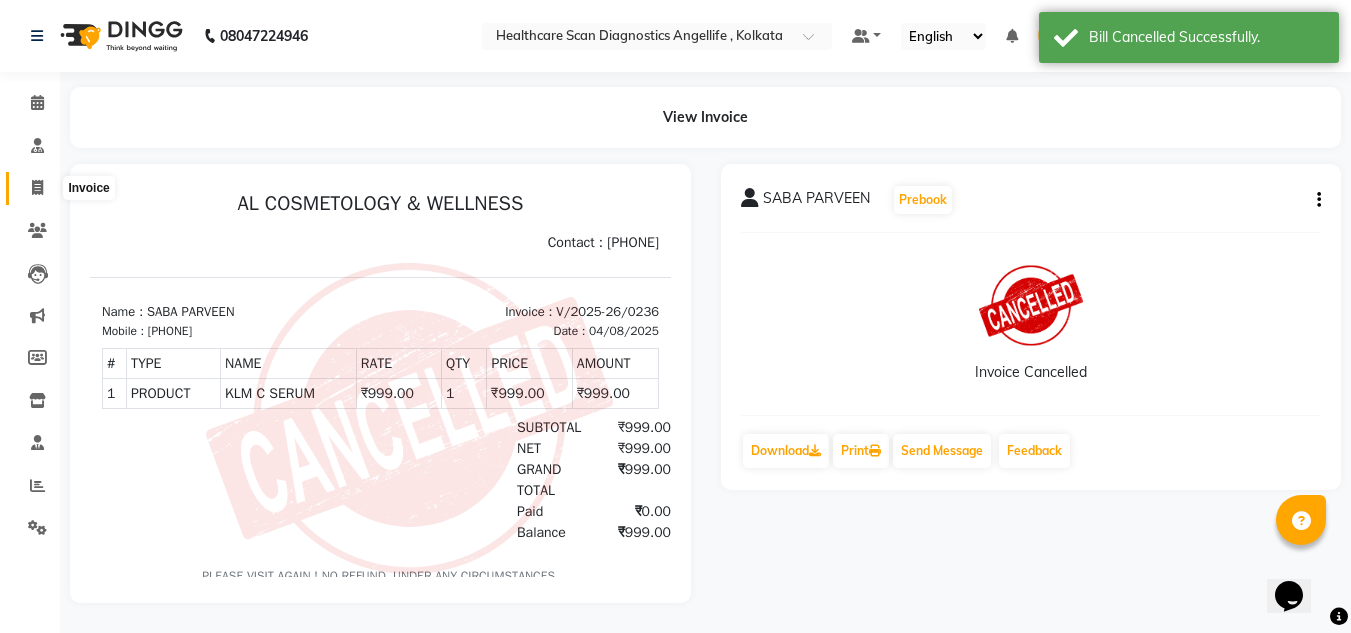 click 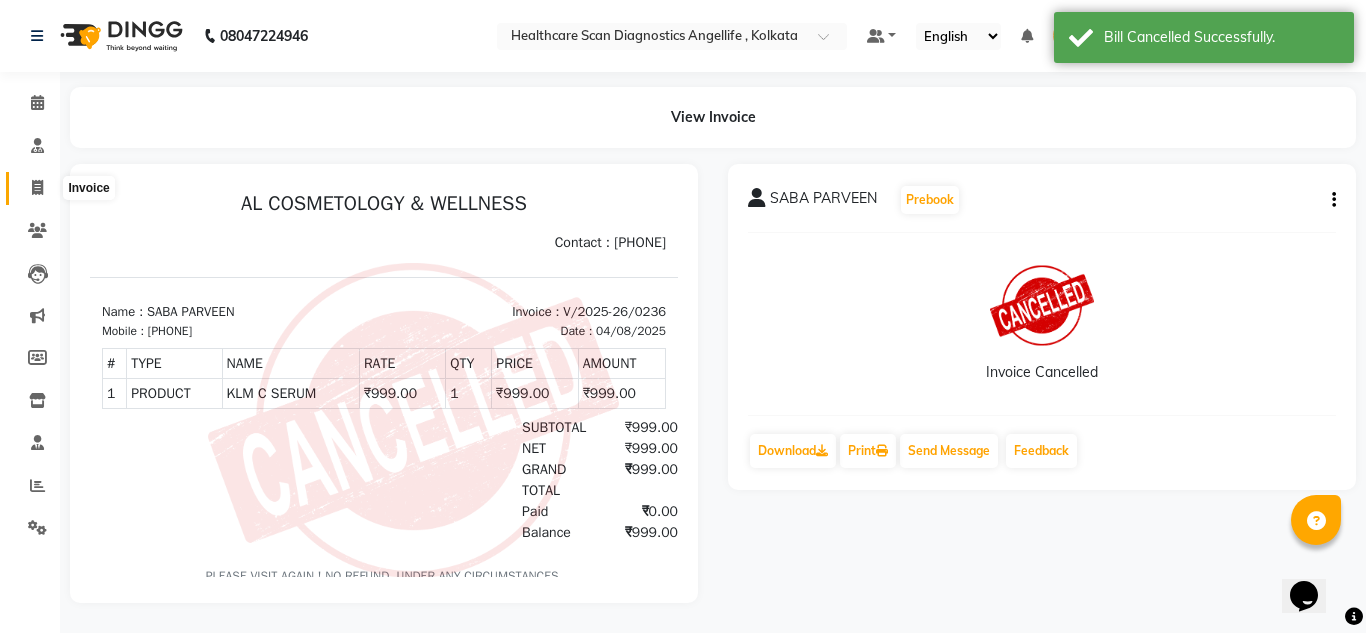 select on "5671" 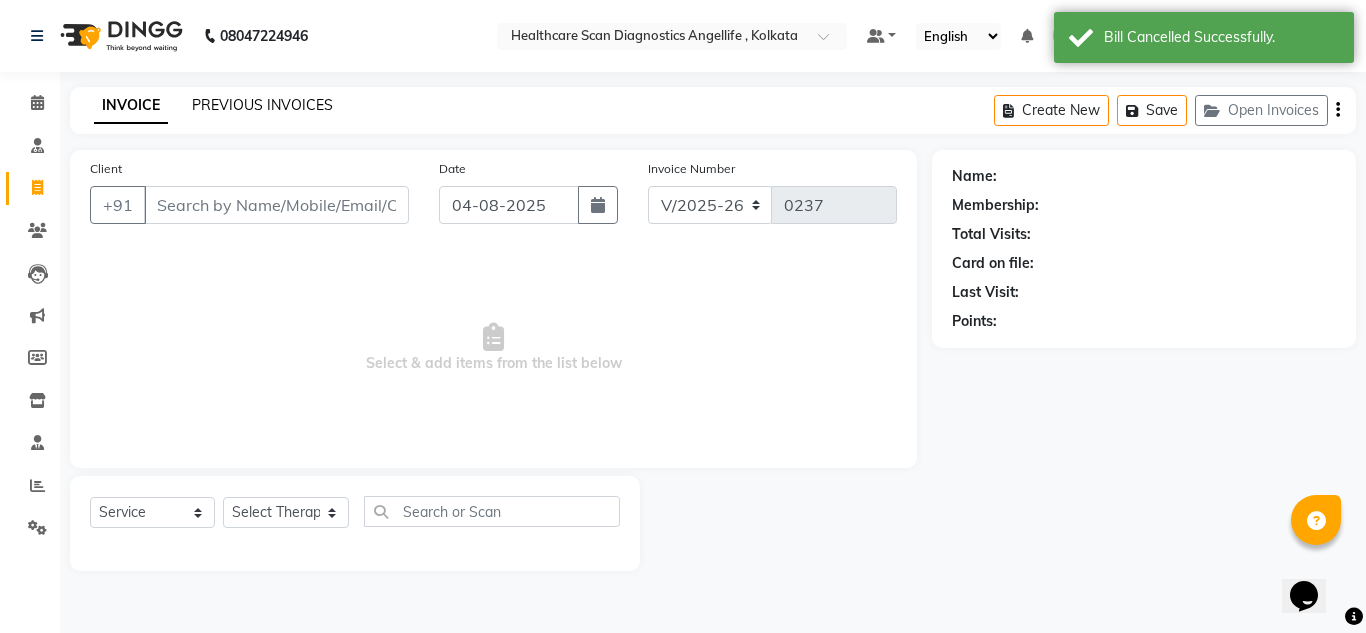 click on "PREVIOUS INVOICES" 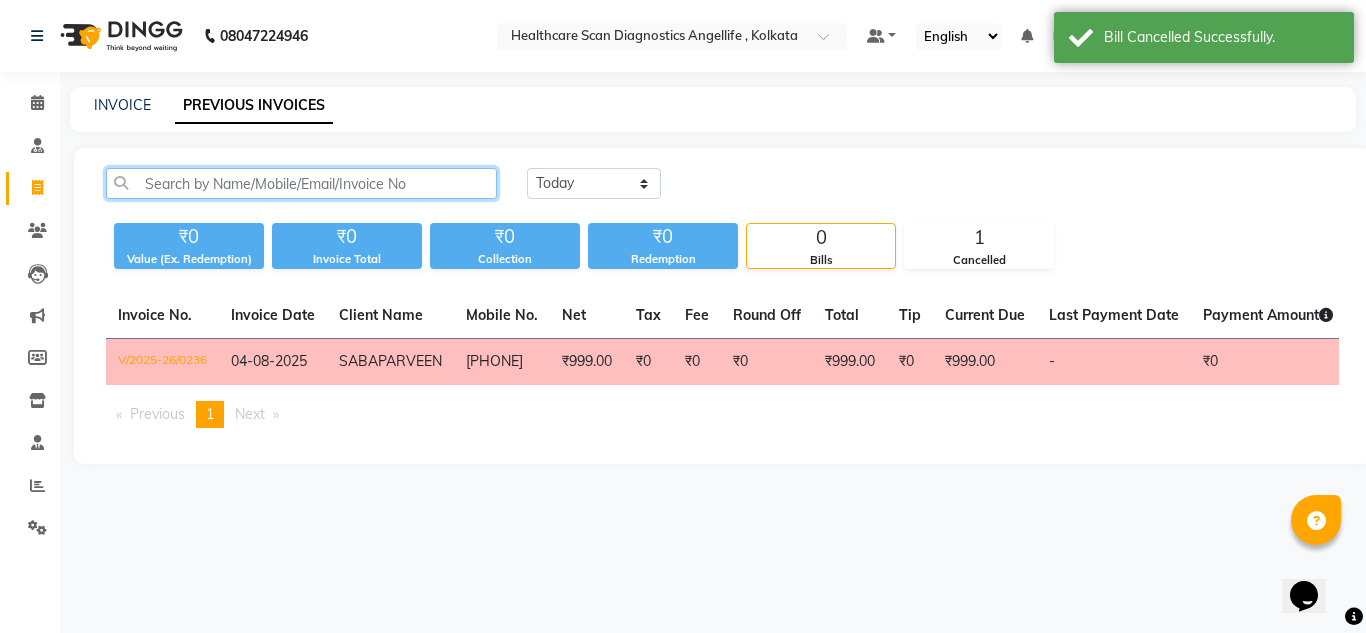 click 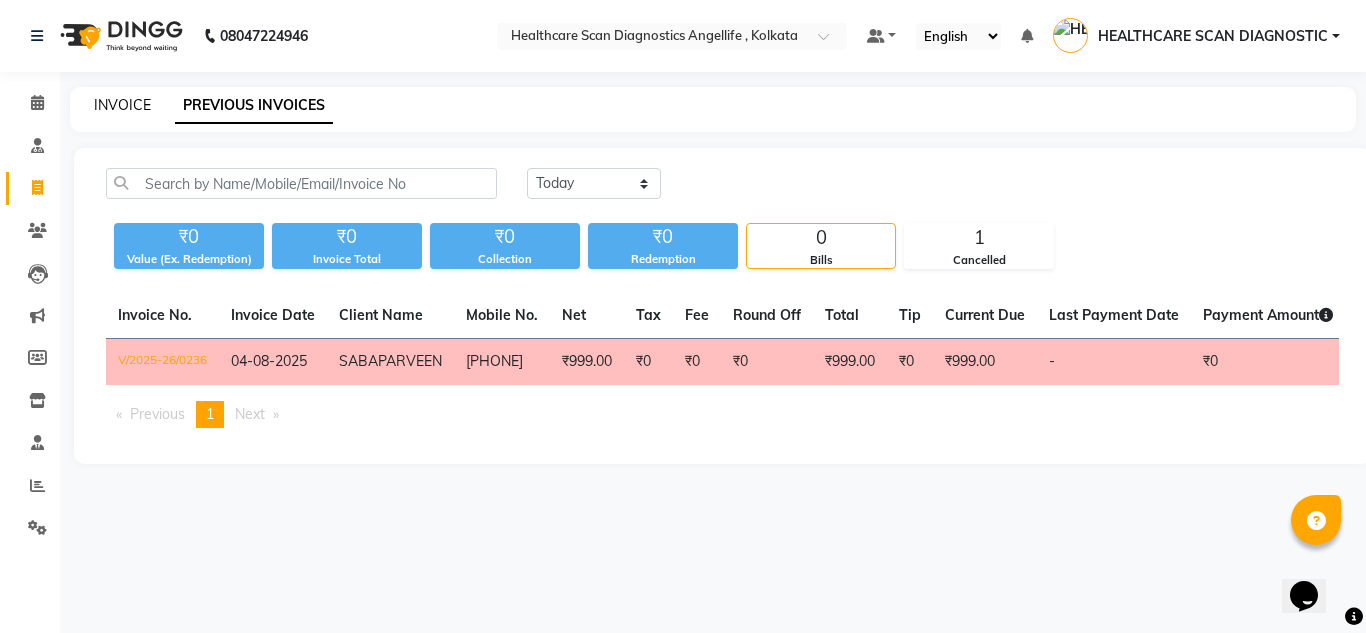 click on "INVOICE" 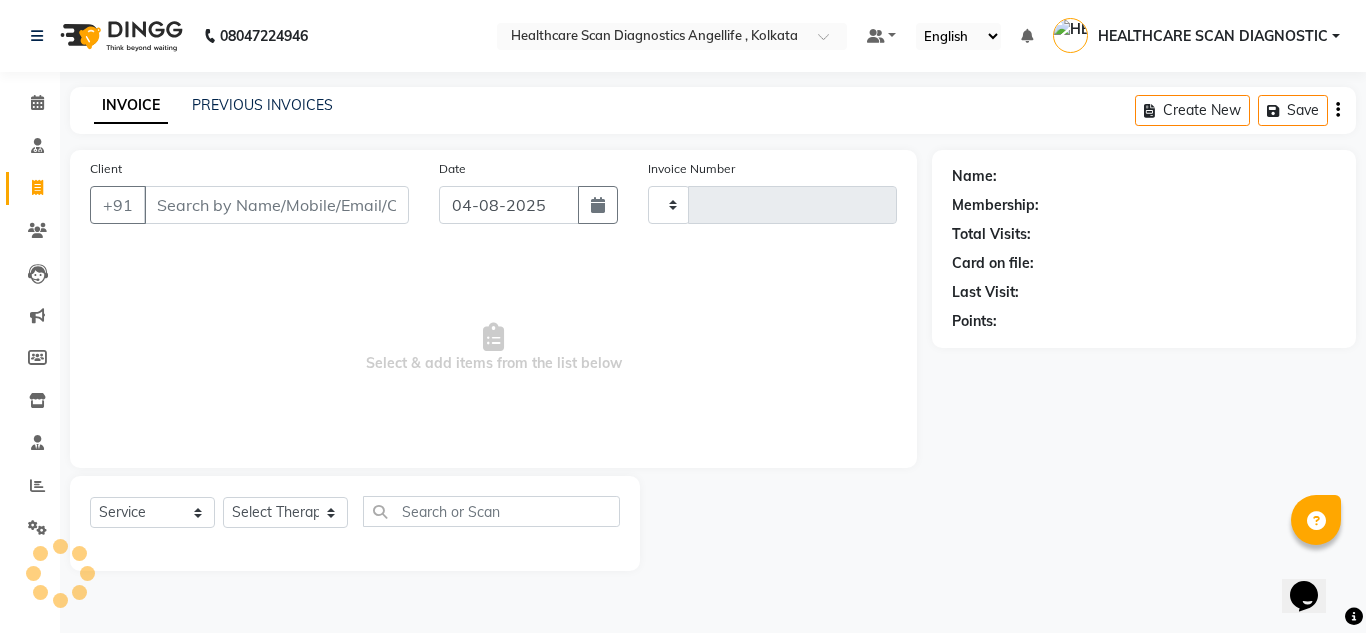 type on "0237" 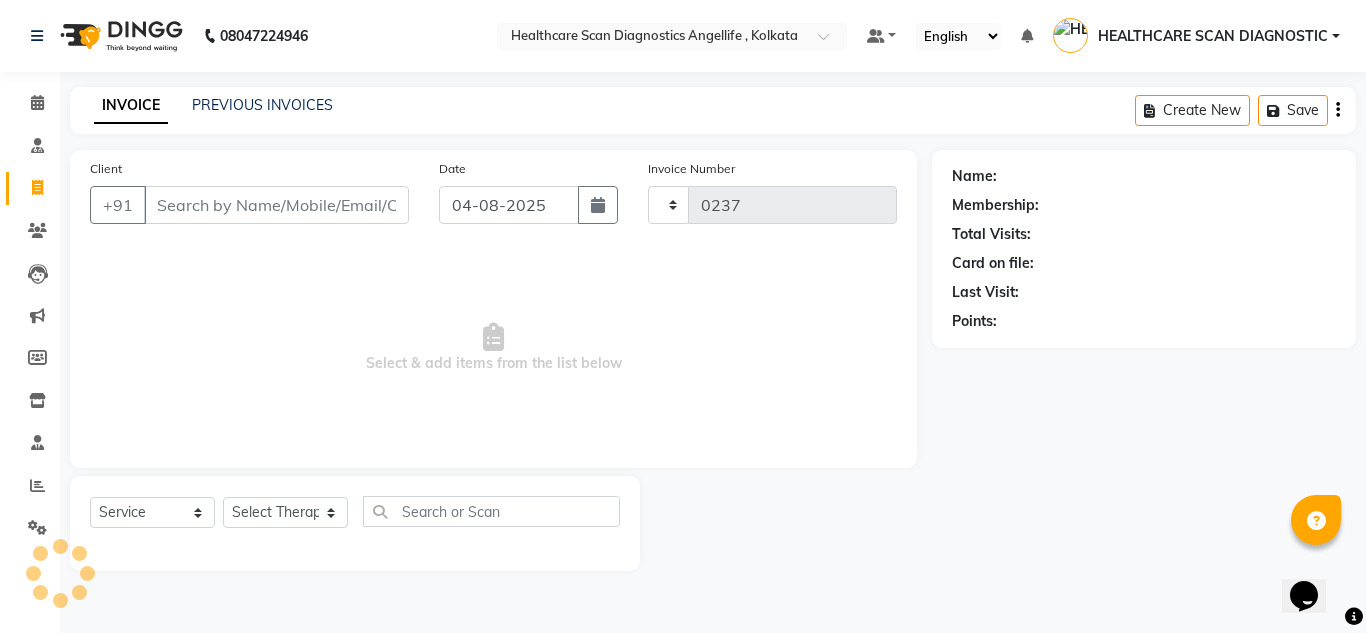 select on "5671" 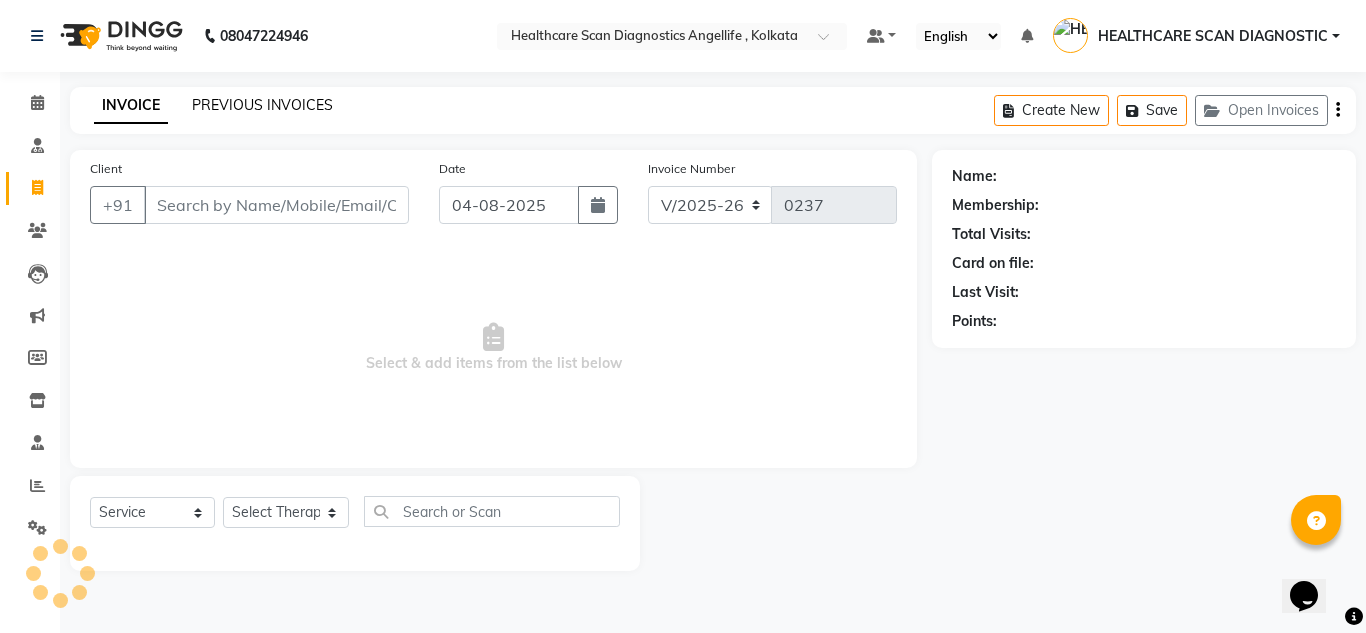 click on "PREVIOUS INVOICES" 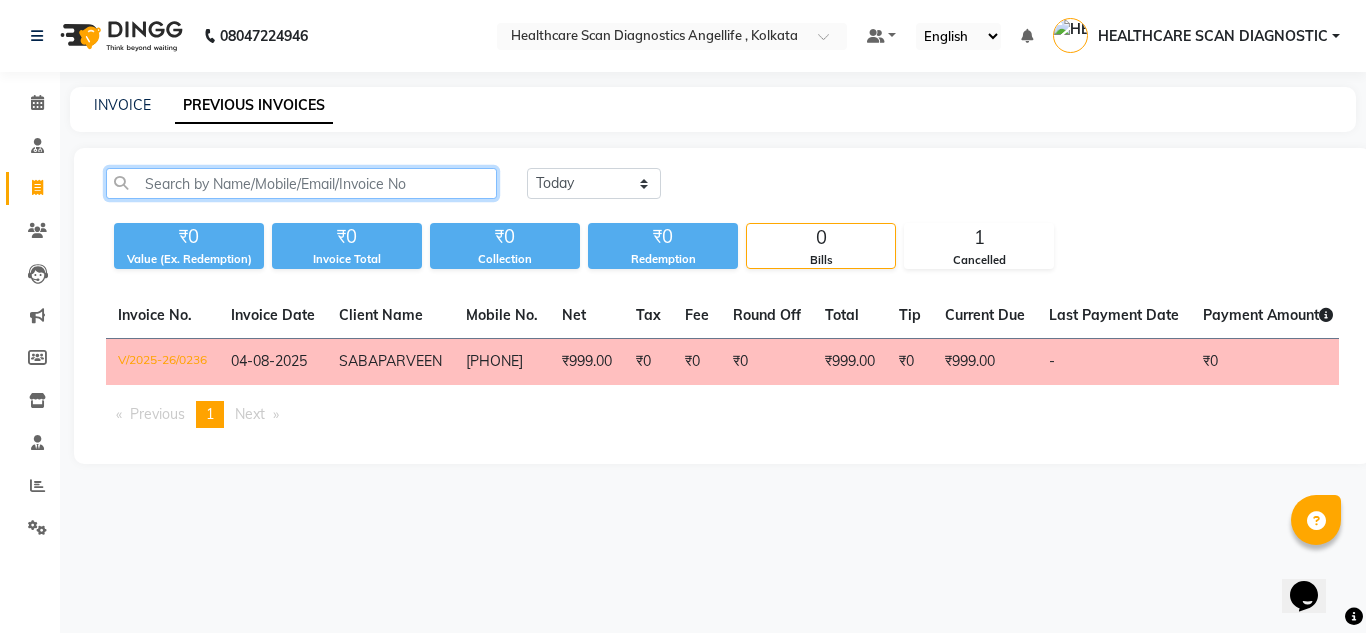 click 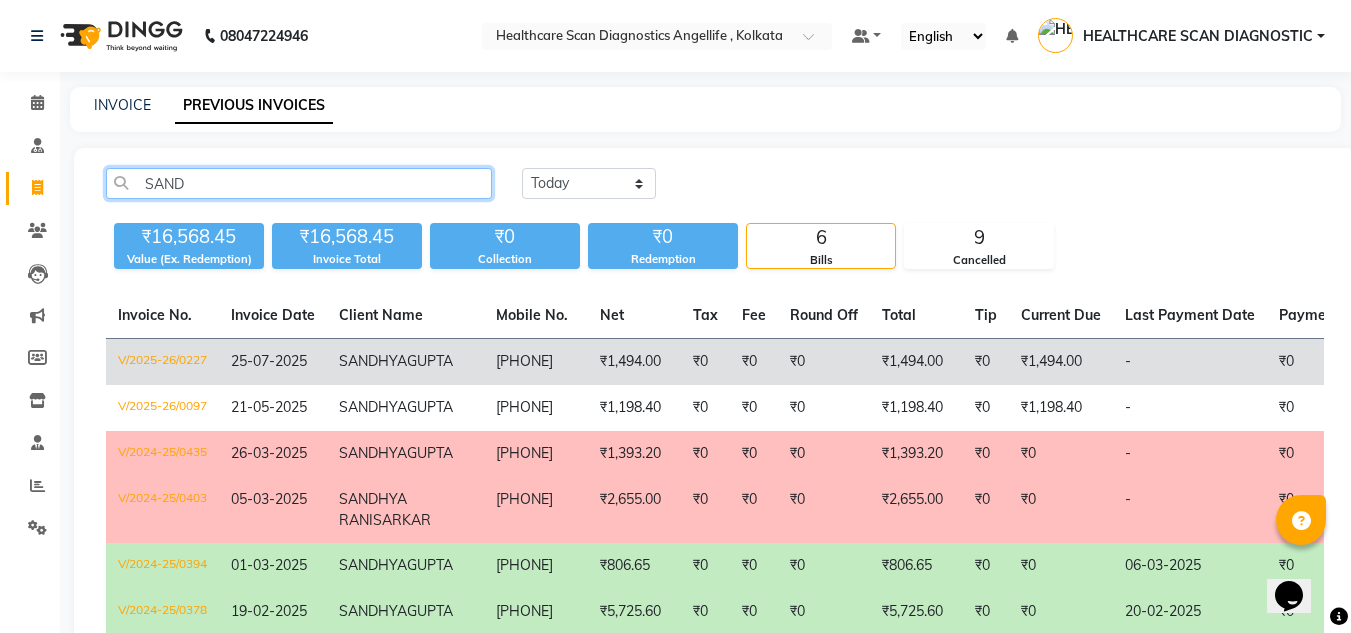 type on "SAND" 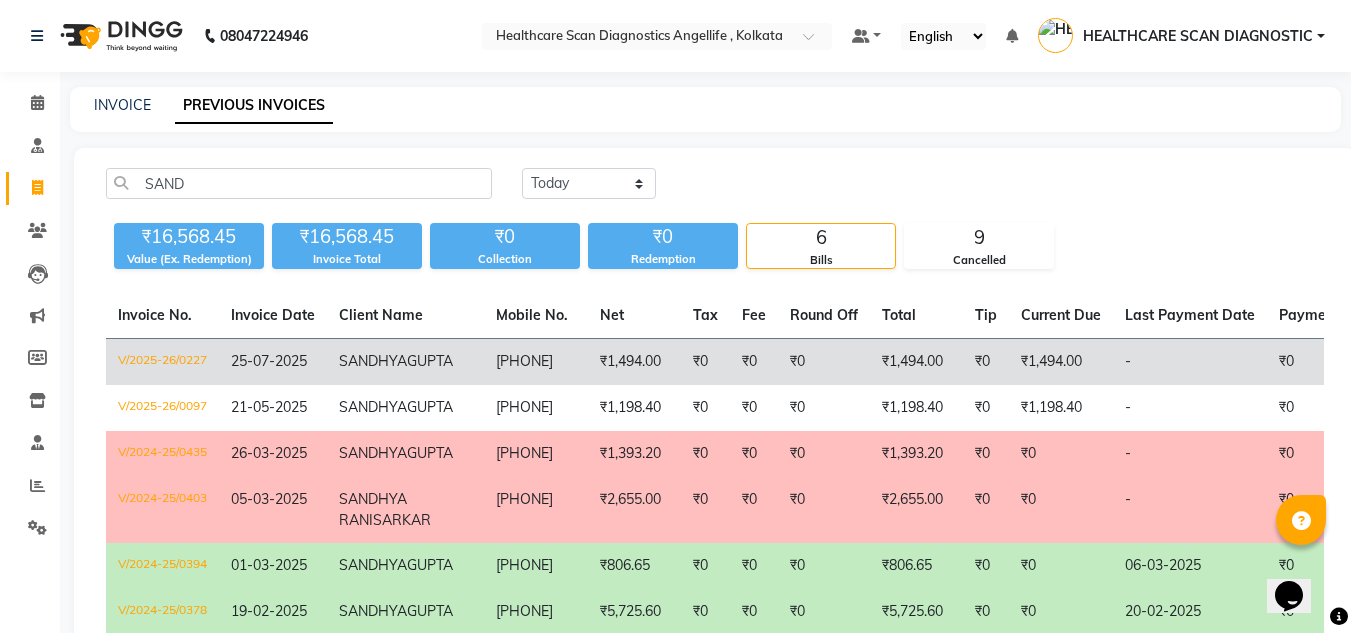 click on "SANDHYA  GUPTA" 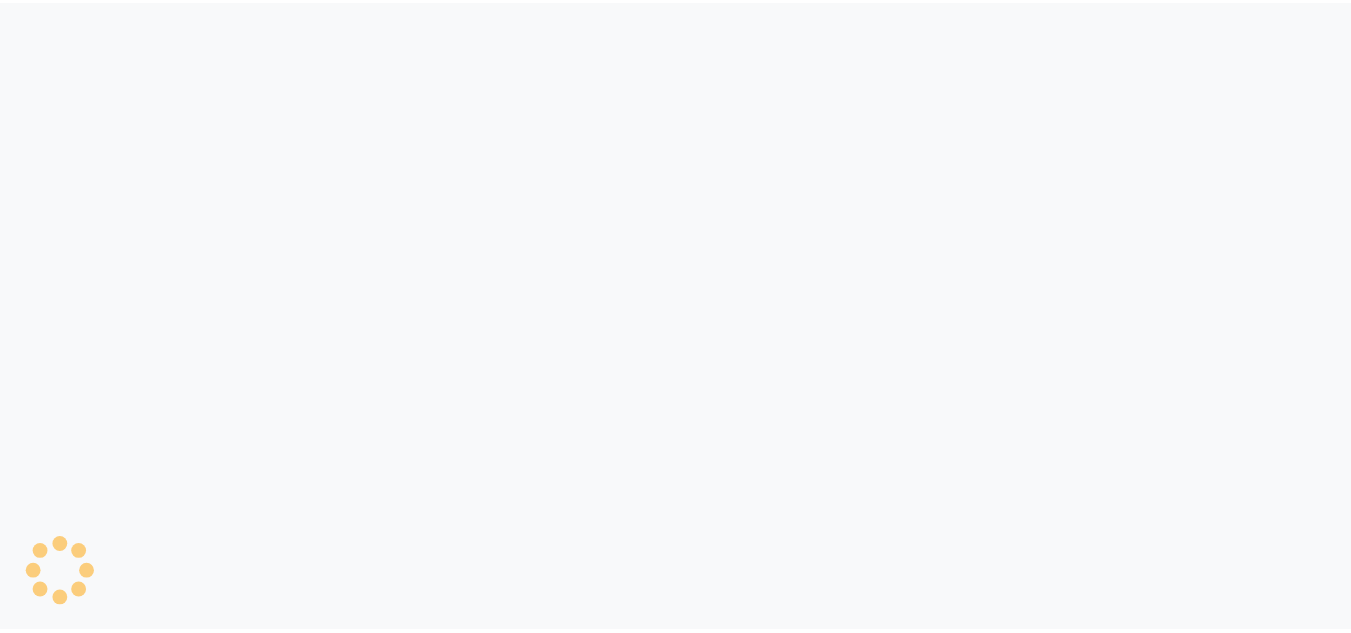 scroll, scrollTop: 0, scrollLeft: 0, axis: both 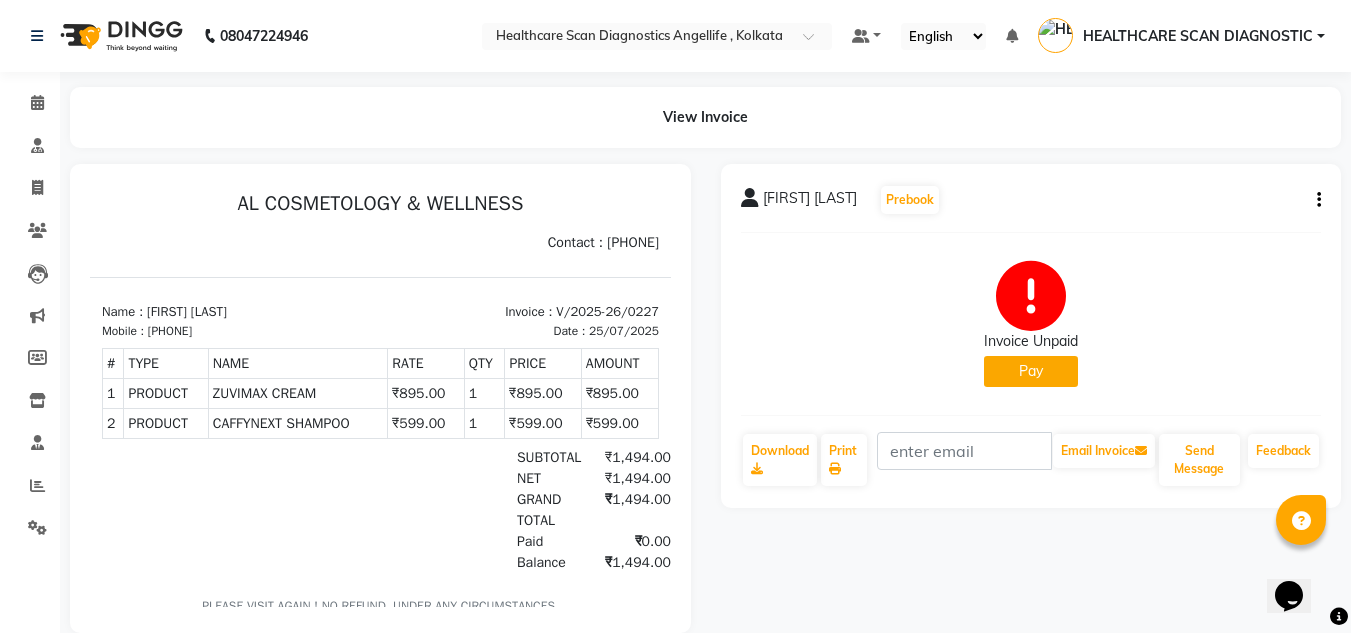 click 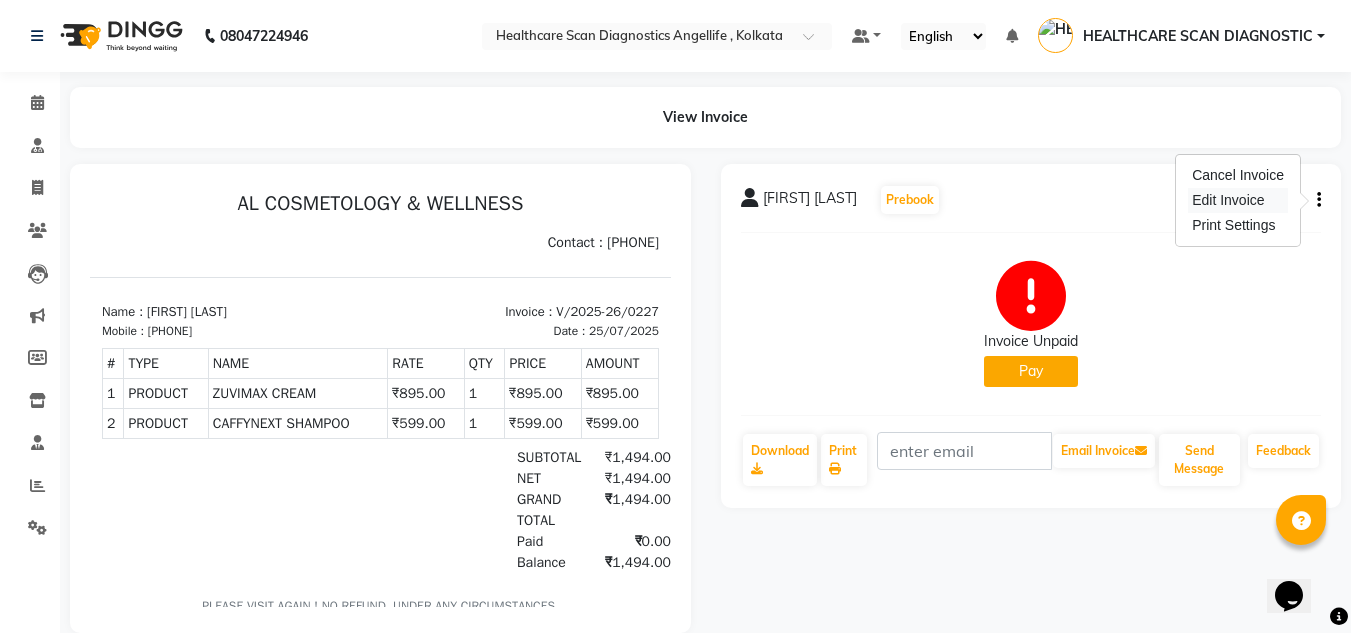 click on "Edit Invoice" at bounding box center [1238, 200] 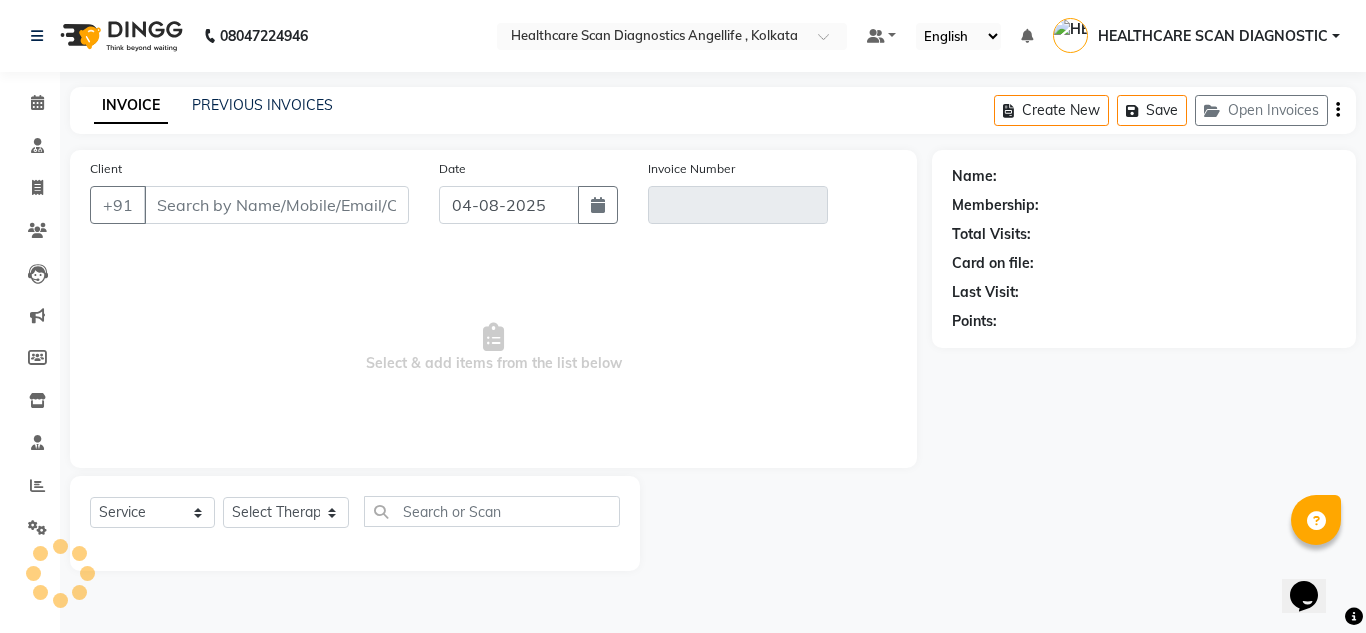 type on "[PHONE]" 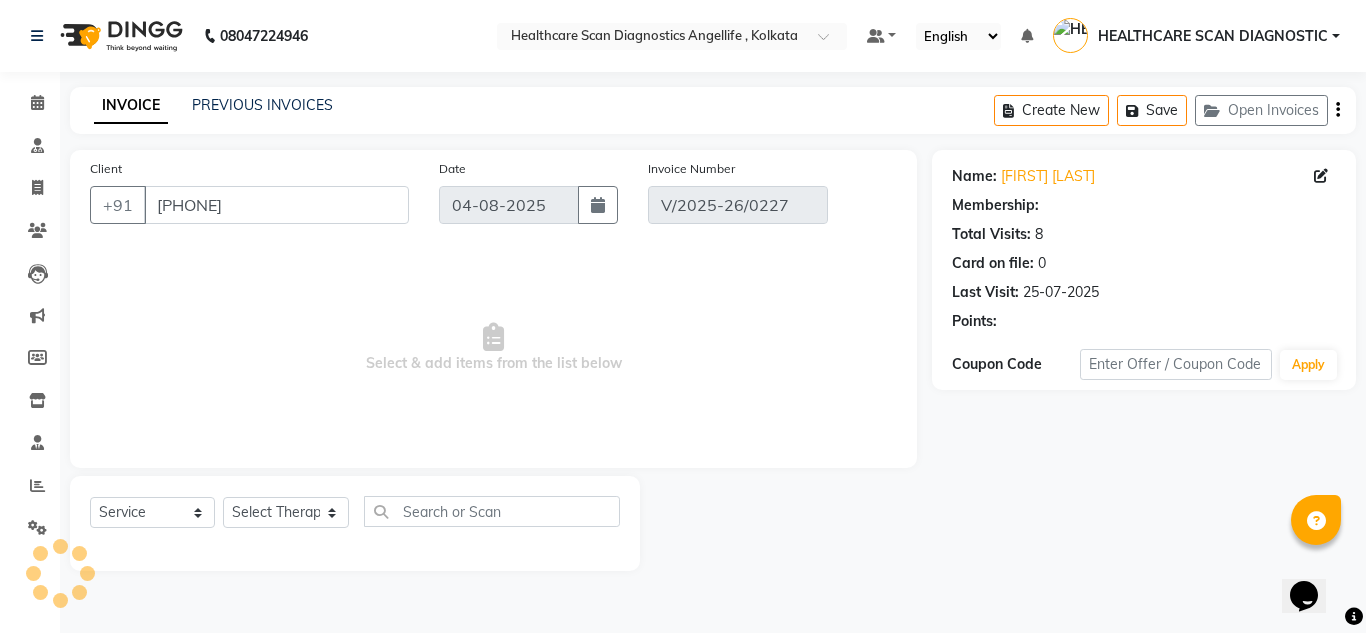 type on "25-07-2025" 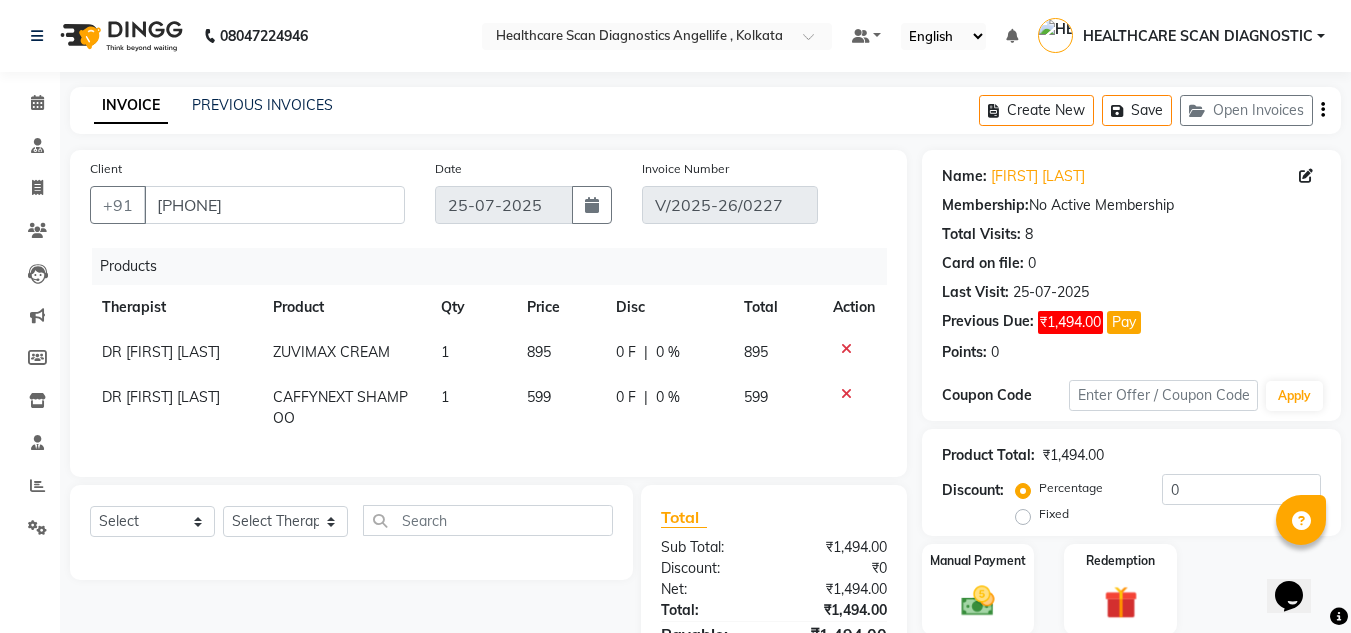 click 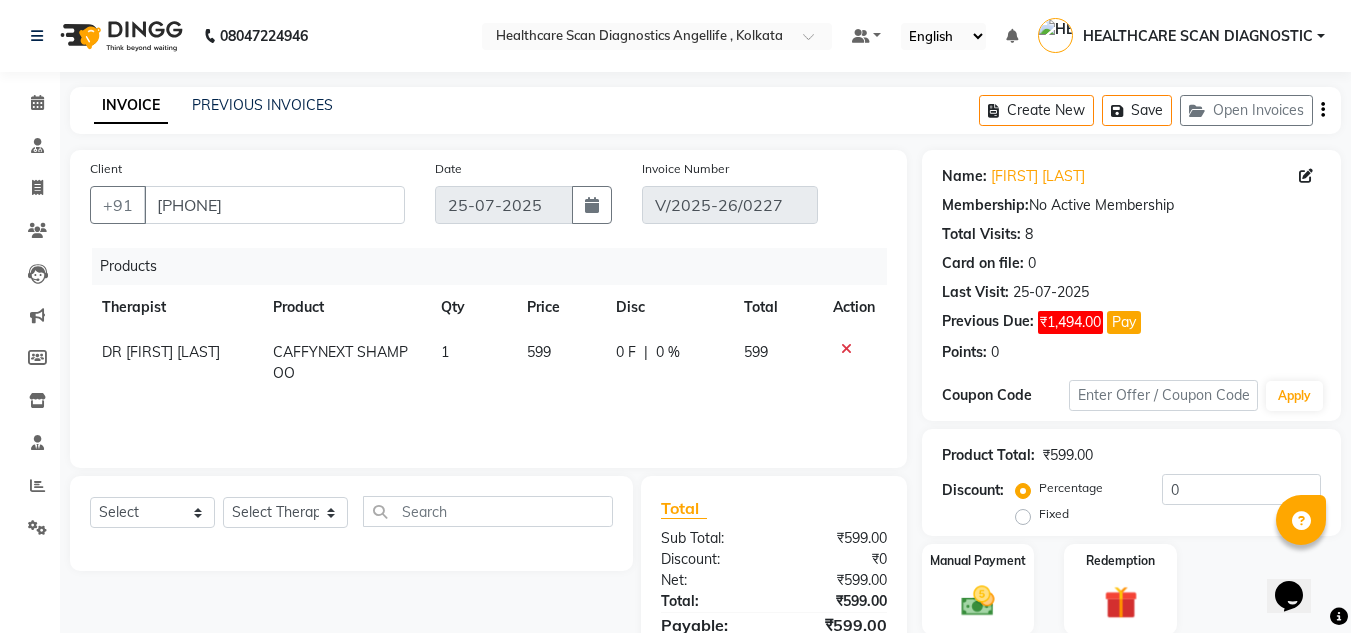 click 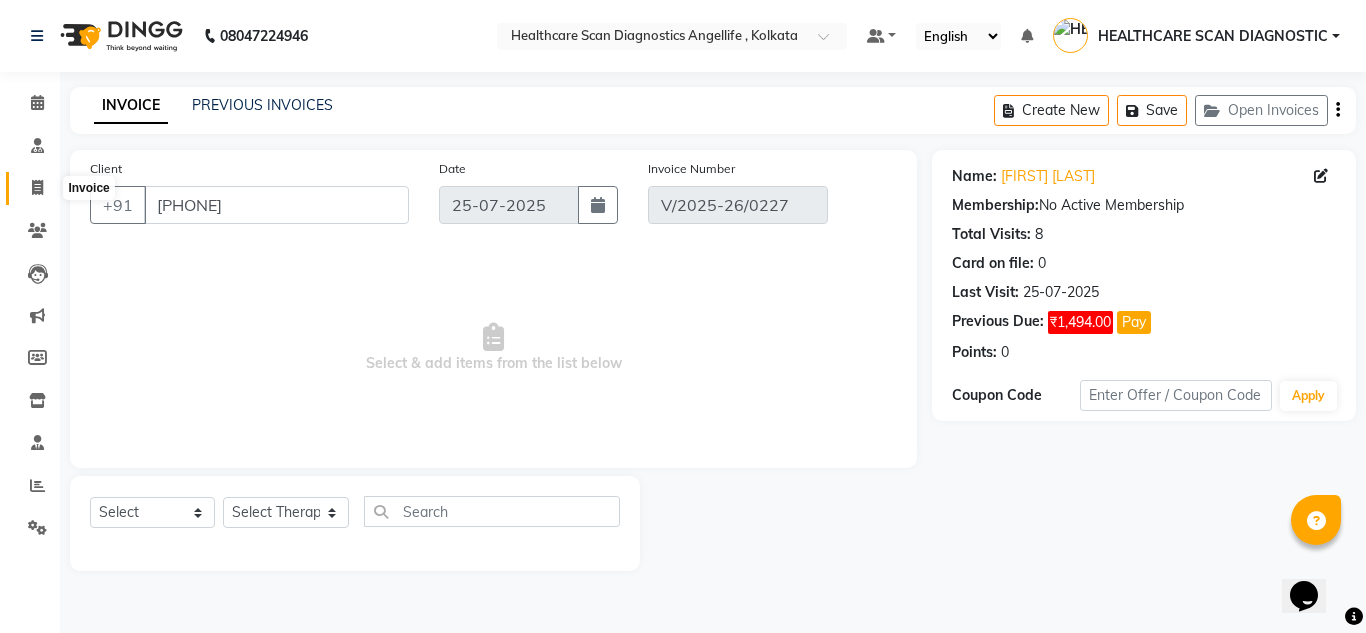 click 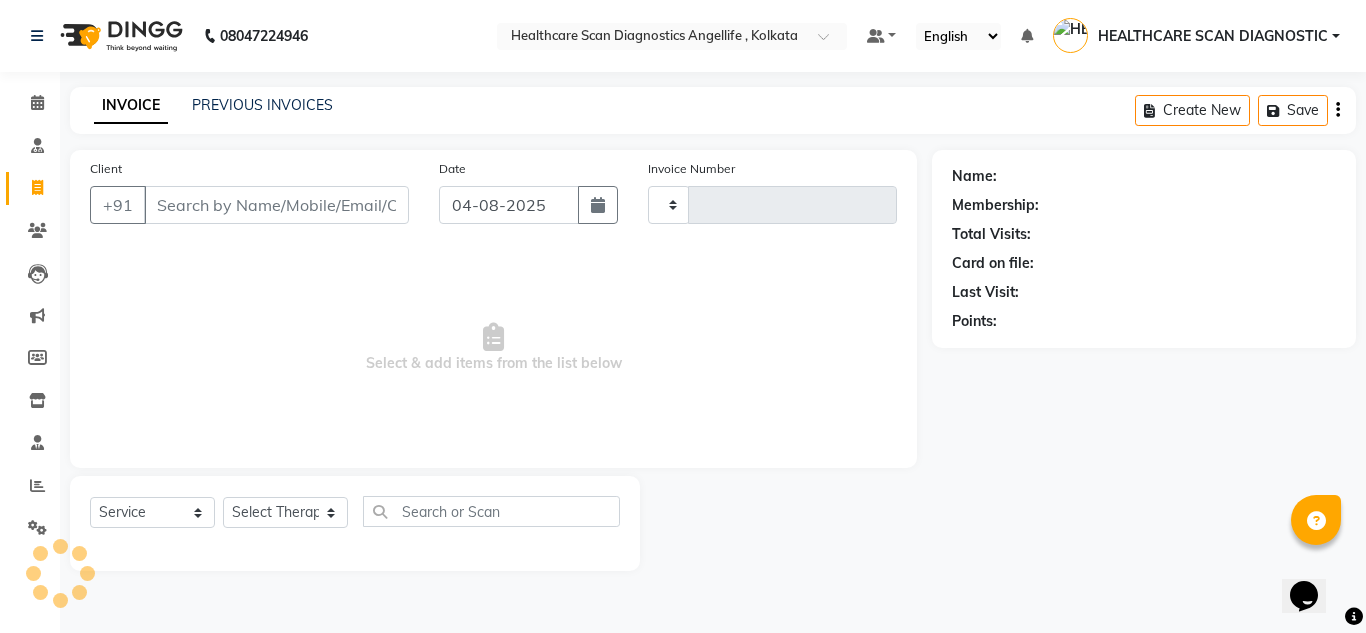 type on "0237" 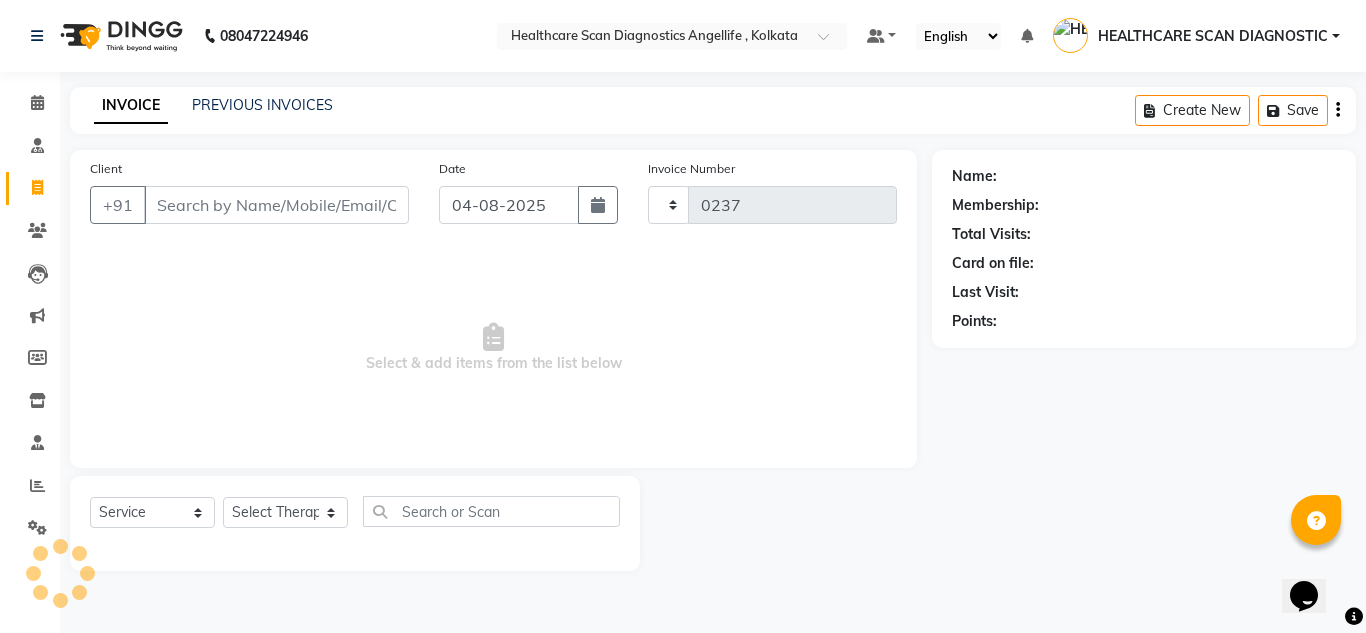 select on "5671" 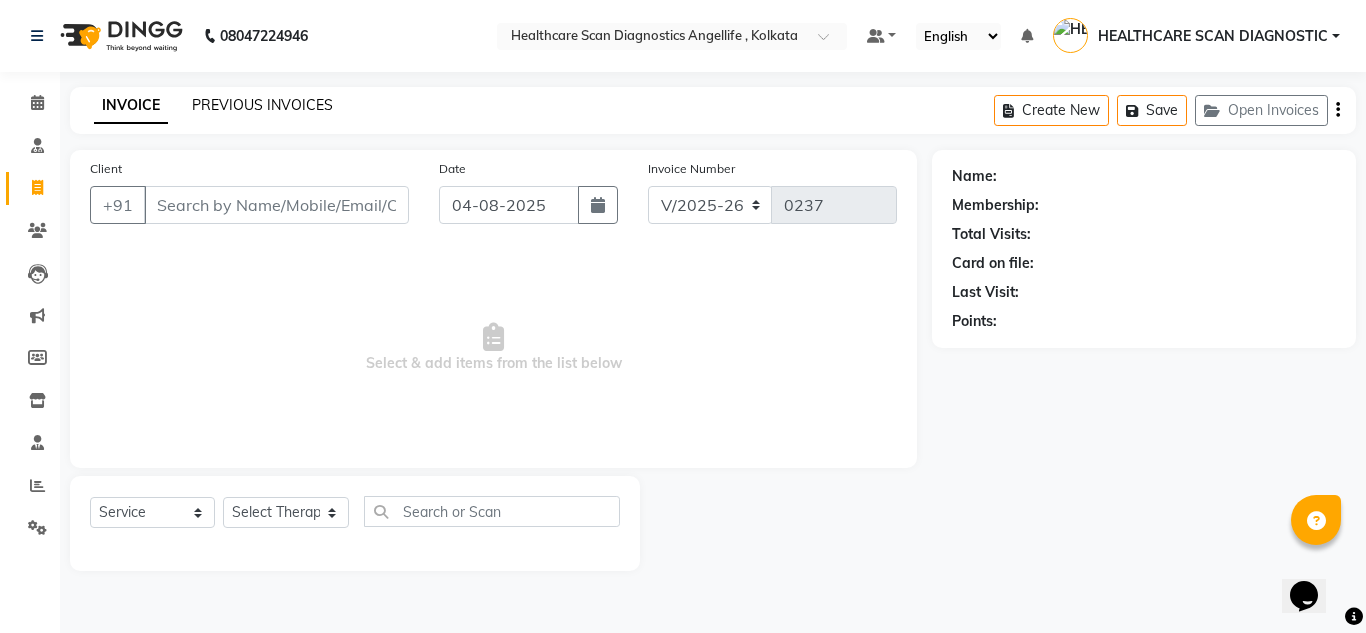 click on "PREVIOUS INVOICES" 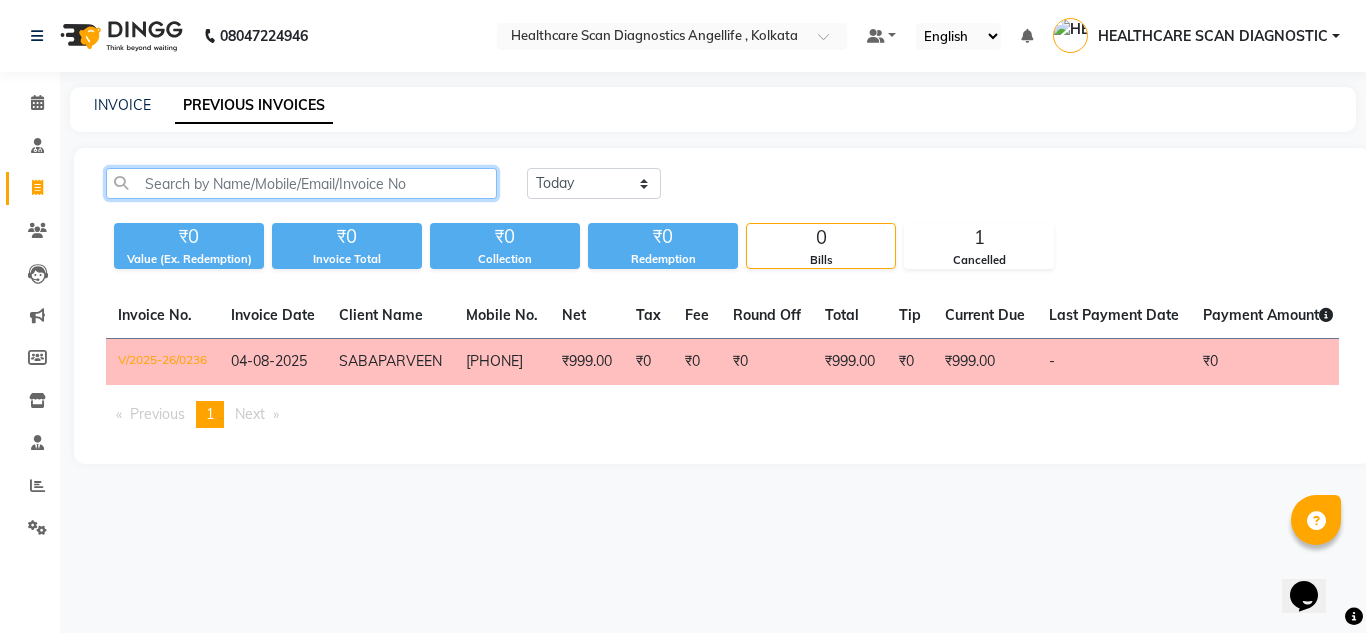 click 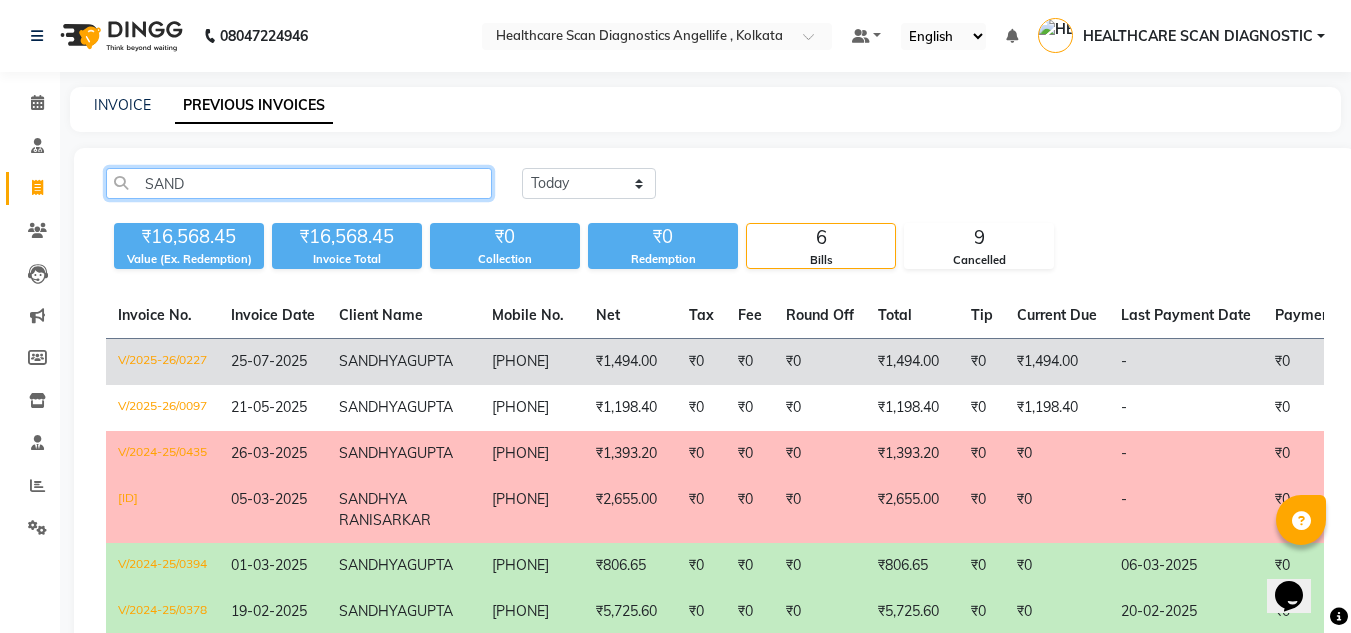 type on "SAND" 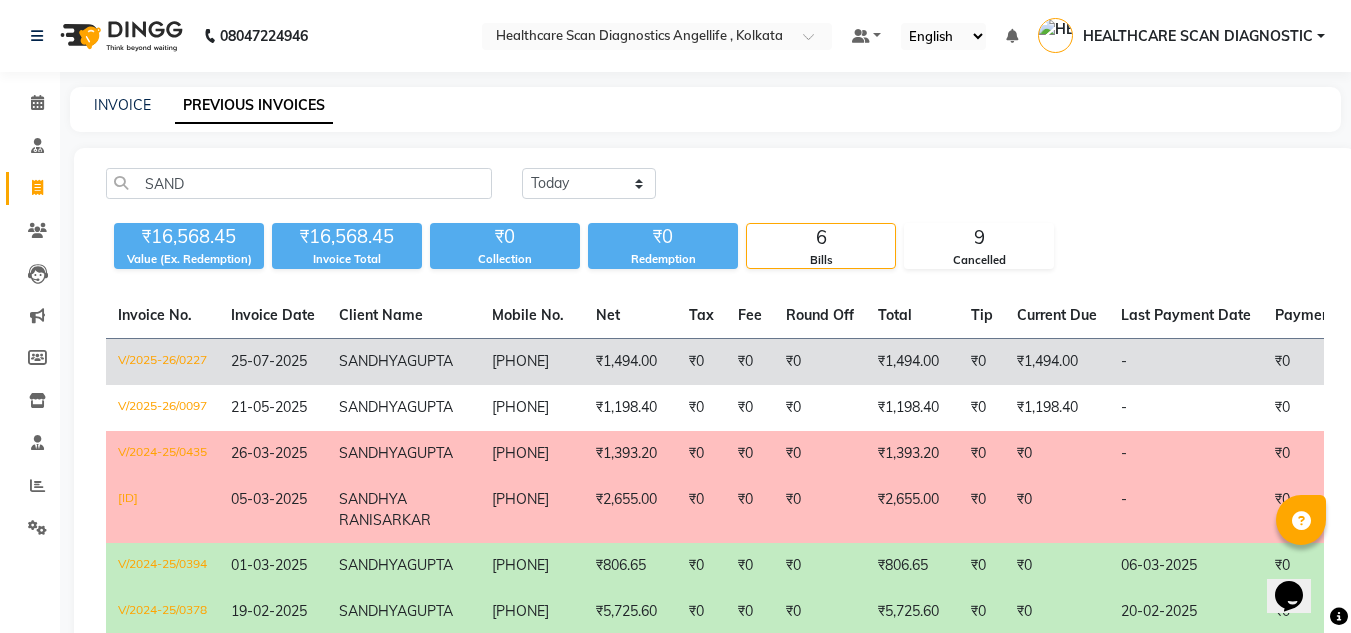 click on "₹0" 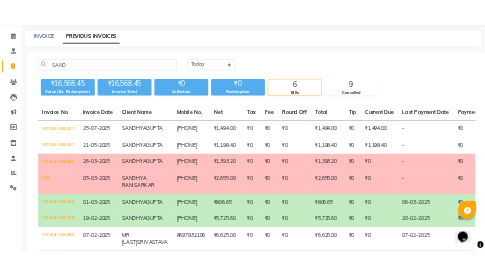 scroll, scrollTop: 100, scrollLeft: 0, axis: vertical 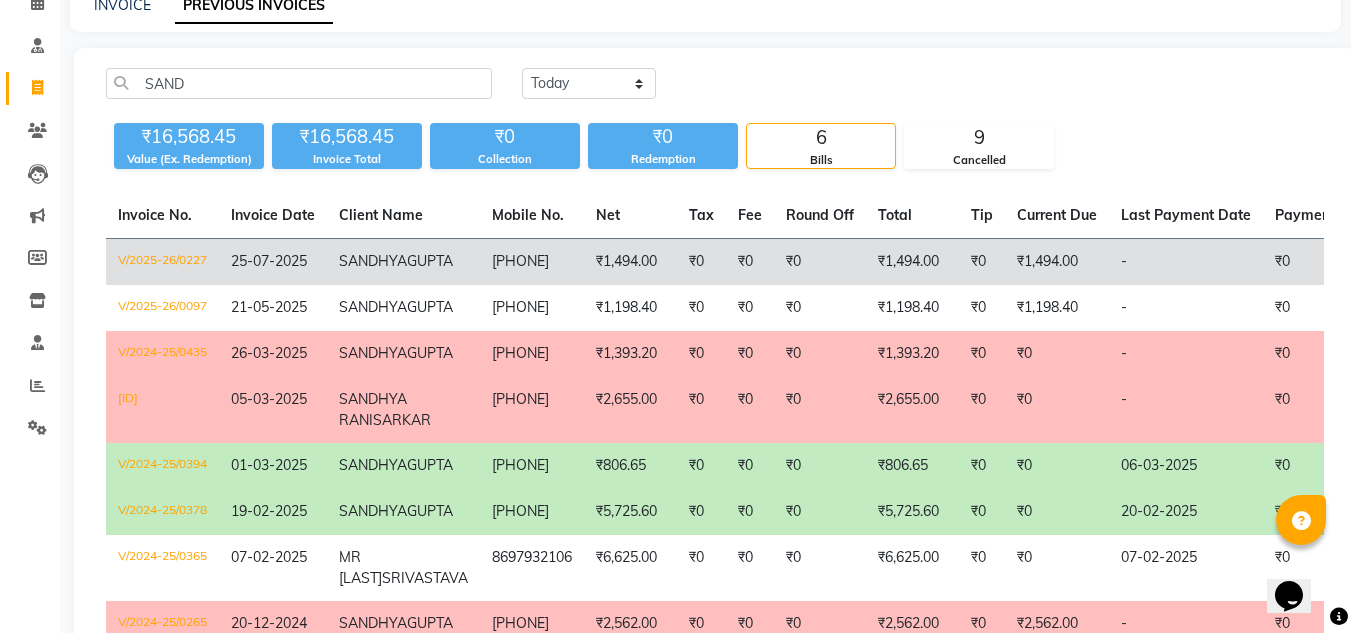 click on "₹1,494.00" 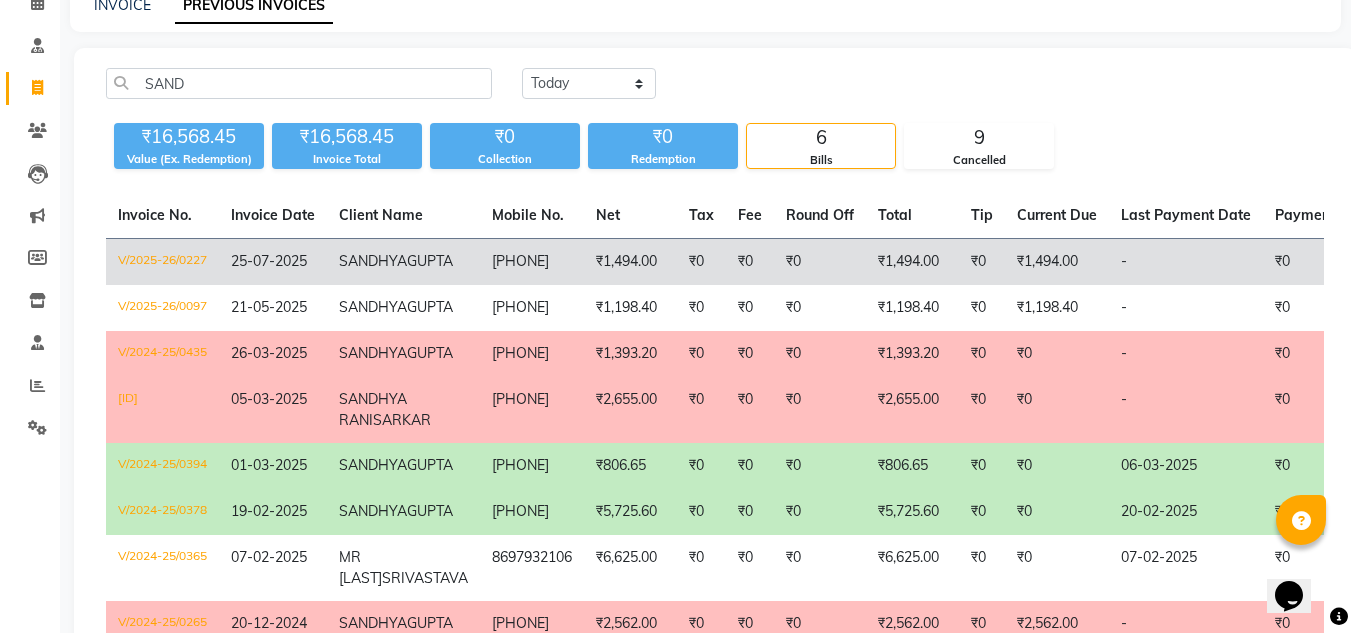 click on "[PHONE]" 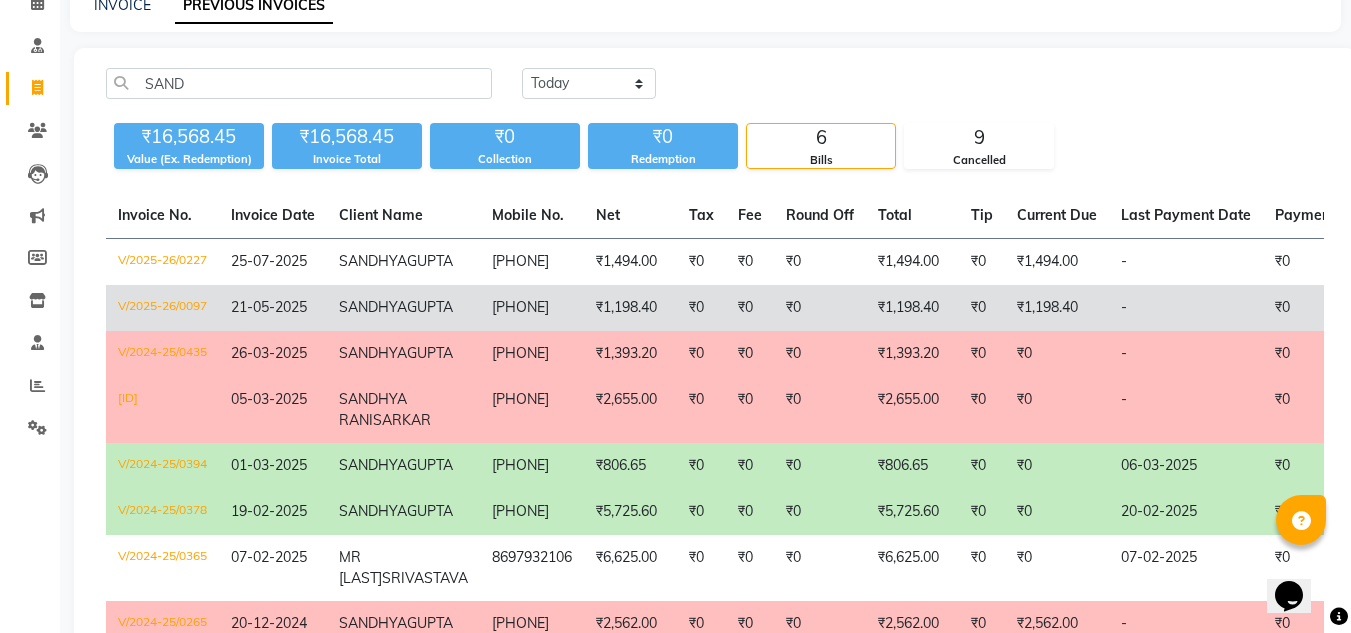 click on "₹0" 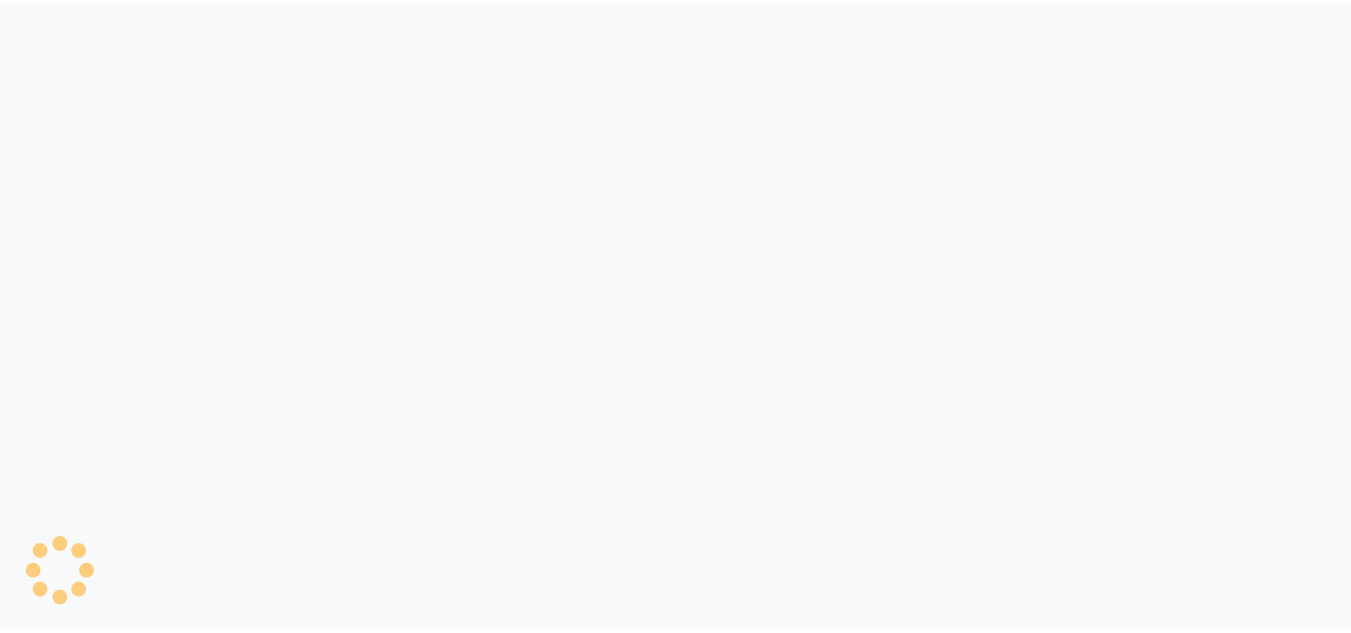 scroll, scrollTop: 0, scrollLeft: 0, axis: both 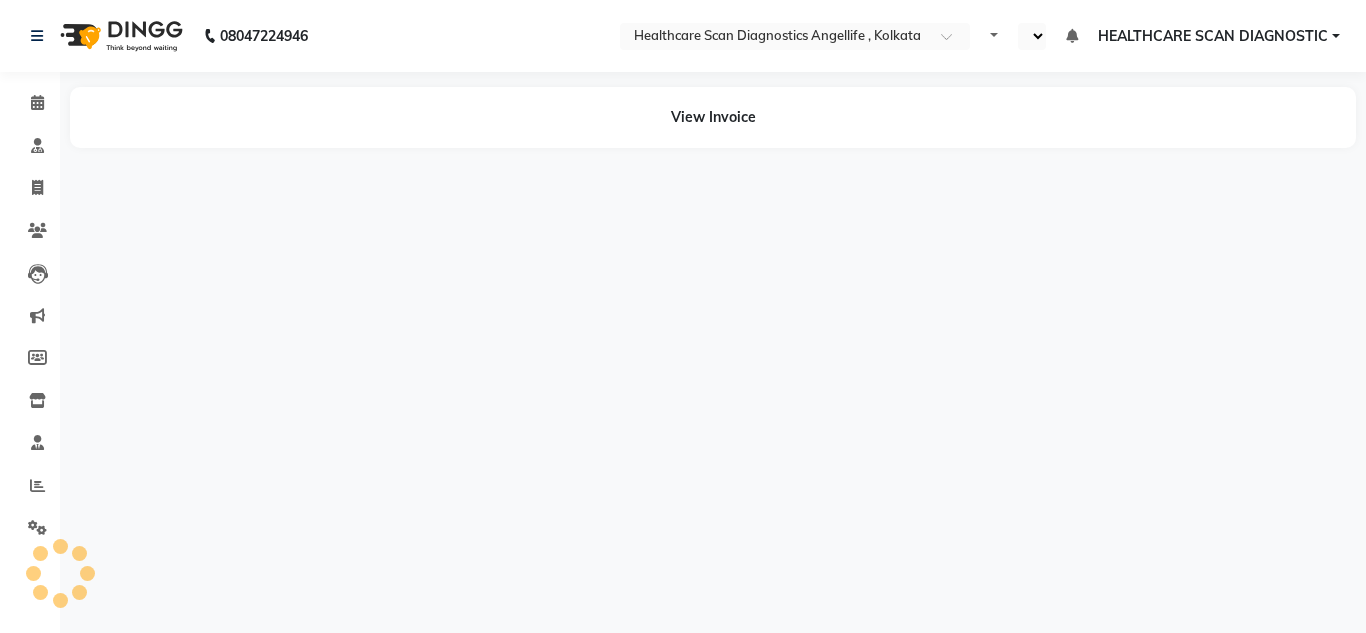 select on "en" 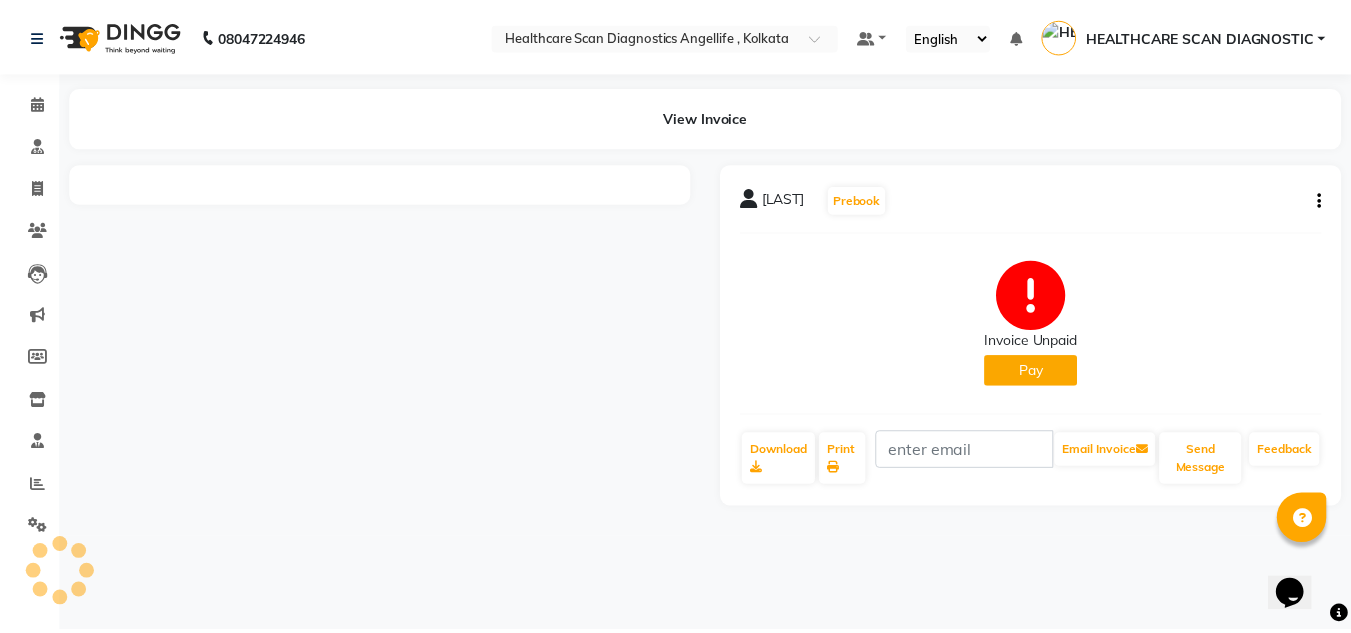 scroll, scrollTop: 0, scrollLeft: 0, axis: both 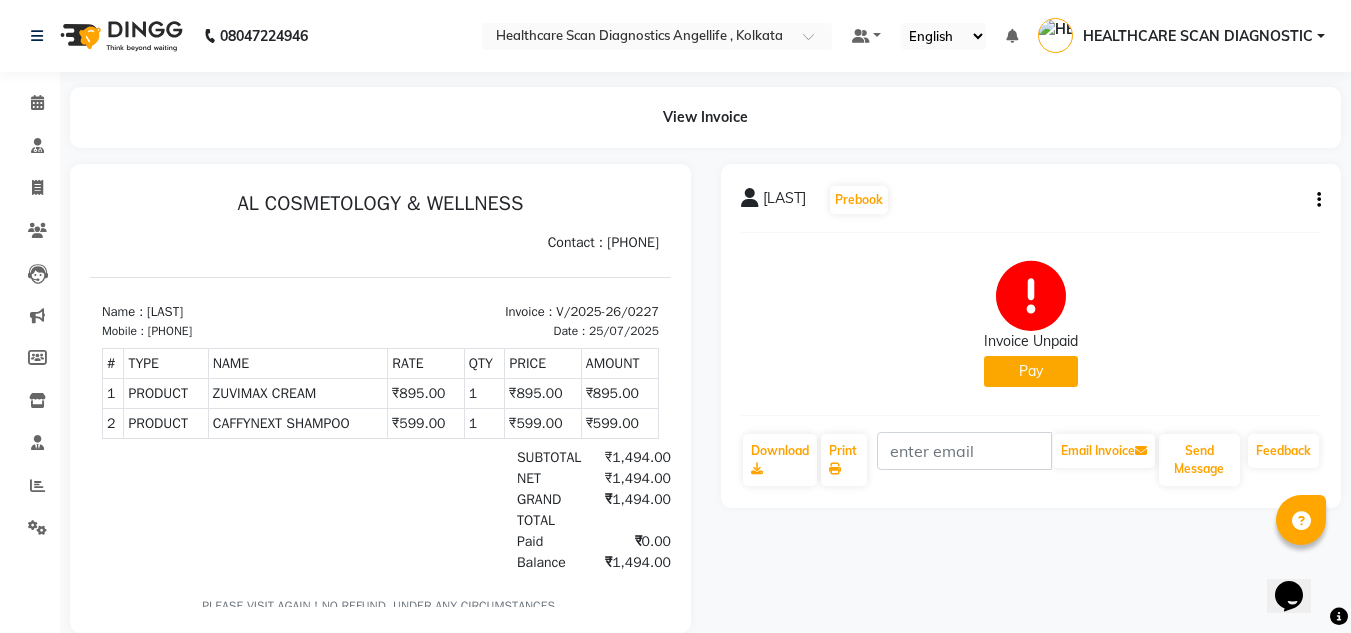 click 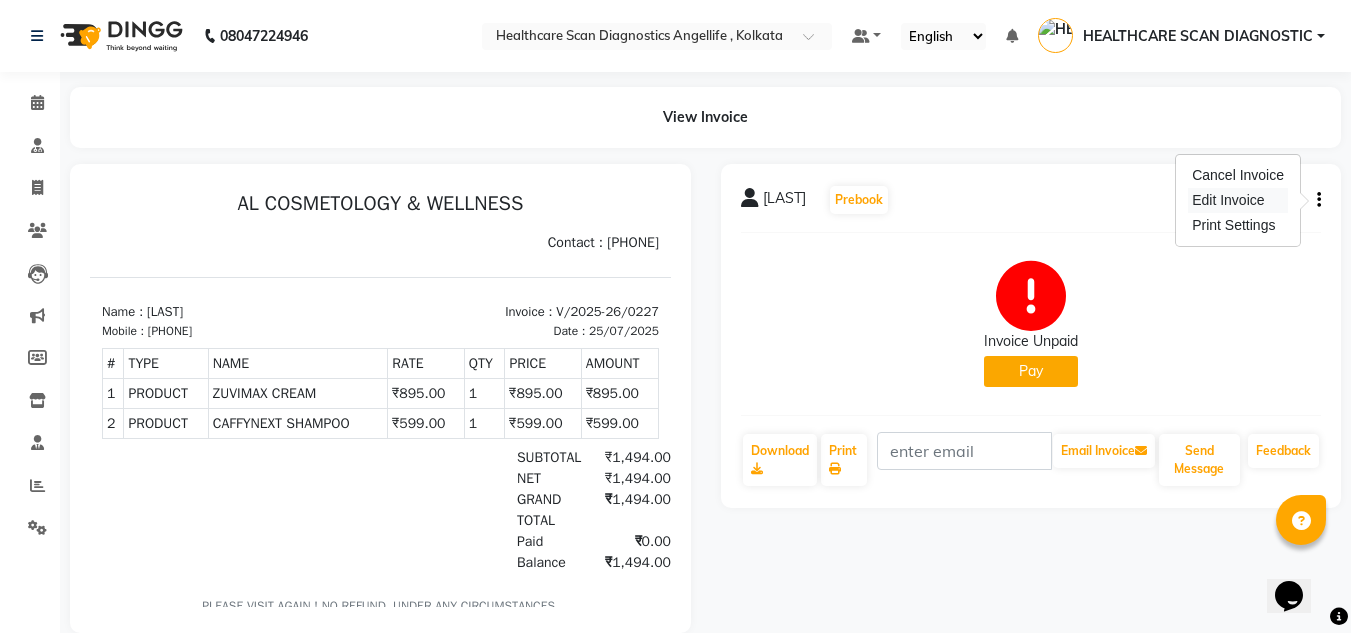 click on "Edit Invoice" at bounding box center (1238, 200) 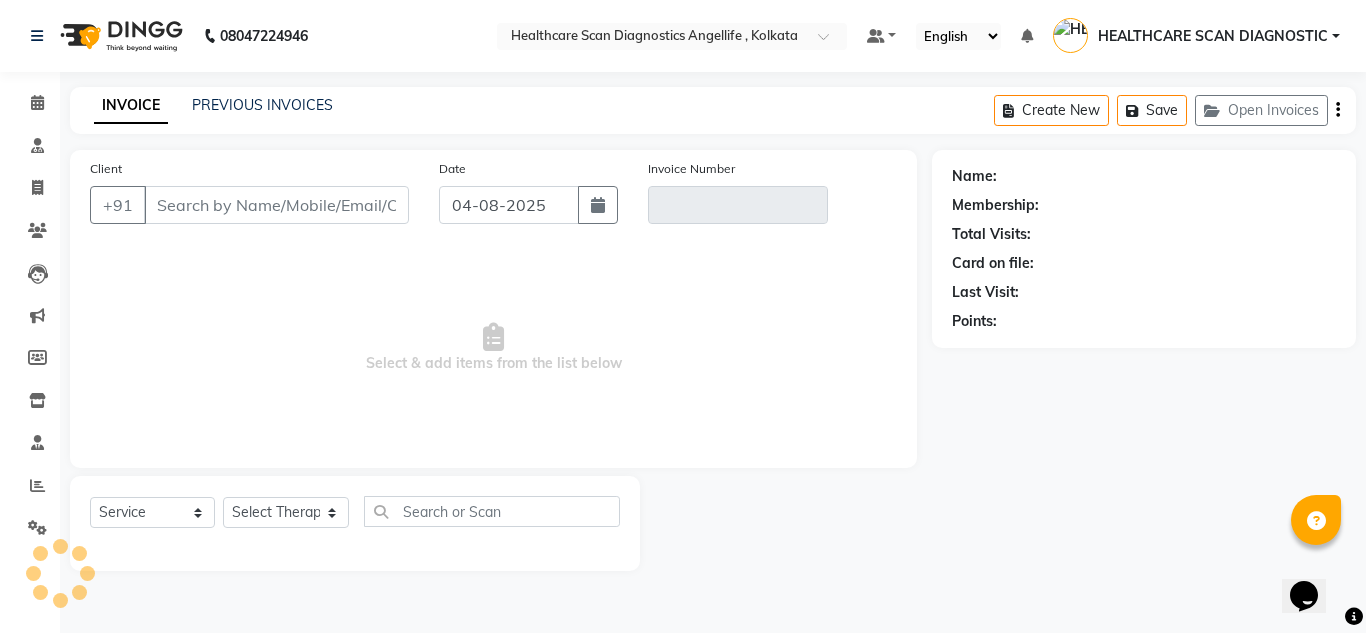 type on "[PHONE]" 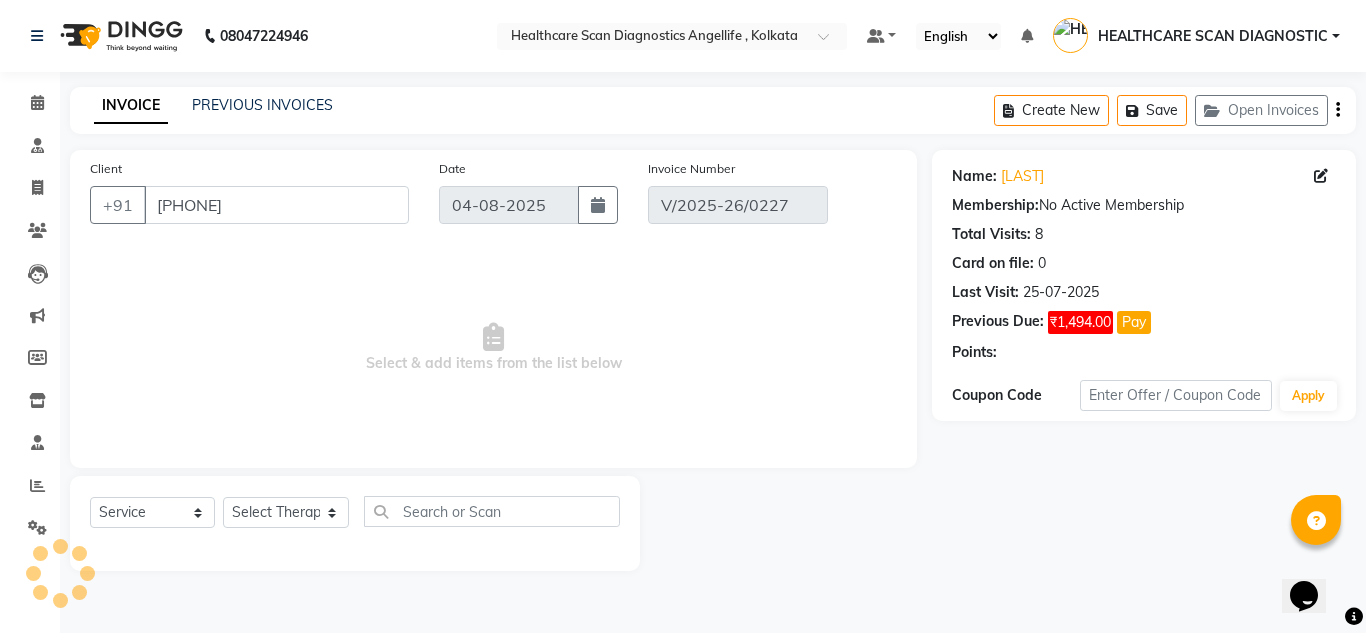 type on "25-07-2025" 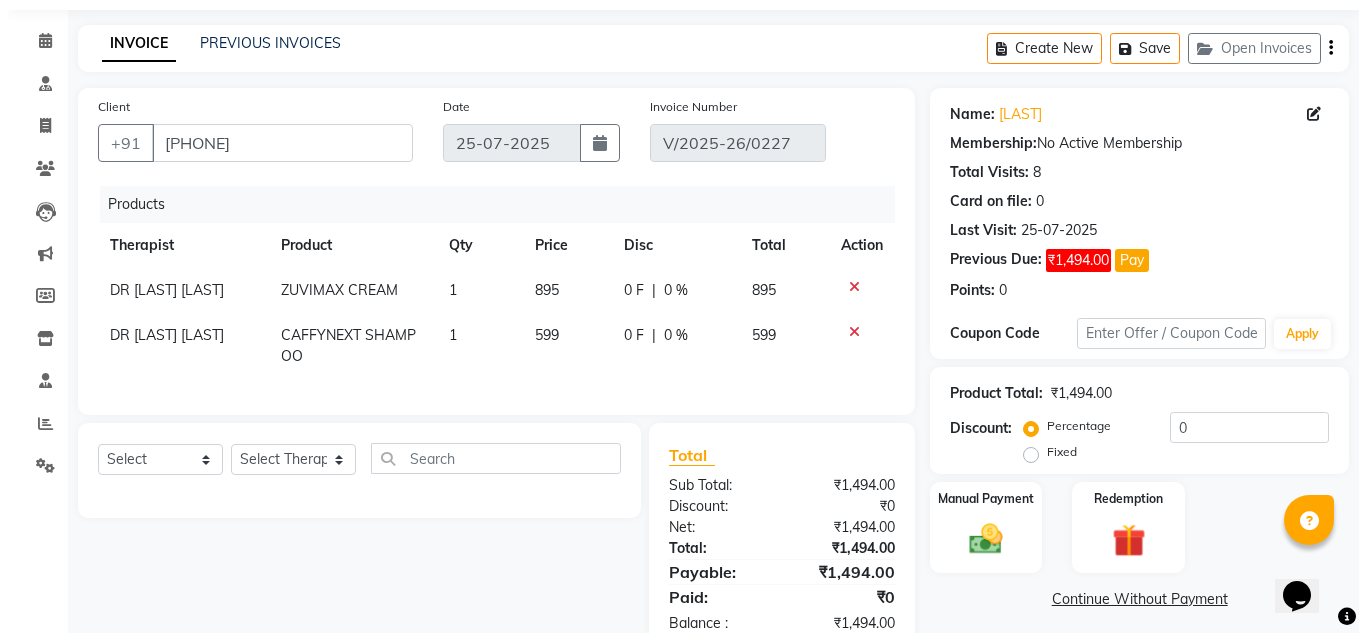 scroll, scrollTop: 0, scrollLeft: 0, axis: both 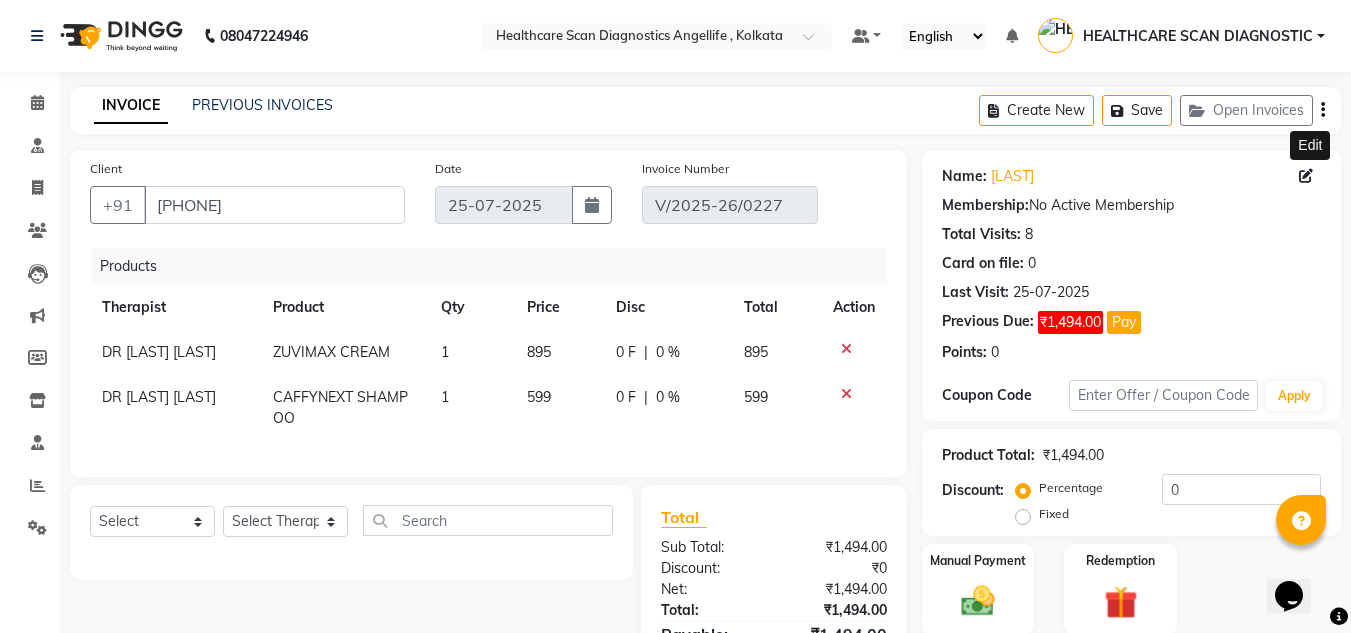 click 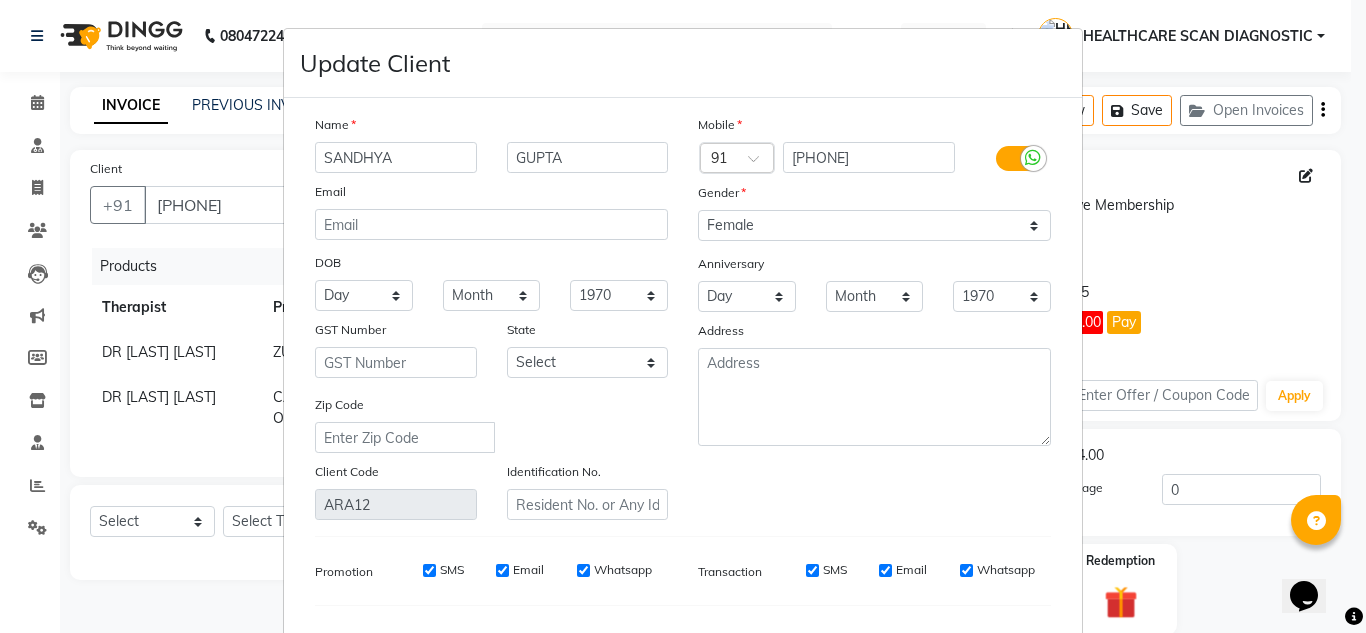 click on "Update Client Name [LAST] Email DOB Day 01 02 03 04 05 06 07 08 09 10 11 12 13 14 15 16 17 18 19 20 21 22 23 24 25 26 27 28 29 30 31 Month January February March April May June July August September October November December 1940 1941 1942 1943 1944 1945 1946 1947 1948 1949 1950 1951 1952 1953 1954 1955 1956 1957 1958 1959 1960 1961 1962 1963 1964 1965 1966 1967 1968 1969 1970 1971 1972 1973 1974 1975 1976 1977 1978 1979 1980 1981 1982 1983 1984 1985 1986 1987 1988 1989 1990 1991 1992 1993 1994 1995 1996 1997 1998 1999 2000 2001 2002 2003 2004 2005 2006 2007 2008 2009 2010 2011 2012 2013 2014 2015 2016 2017 2018 2019 2020 2021 2022 2023 2024 GST Number State Select Andaman and Nicobar Islands Andhra Pradesh Arunachal Pradesh Assam Bihar Chandigarh Chhattisgarh Dadra and Nagar Haveli Daman and Diu Delhi Goa Gujarat Haryana Himachal Pradesh Jammu and Kashmir Jharkhand Karnataka Kerala Lakshadweep Madhya Pradesh Maharashtra Manipur Meghalaya Mizoram Nagaland Odisha Pondicherry Punjab Rajasthan Sikkim ×" at bounding box center (683, 316) 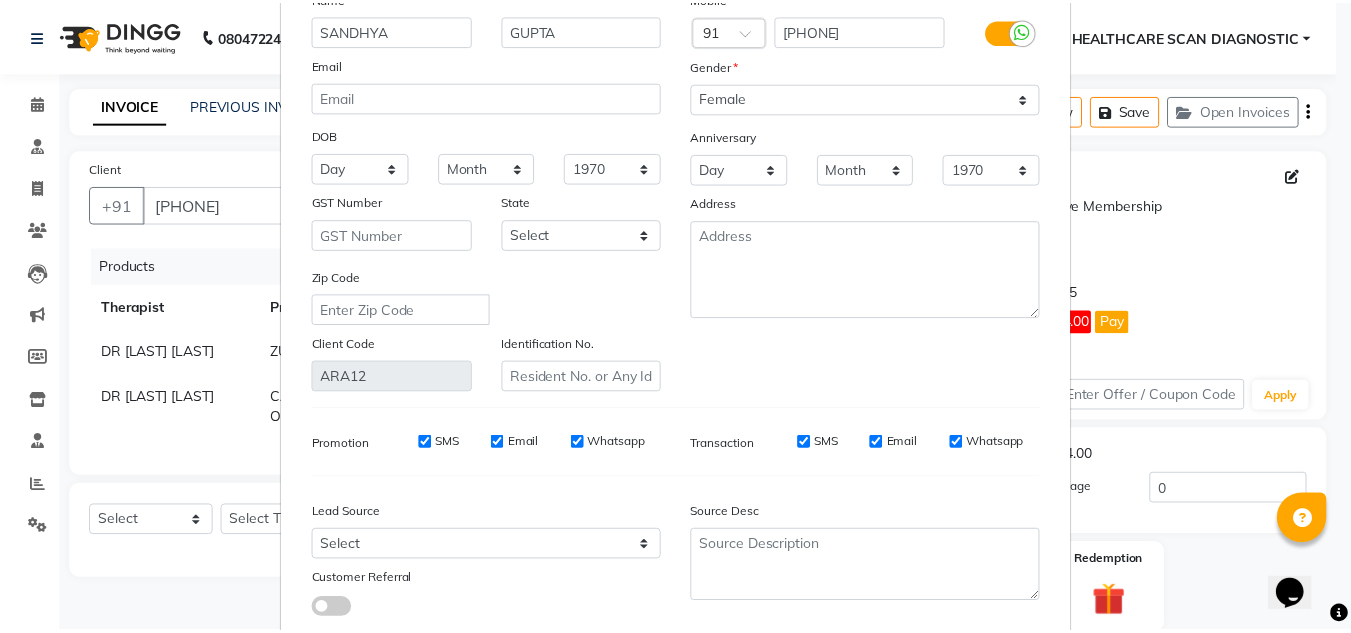 scroll, scrollTop: 254, scrollLeft: 0, axis: vertical 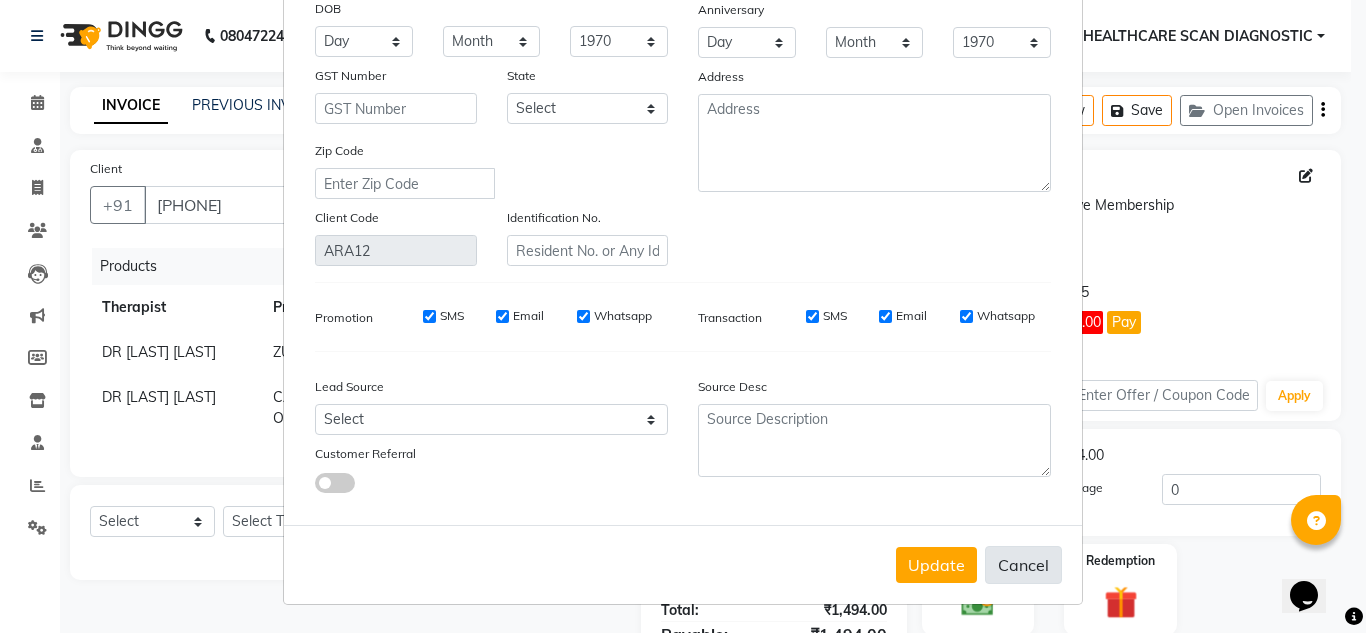 drag, startPoint x: 935, startPoint y: 565, endPoint x: 993, endPoint y: 546, distance: 61.03278 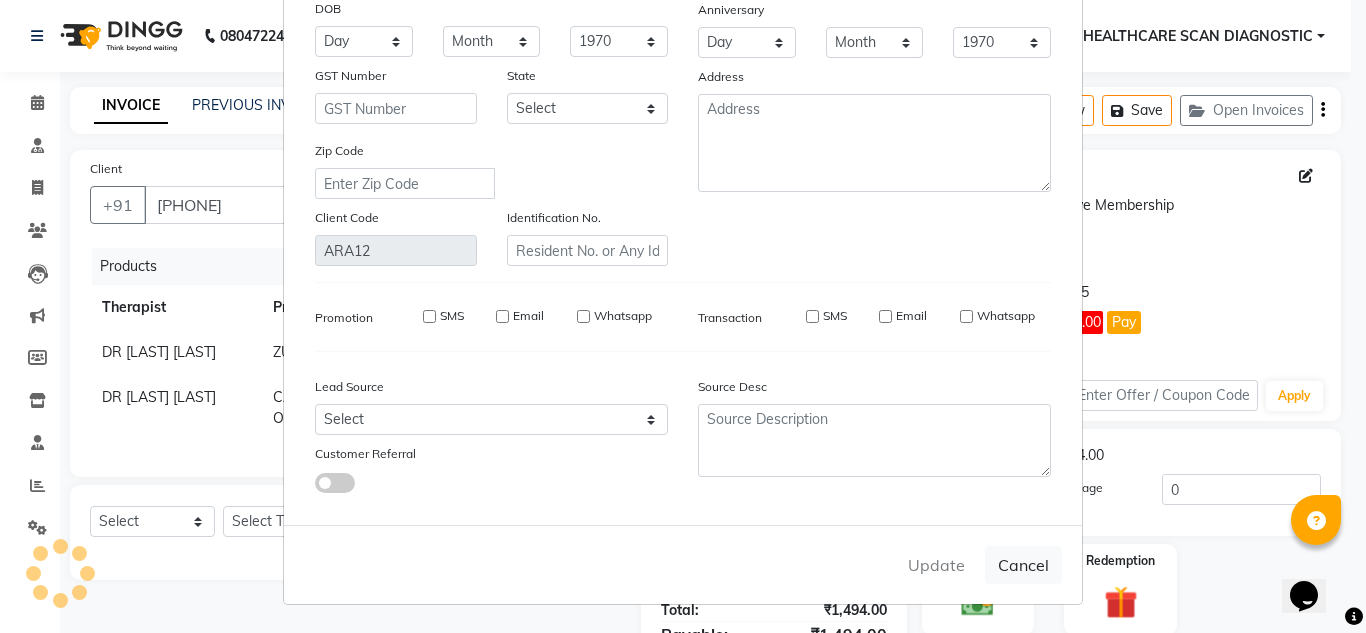 type 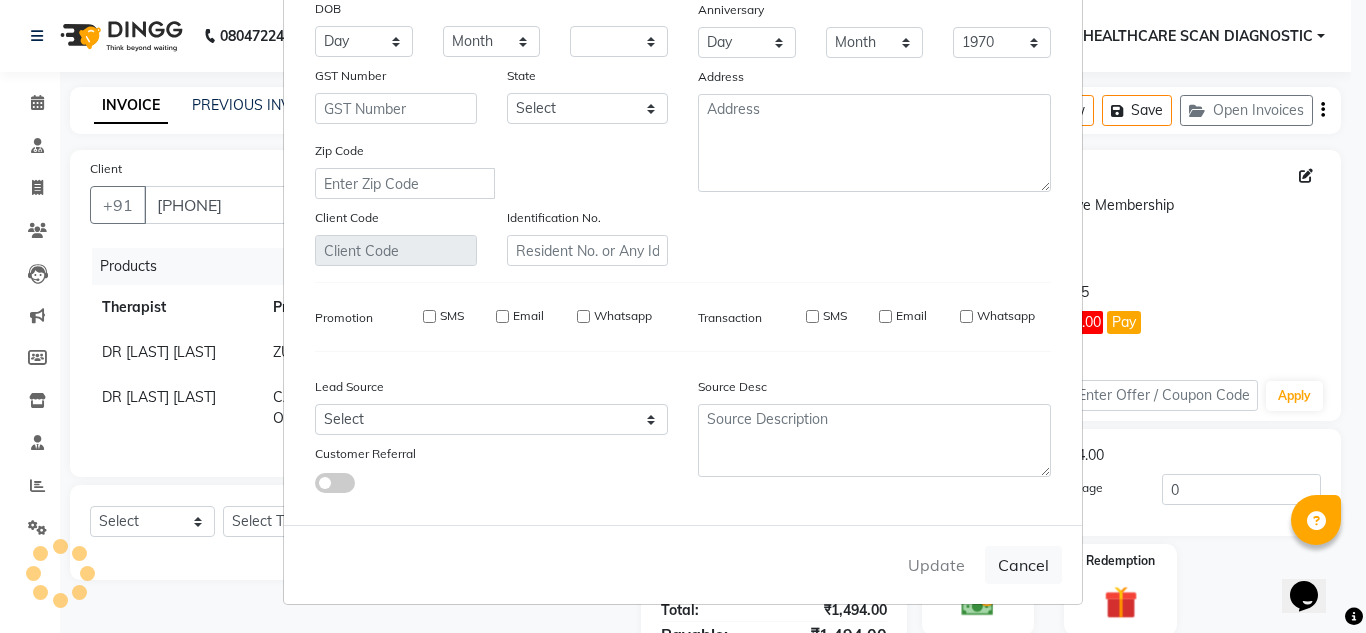 select 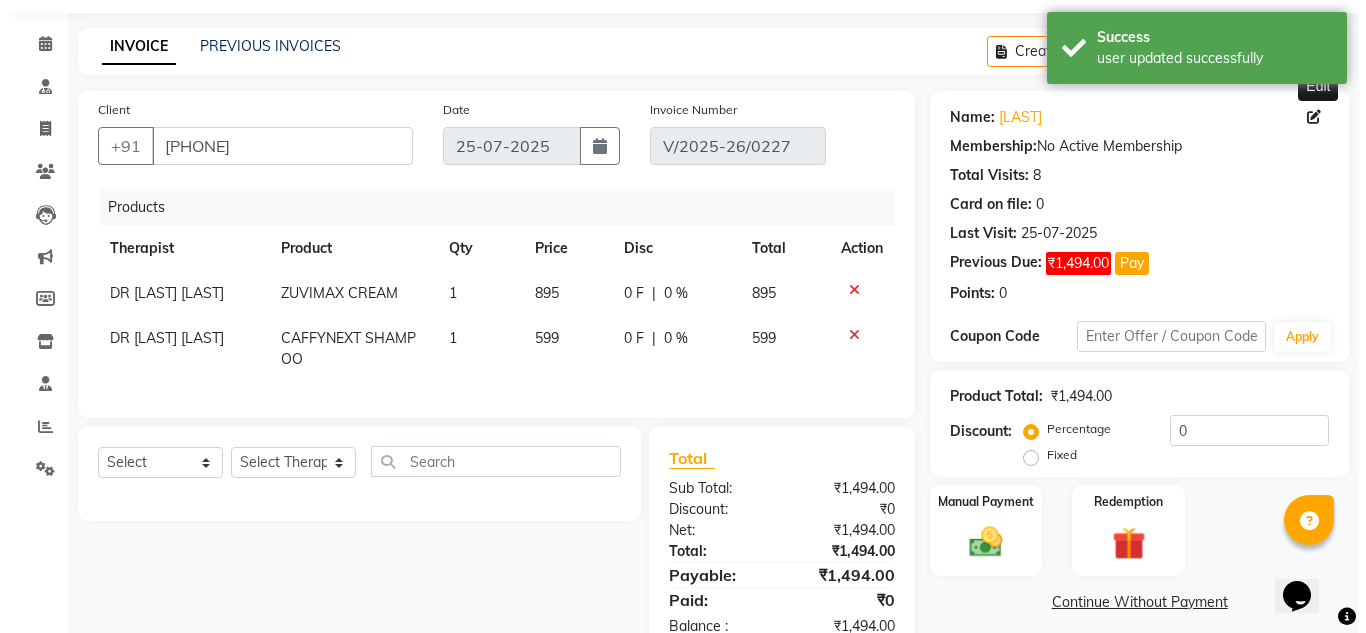 scroll, scrollTop: 0, scrollLeft: 0, axis: both 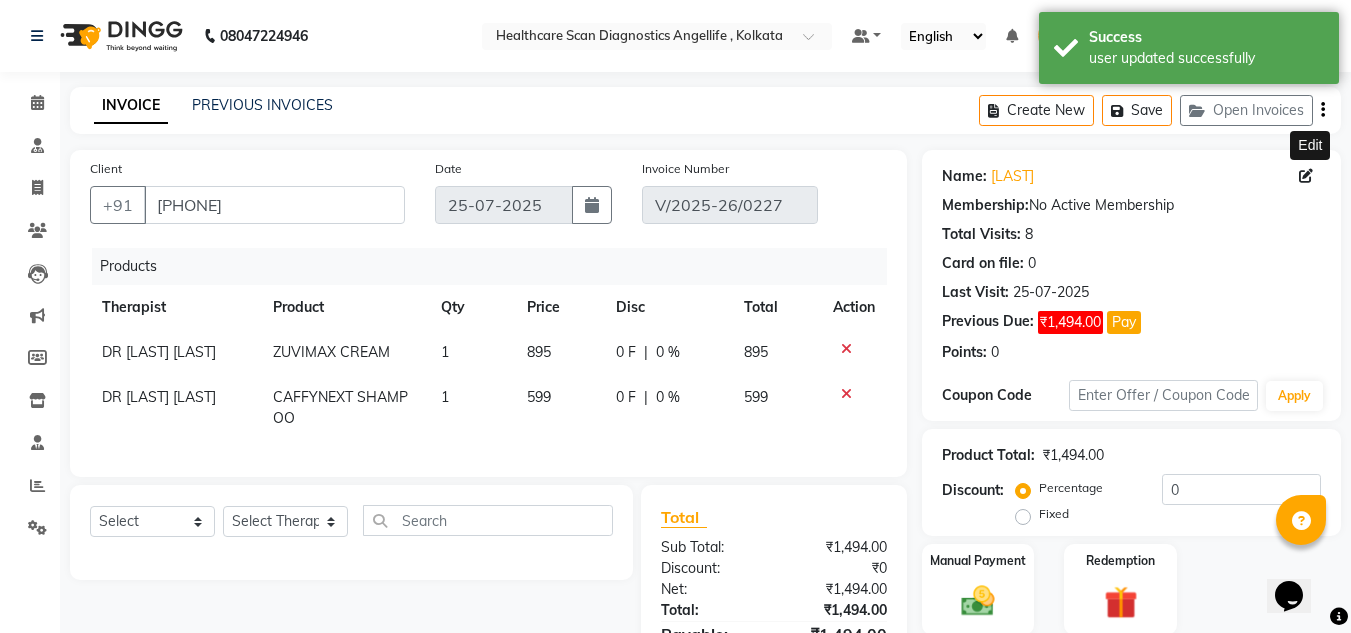 click 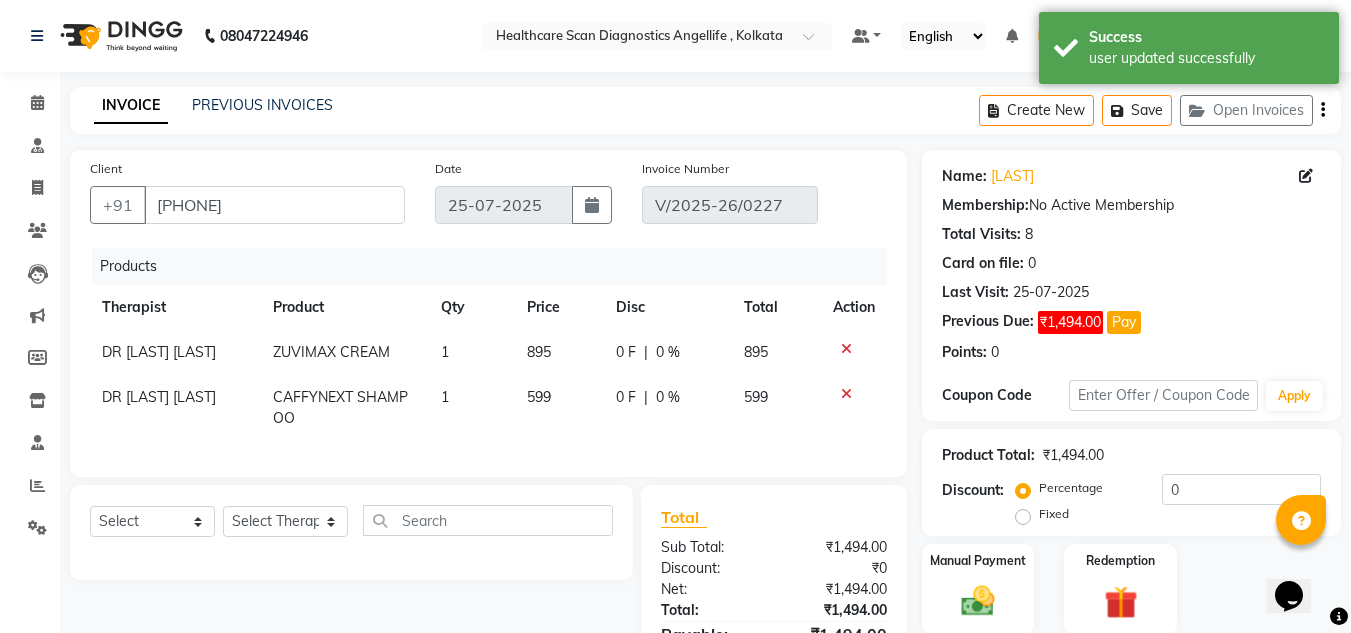 click 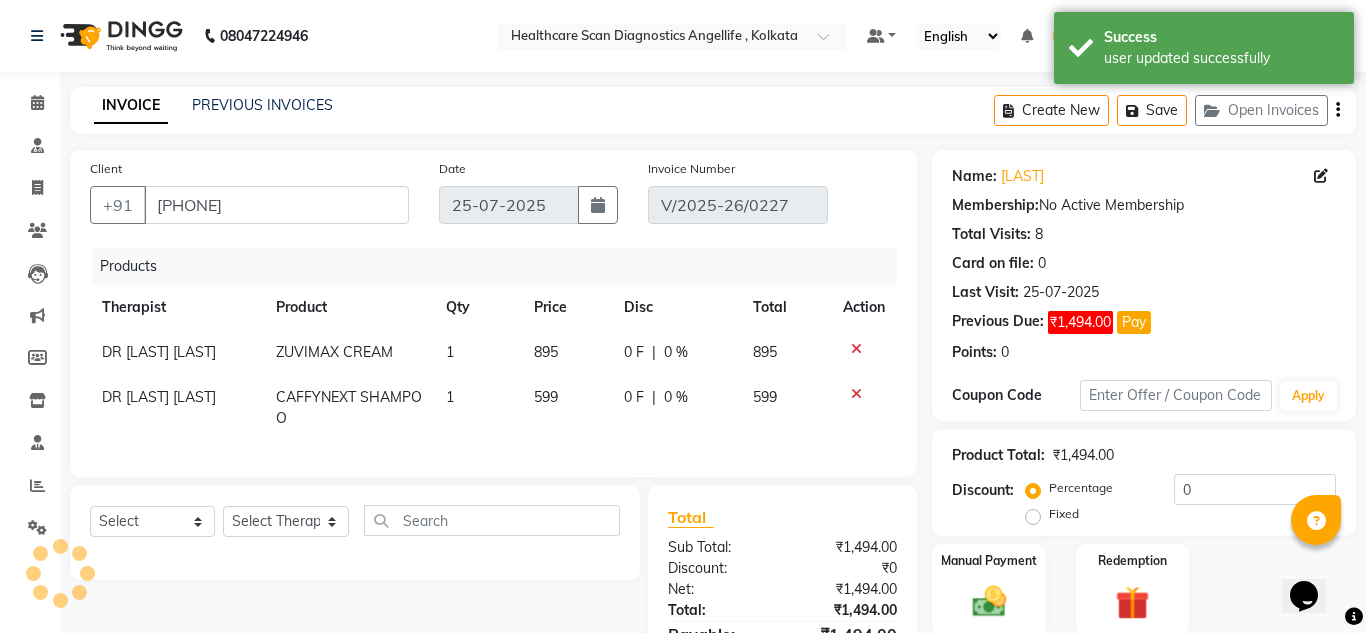 select on "female" 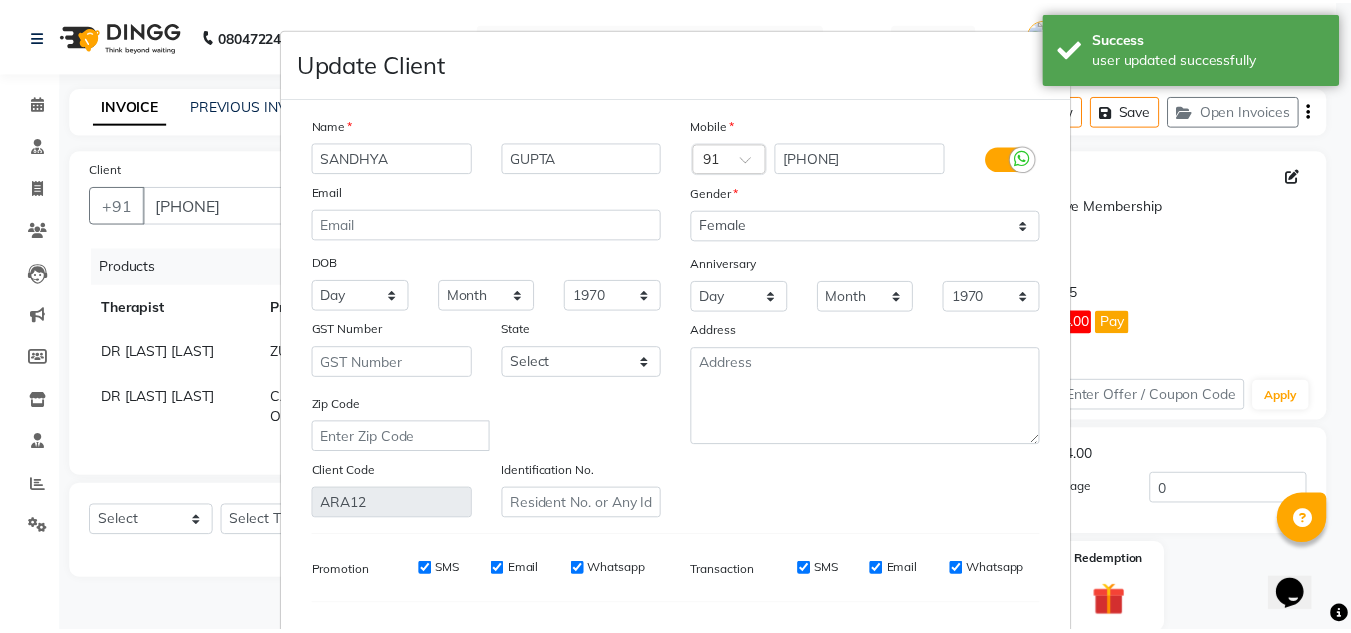 scroll, scrollTop: 254, scrollLeft: 0, axis: vertical 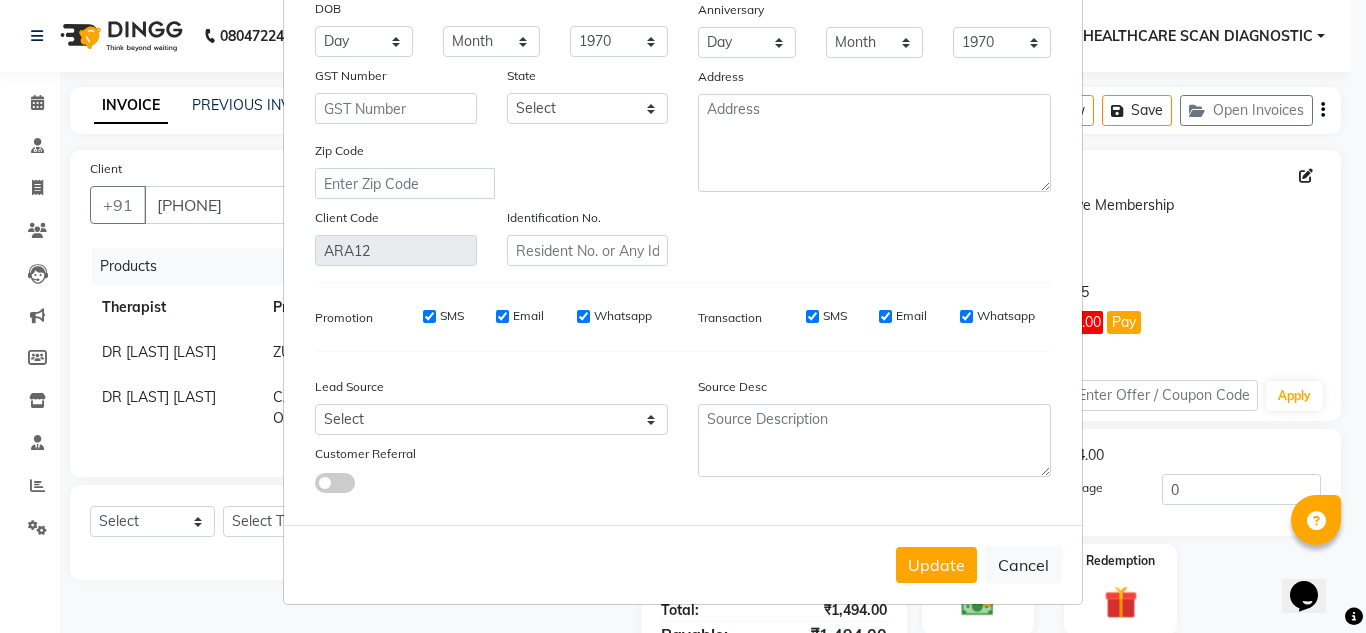 click on "Update Client Name [LAST] Email DOB Day 01 02 03 04 05 06 07 08 09 10 11 12 13 14 15 16 17 18 19 20 21 22 23 24 25 26 27 28 29 30 31 Month January February March April May June July August September October November December 1940 1941 1942 1943 1944 1945 1946 1947 1948 1949 1950 1951 1952 1953 1954 1955 1956 1957 1958 1959 1960 1961 1962 1963 1964 1965 1966 1967 1968 1969 1970 1971 1972 1973 1974 1975 1976 1977 1978 1979 1980 1981 1982 1983 1984 1985 1986 1987 1988 1989 1990 1991 1992 1993 1994 1995 1996 1997 1998 1999 2000 2001 2002 2003 2004 2005 2006 2007 2008 2009 2010 2011 2012 2013 2014 2015 2016 2017 2018 2019 2020 2021 2022 2023 2024 GST Number State Select Andaman and Nicobar Islands Andhra Pradesh Arunachal Pradesh Assam Bihar Chandigarh Chhattisgarh Dadra and Nagar Haveli Daman and Diu Delhi Goa Gujarat Haryana Himachal Pradesh Jammu and Kashmir Jharkhand Karnataka Kerala Lakshadweep Madhya Pradesh Maharashtra Manipur Meghalaya Mizoram Nagaland Odisha Pondicherry Punjab Rajasthan Sikkim ×" at bounding box center [683, 316] 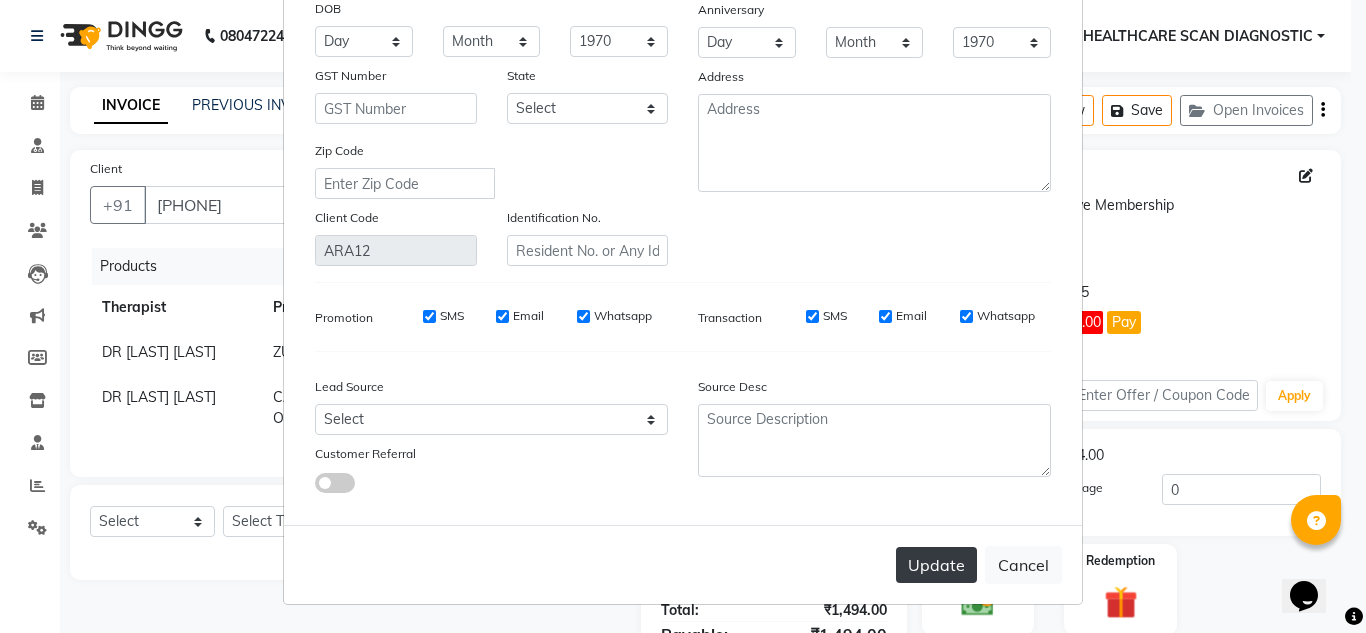 click on "Update" at bounding box center [936, 565] 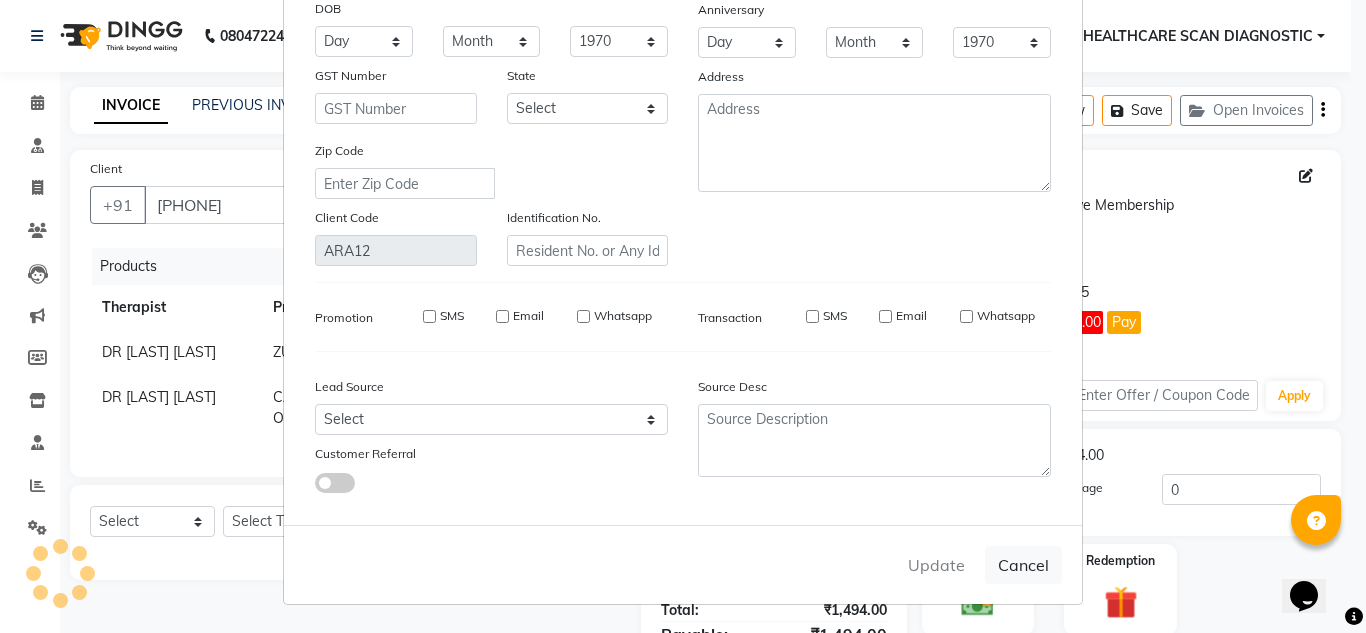 type 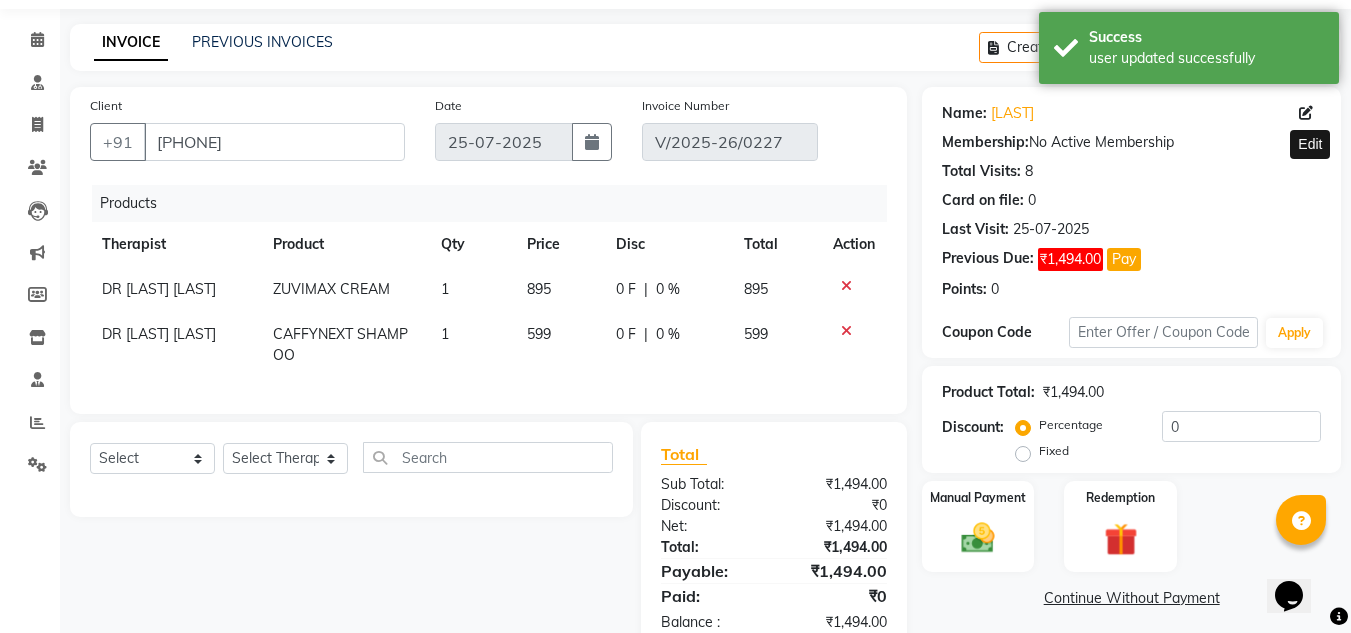 scroll, scrollTop: 128, scrollLeft: 0, axis: vertical 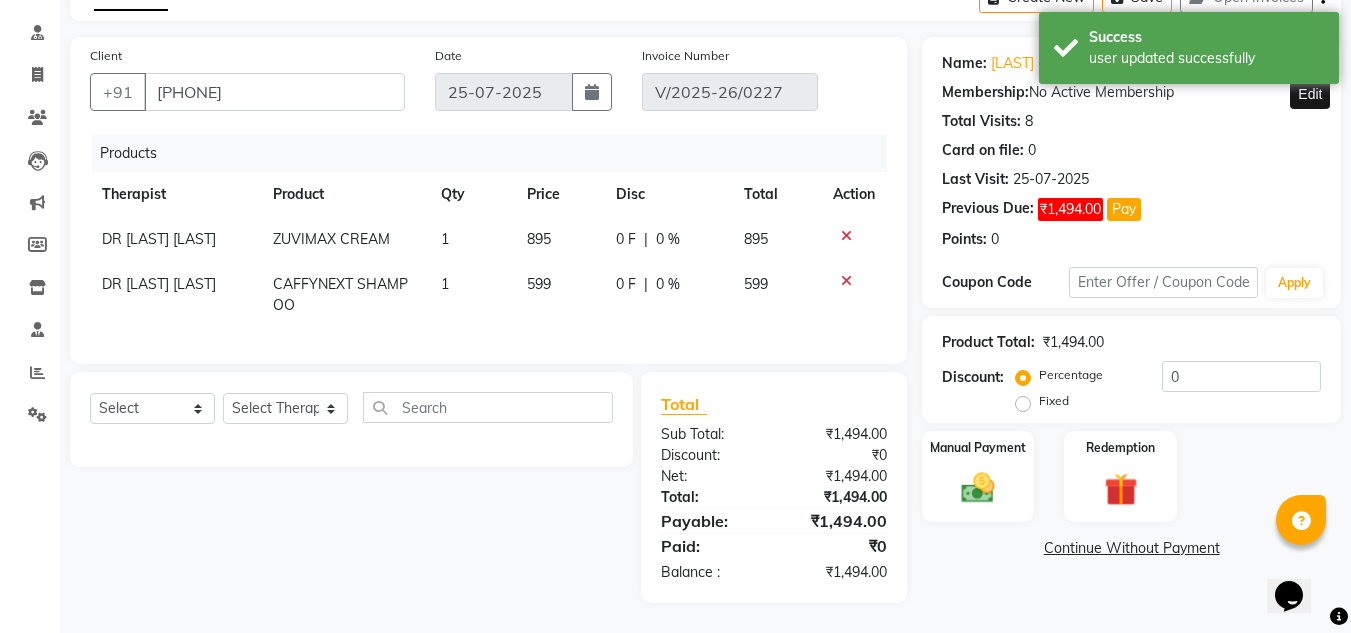 click on "Continue Without Payment" 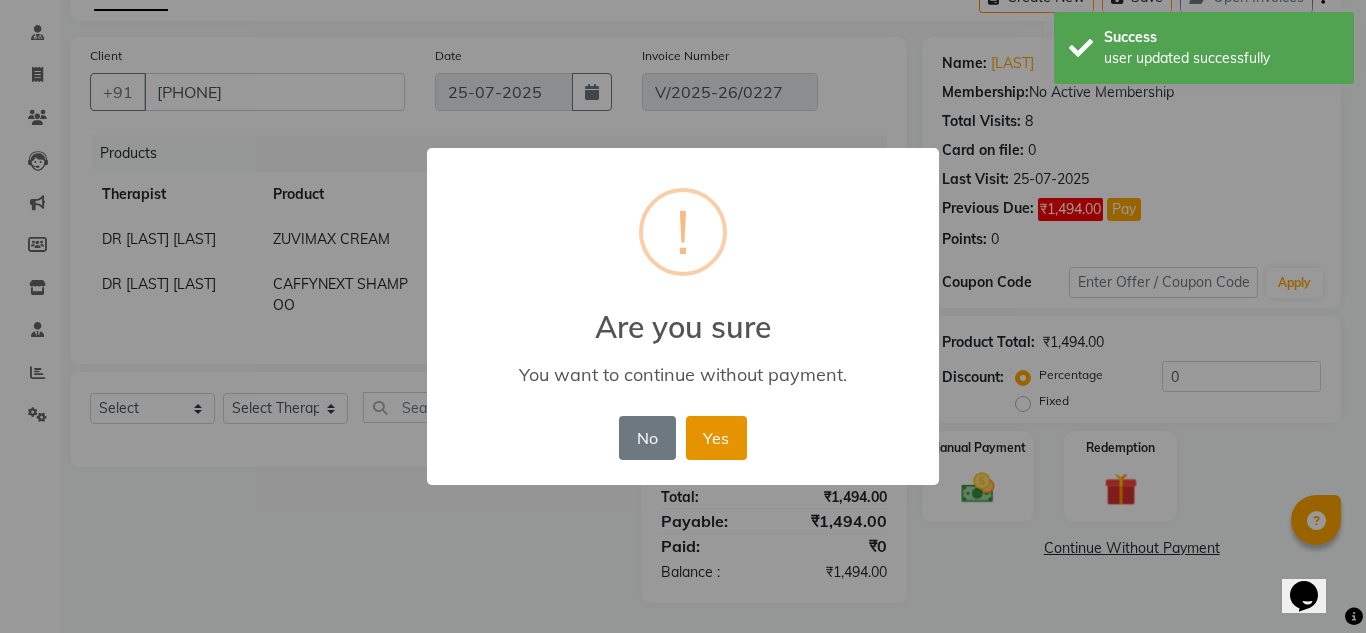 click on "Yes" at bounding box center [716, 438] 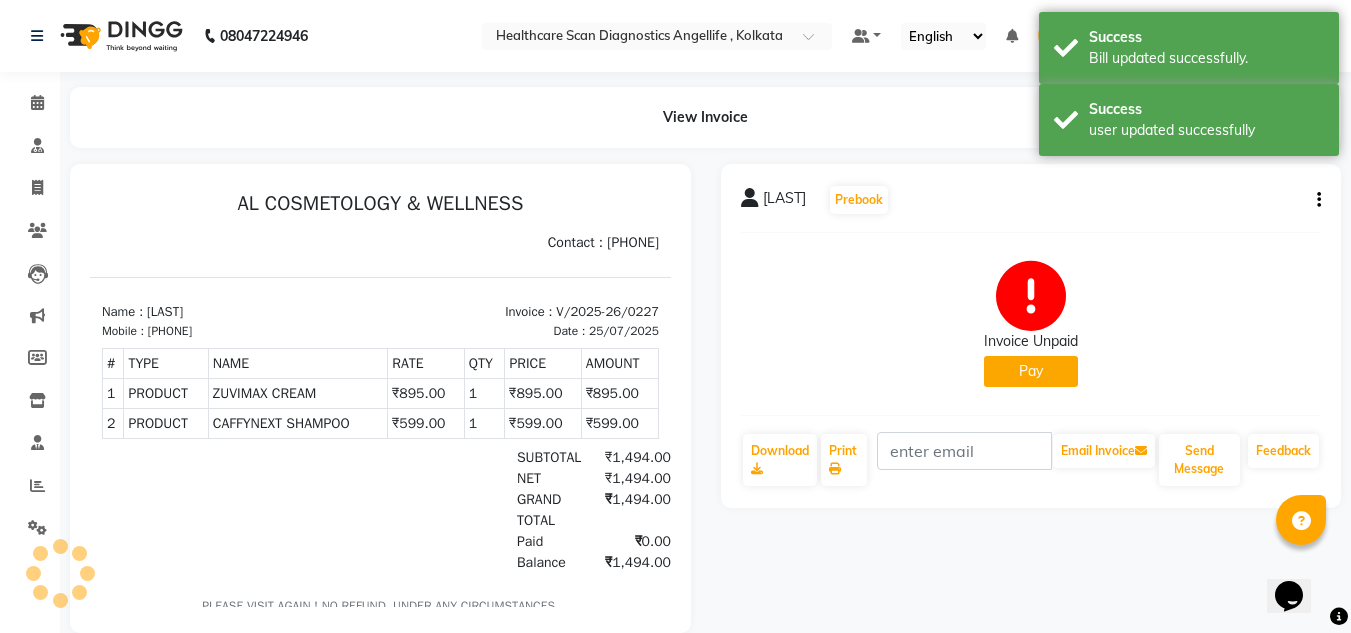 scroll, scrollTop: 0, scrollLeft: 0, axis: both 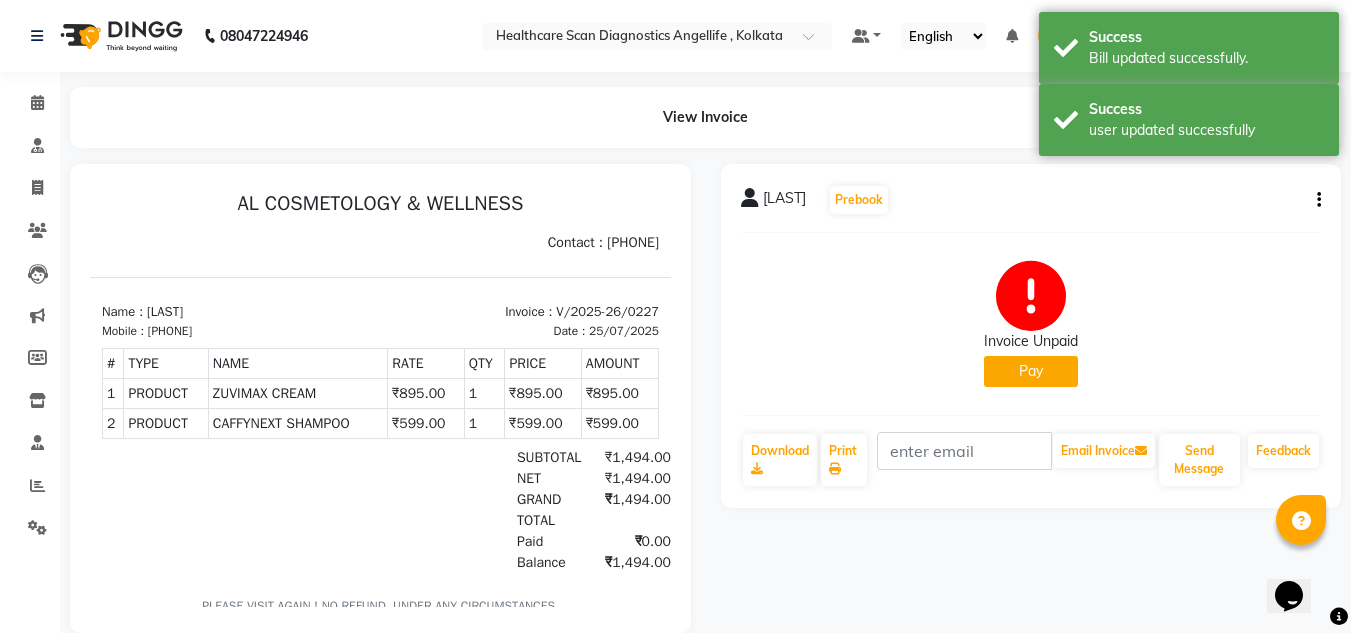 click on "[LAST] Prebook Invoice Unpaid Pay Download Print Email Invoice Send Message Feedback" 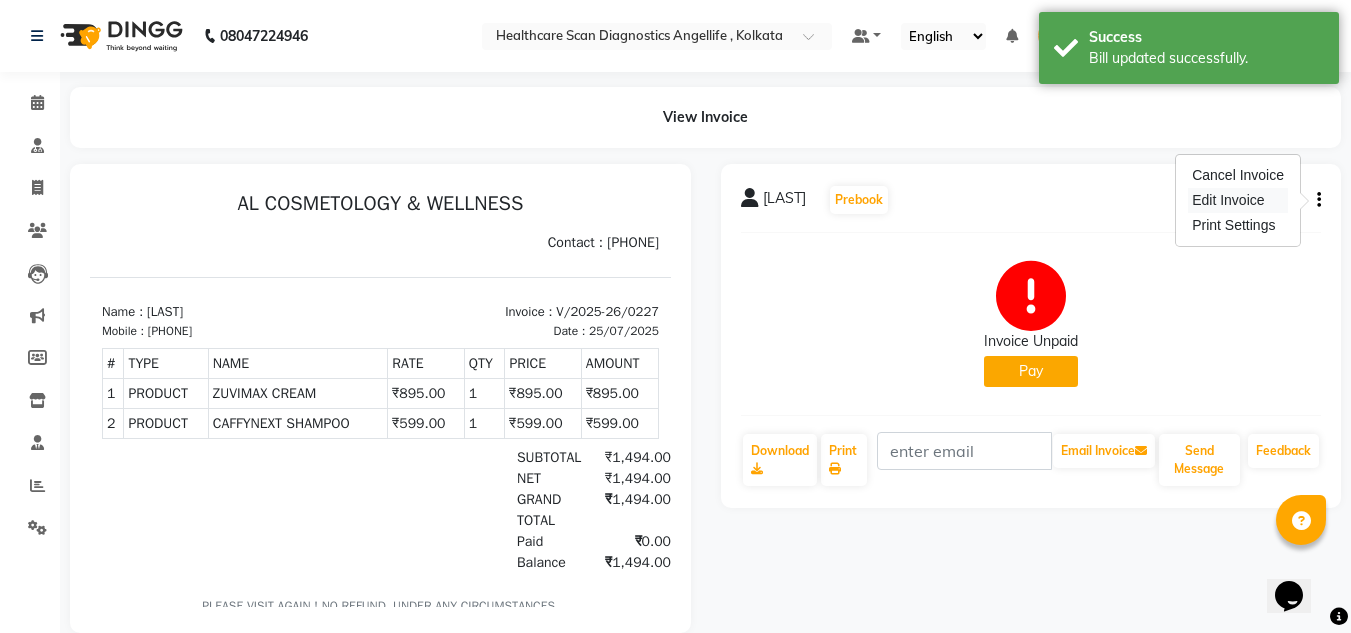 click on "Edit Invoice" at bounding box center [1238, 200] 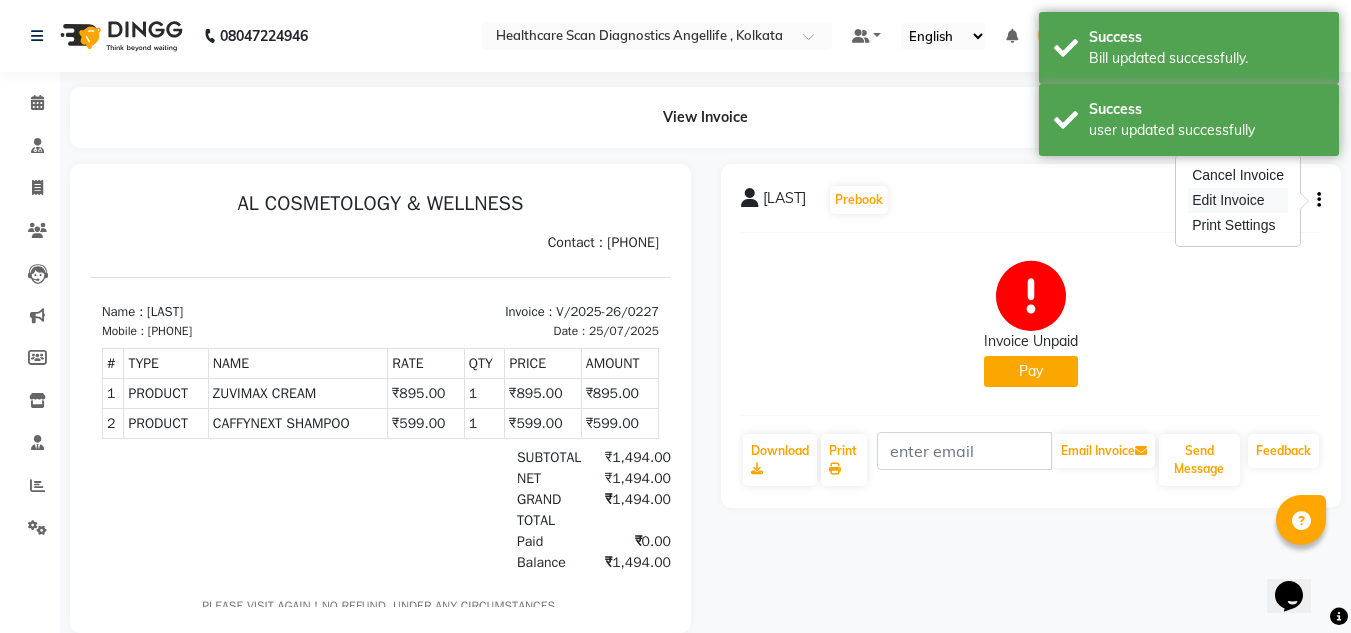 select on "service" 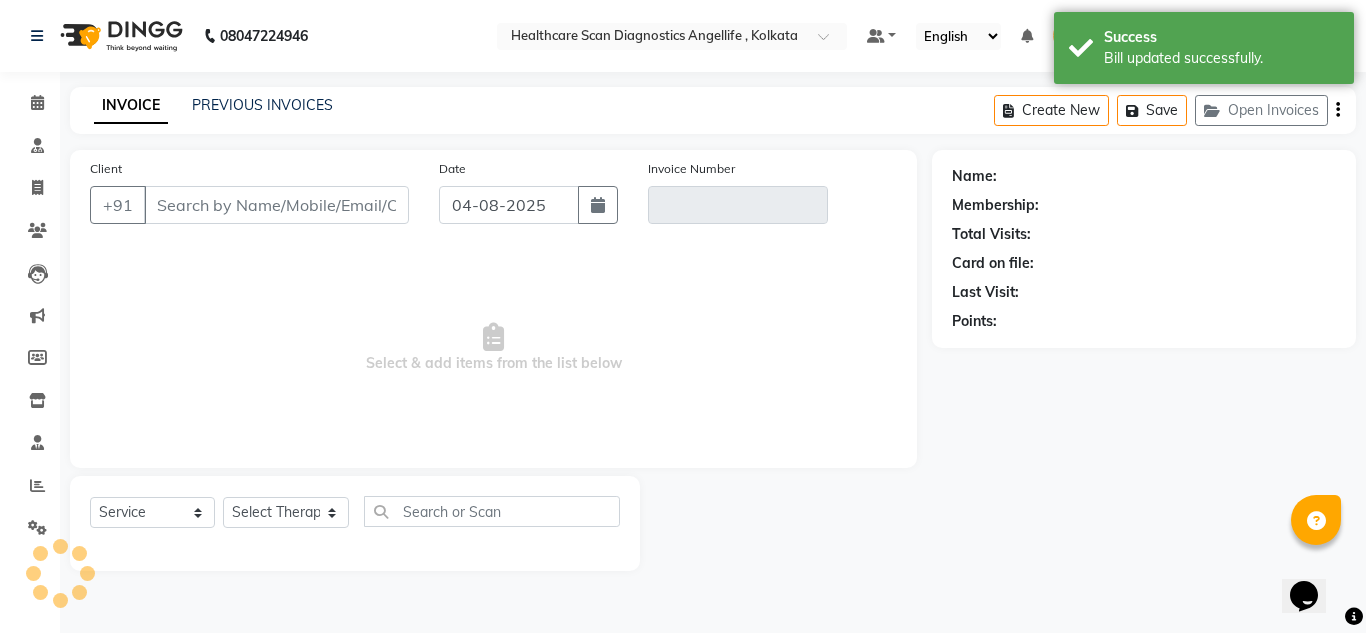 type on "[PHONE]" 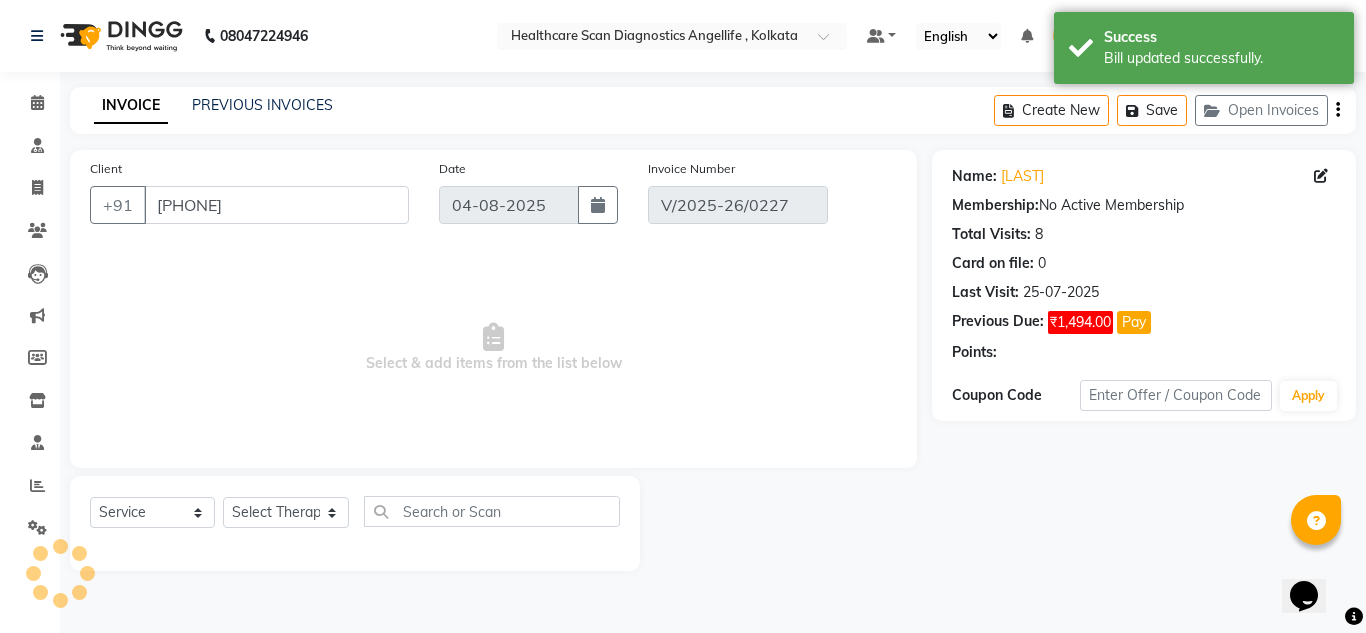 type on "25-07-2025" 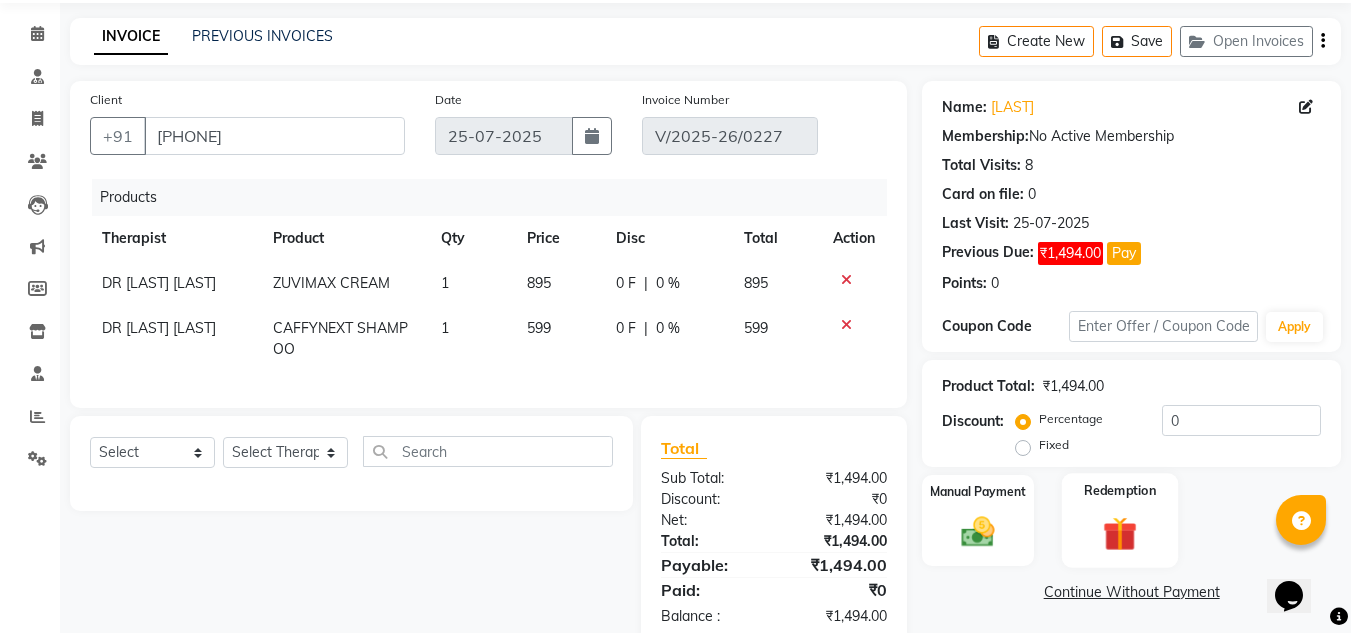 scroll, scrollTop: 128, scrollLeft: 0, axis: vertical 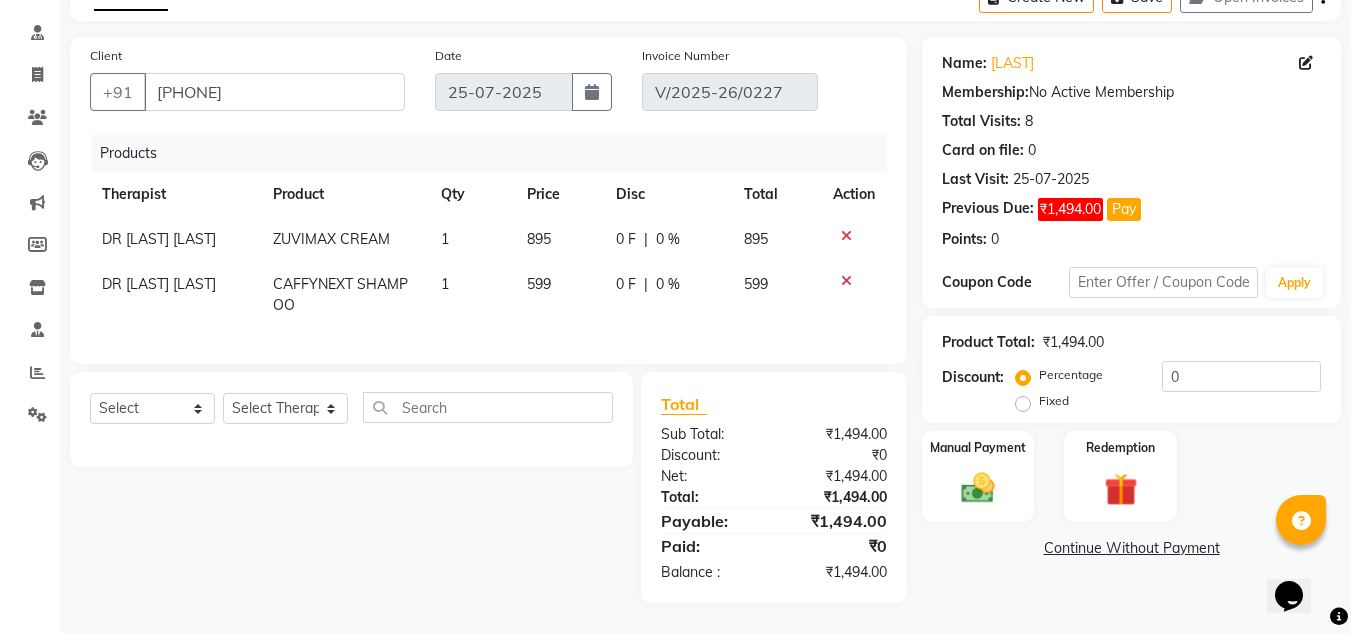 click on "Continue Without Payment" 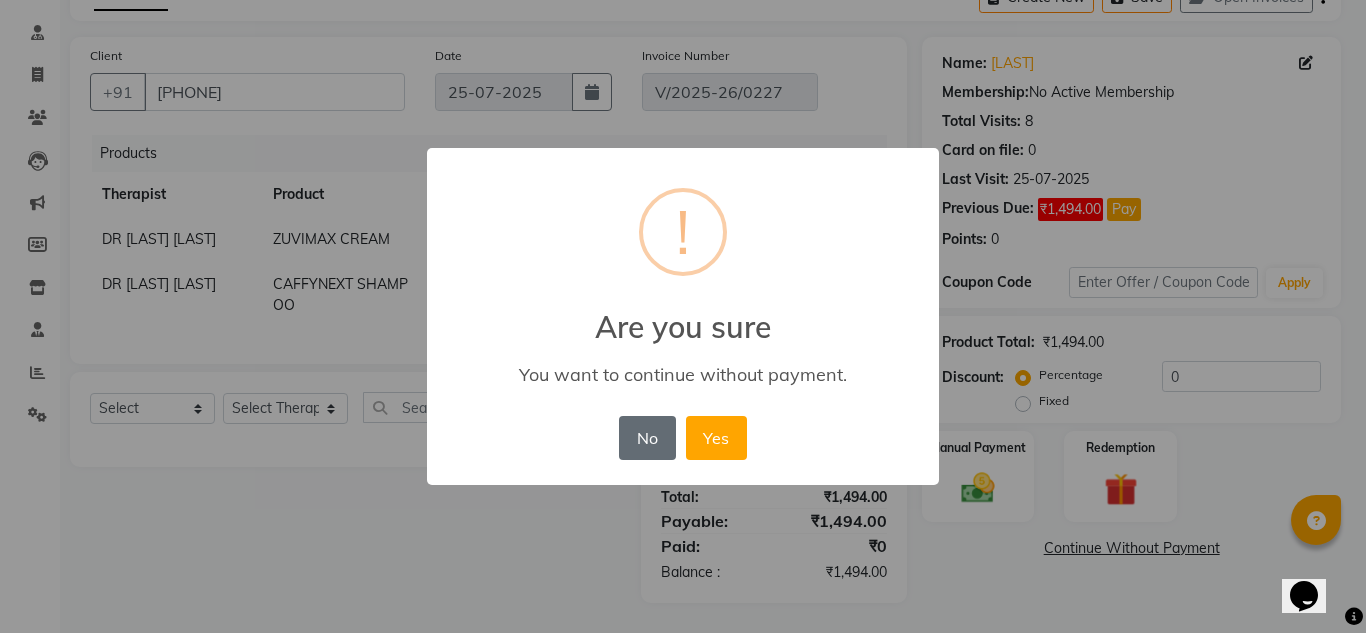 click on "No" at bounding box center [647, 438] 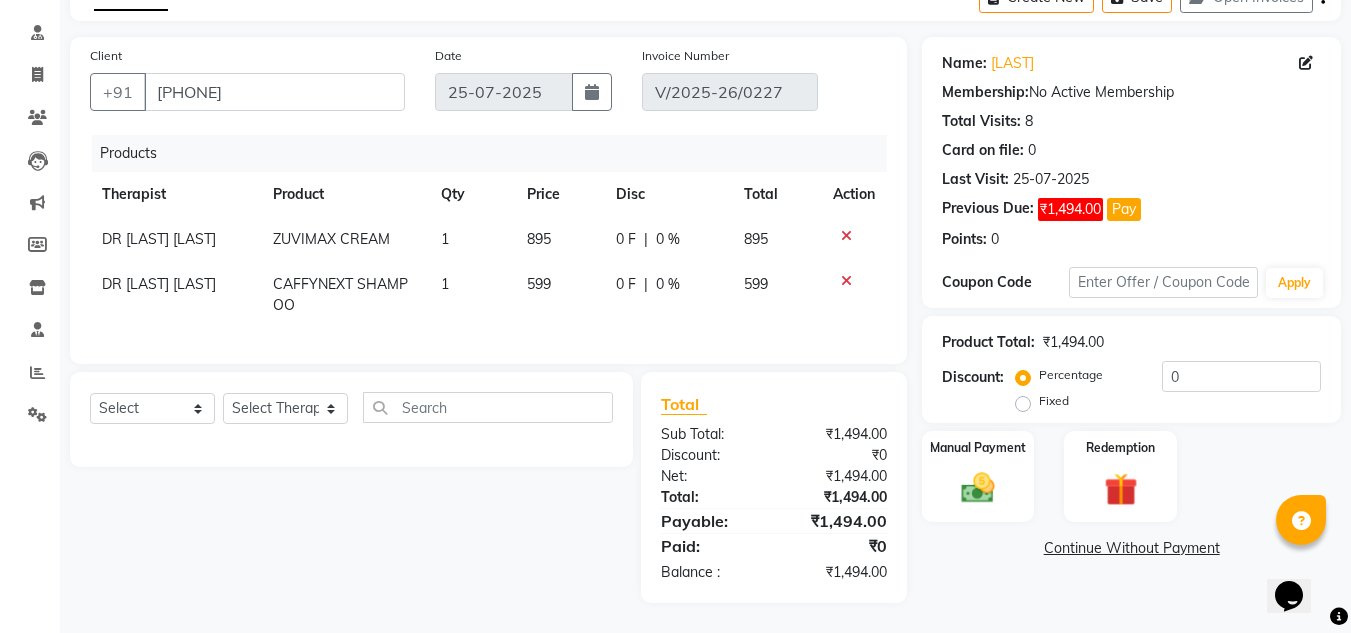 click 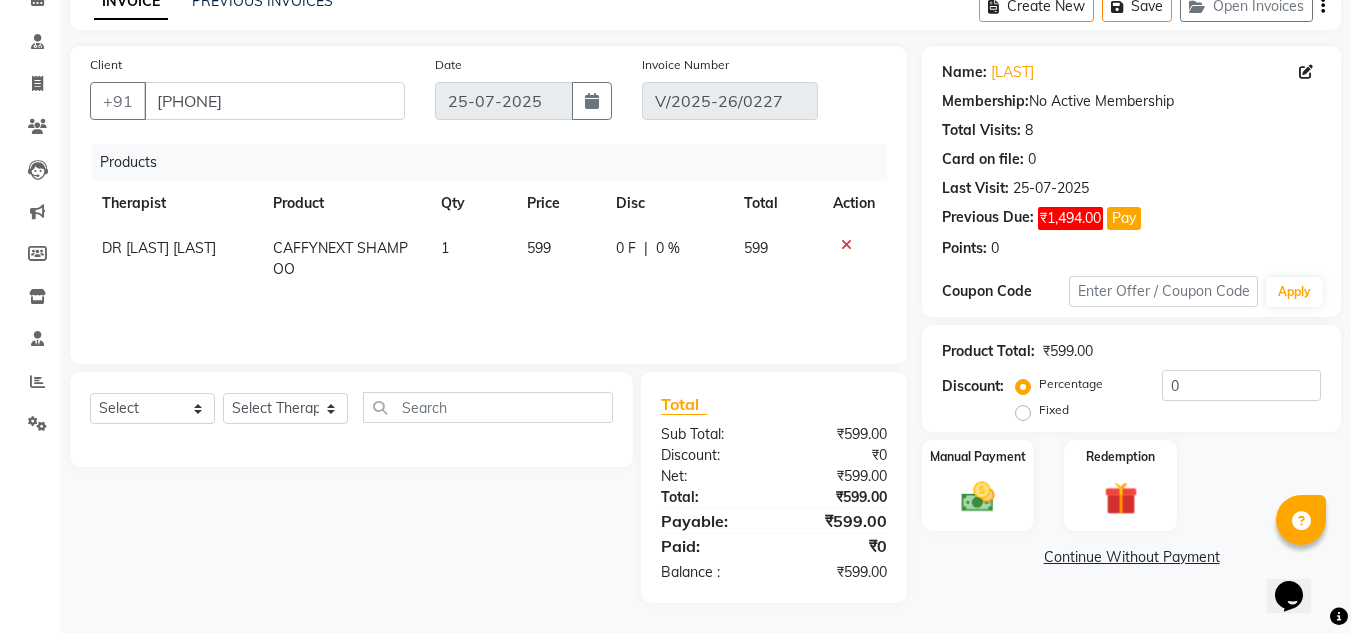 click on "Continue Without Payment" 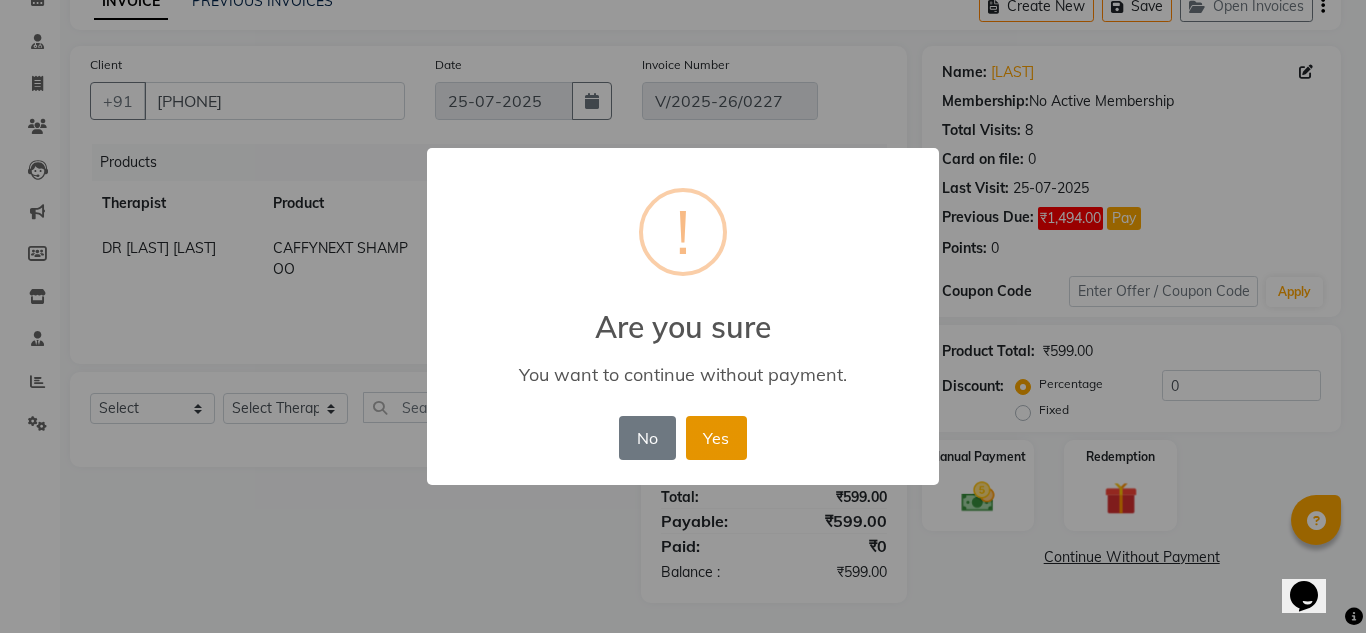click on "Yes" at bounding box center [716, 438] 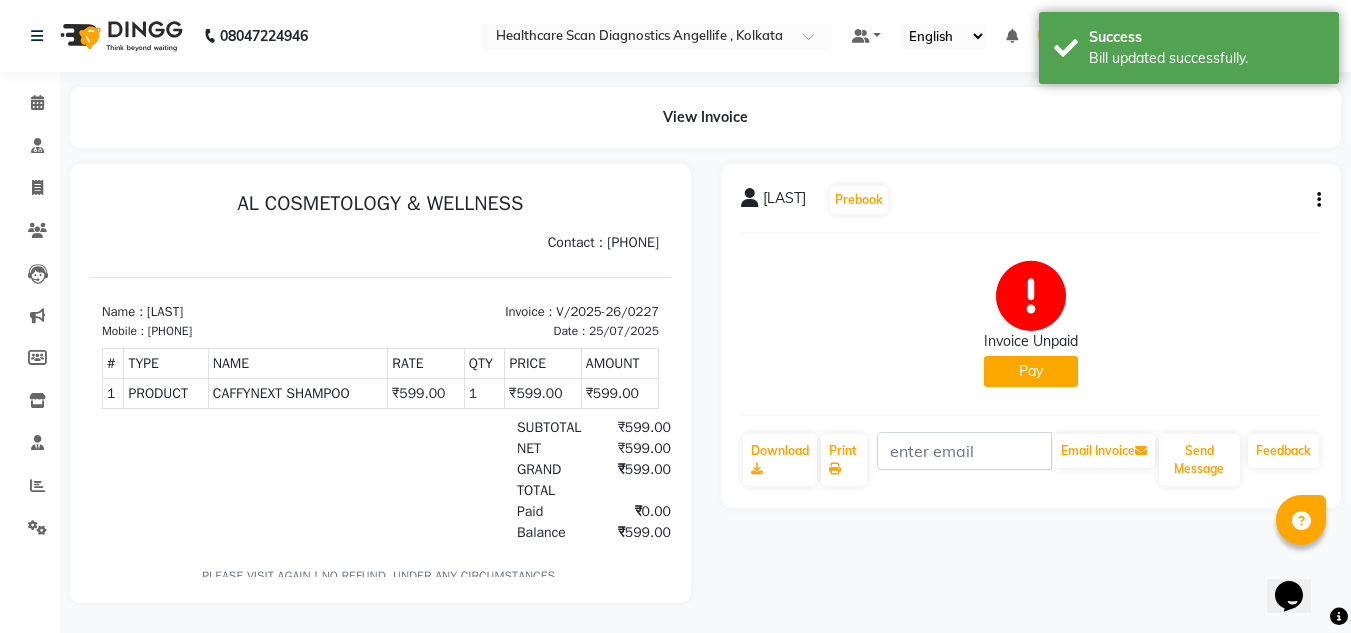 scroll, scrollTop: 0, scrollLeft: 0, axis: both 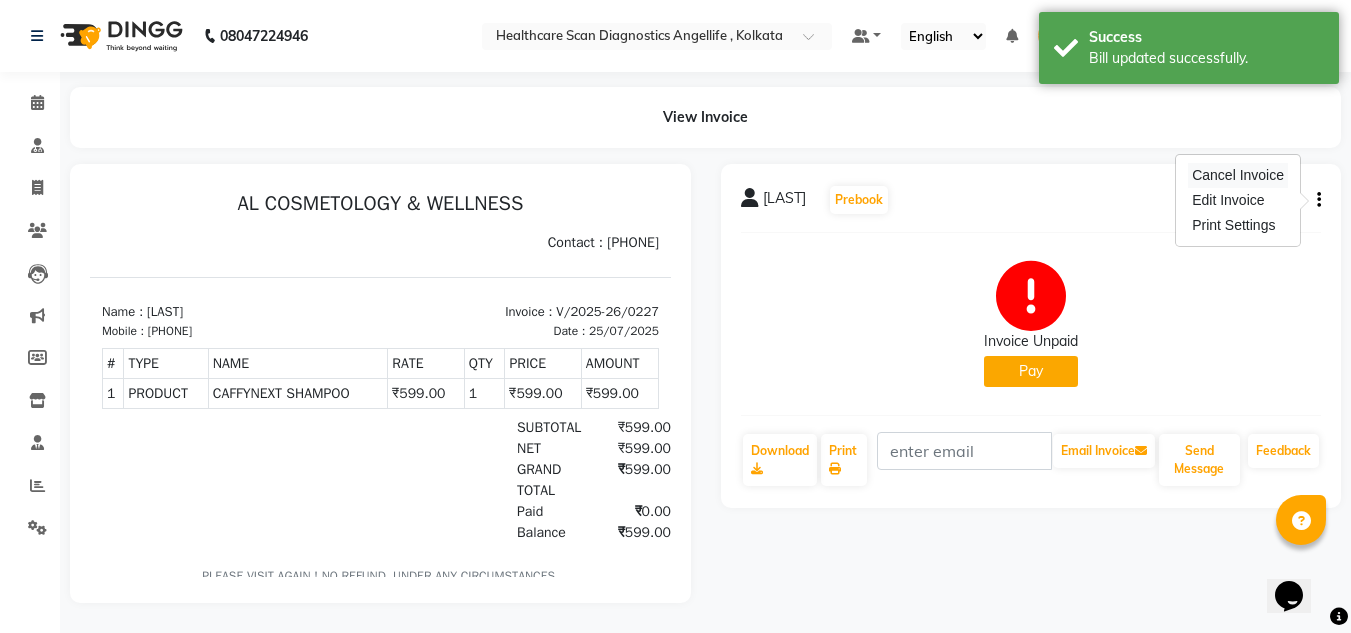 click on "Cancel Invoice" at bounding box center [1238, 175] 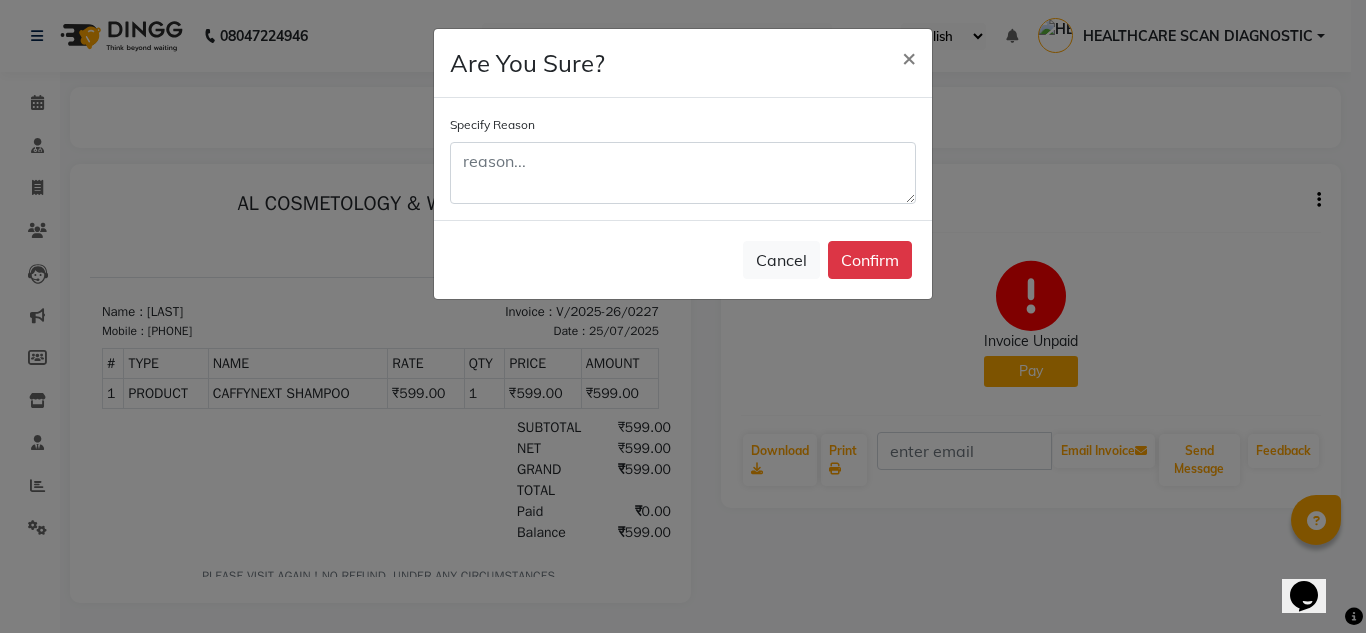type 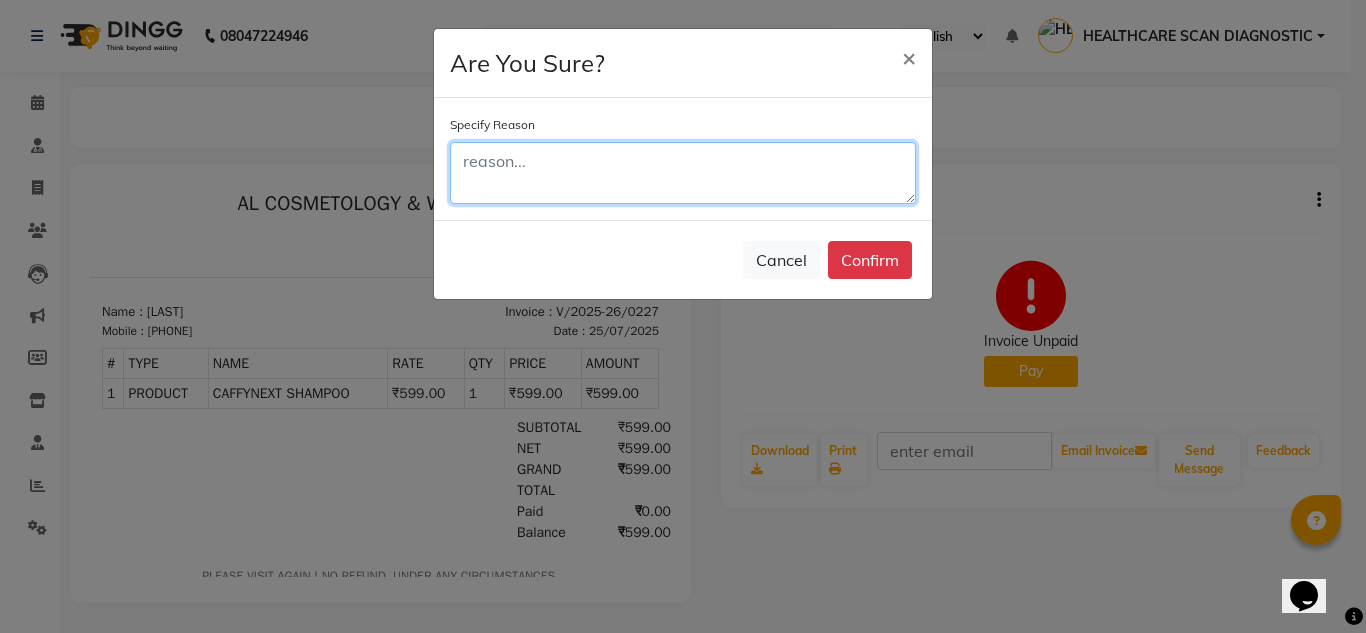 click 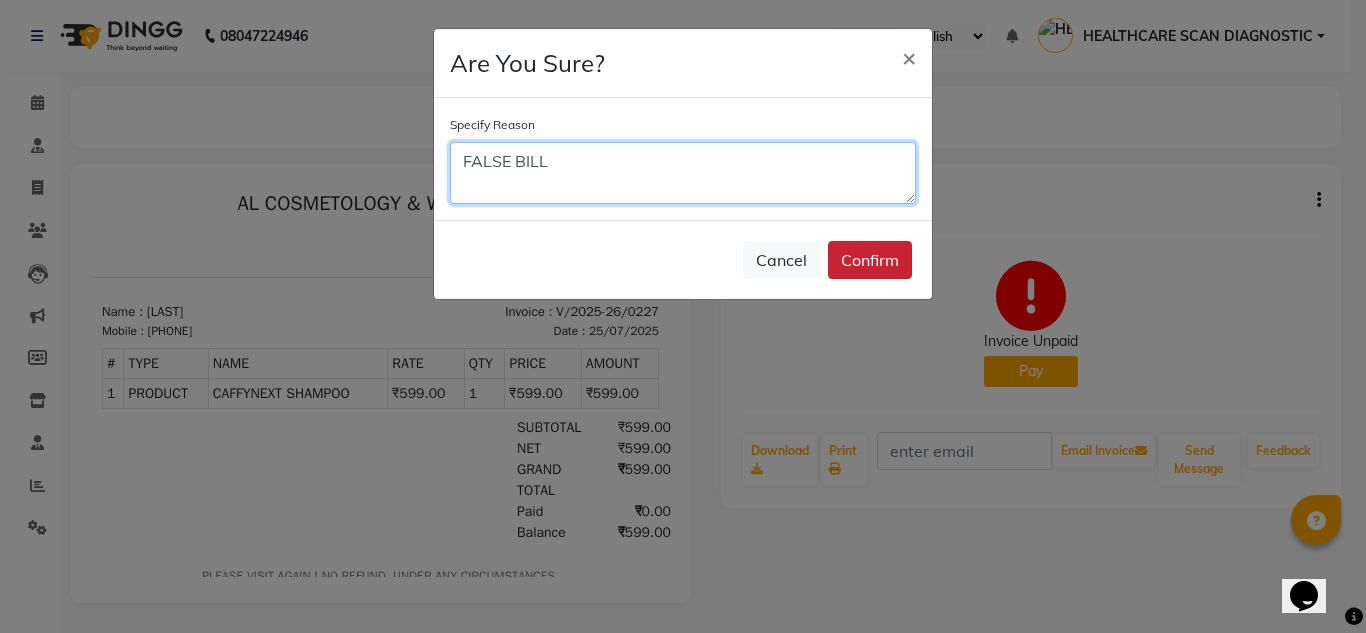 type on "FALSE BILL" 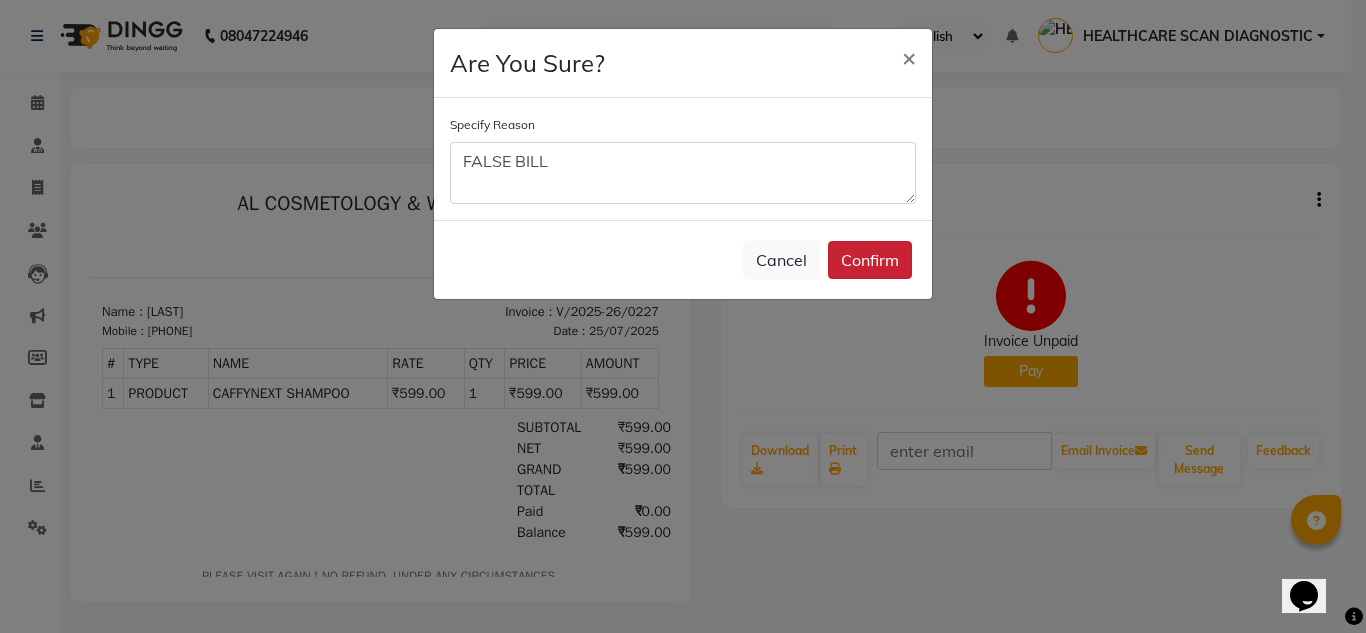click on "Confirm" 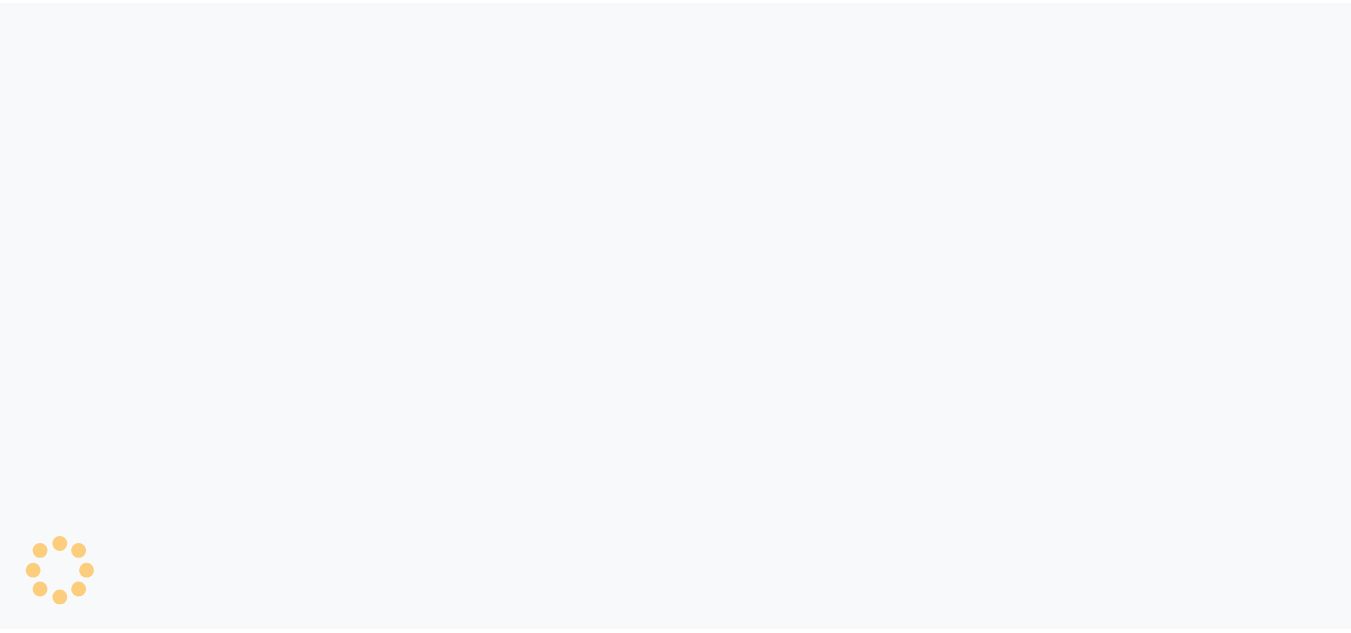scroll, scrollTop: 0, scrollLeft: 0, axis: both 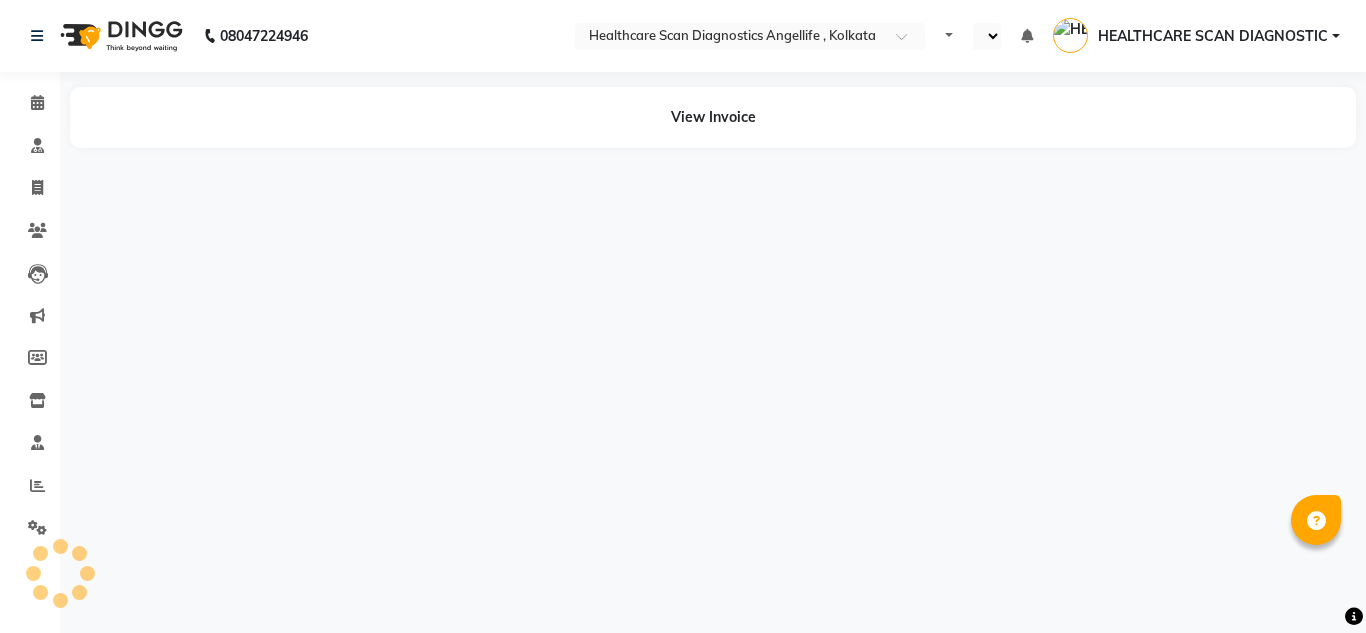select on "en" 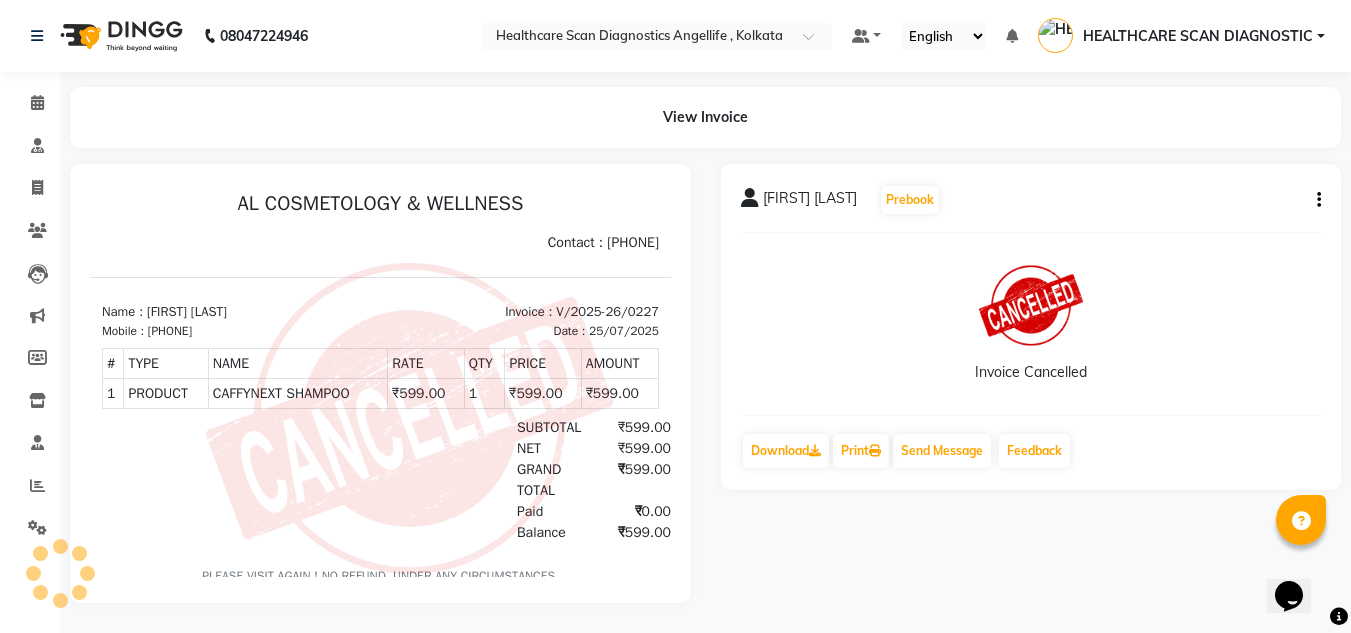 scroll, scrollTop: 0, scrollLeft: 0, axis: both 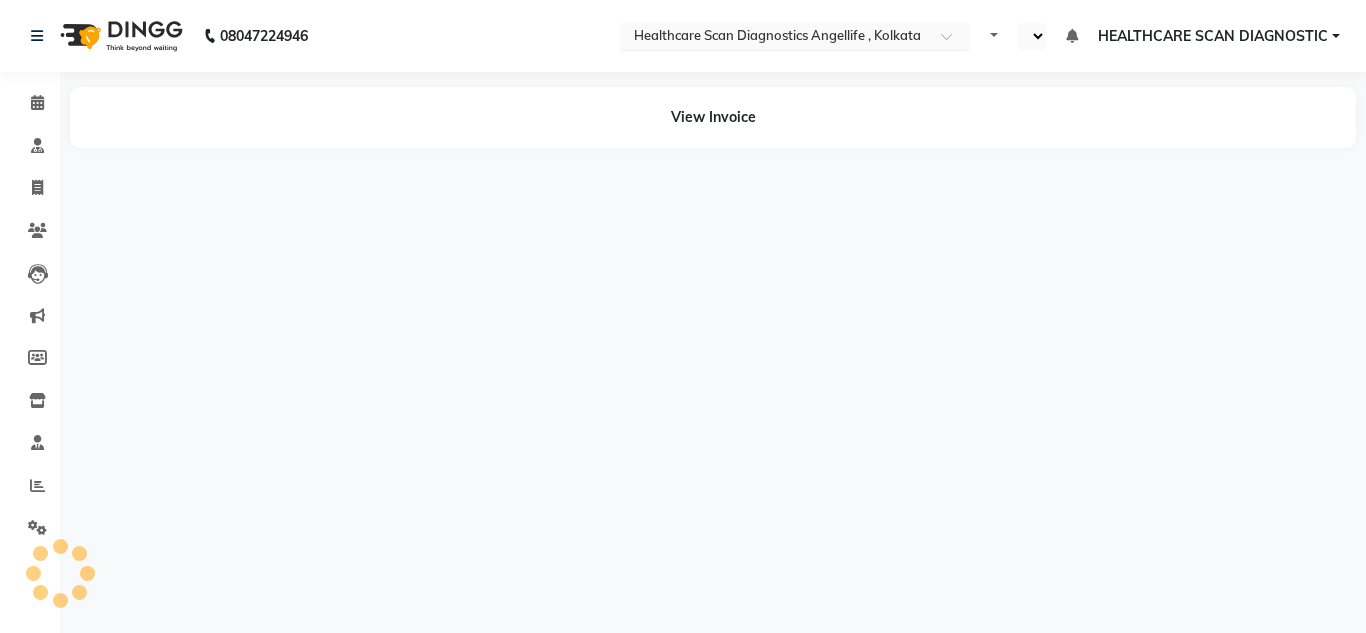 select on "en" 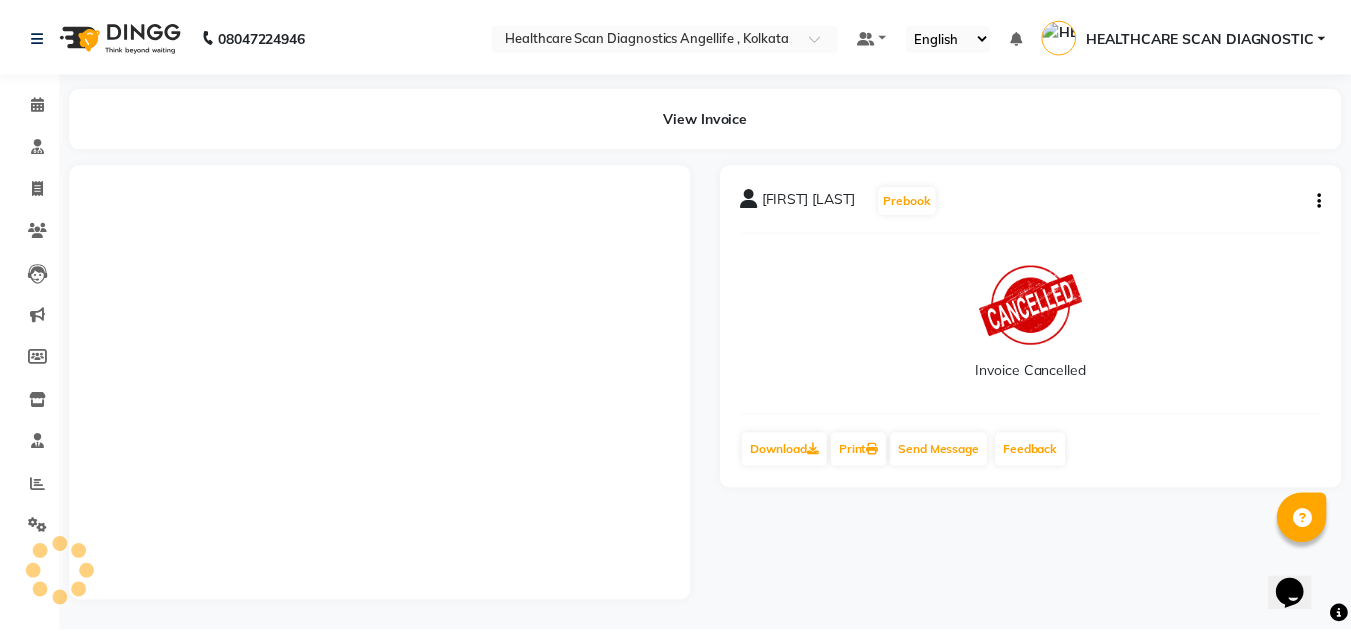 scroll, scrollTop: 0, scrollLeft: 0, axis: both 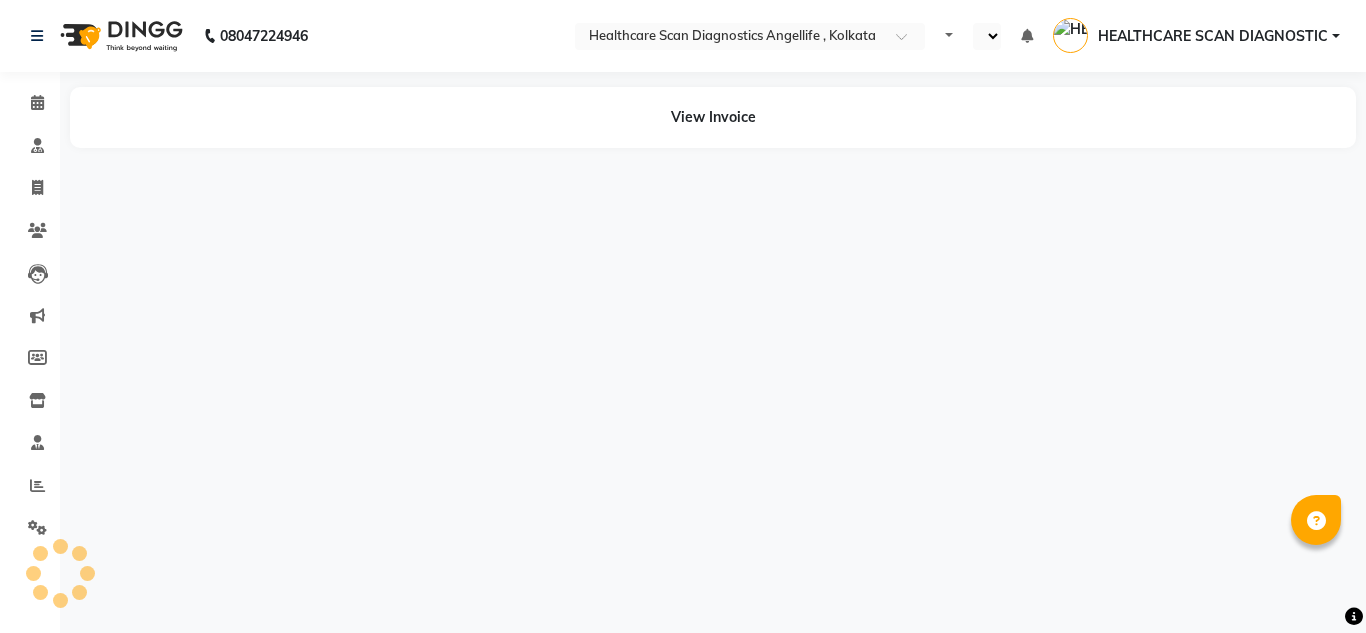 select on "en" 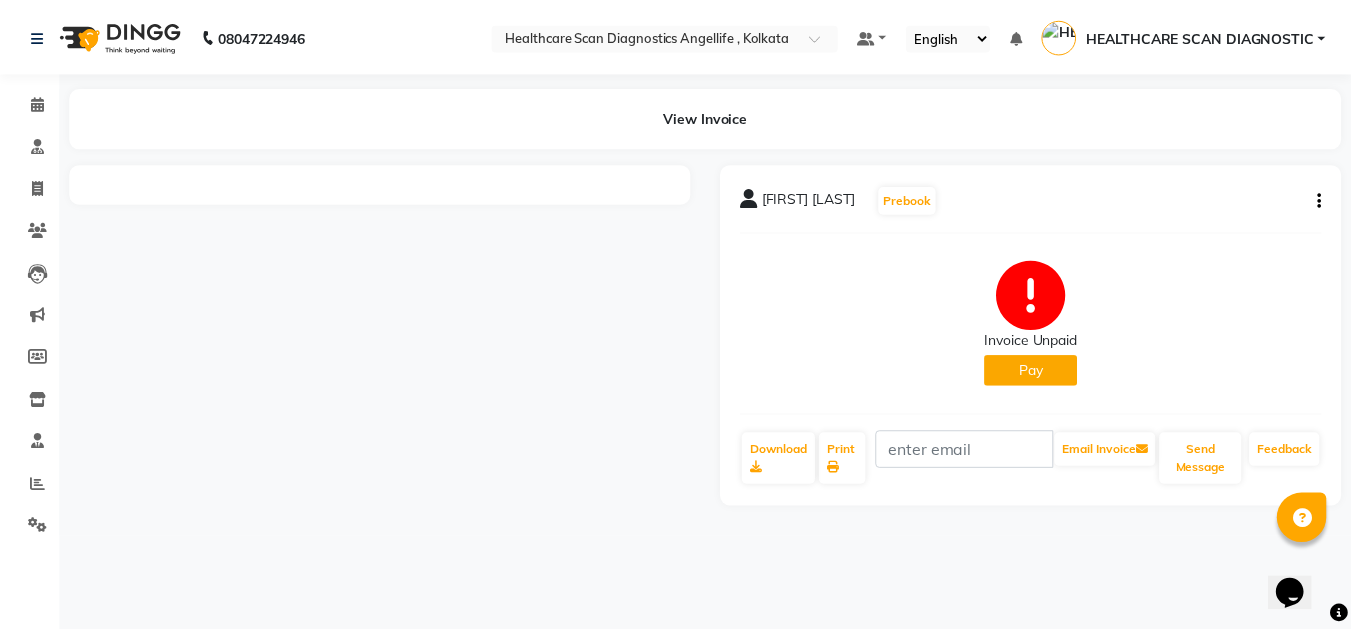 scroll, scrollTop: 0, scrollLeft: 0, axis: both 